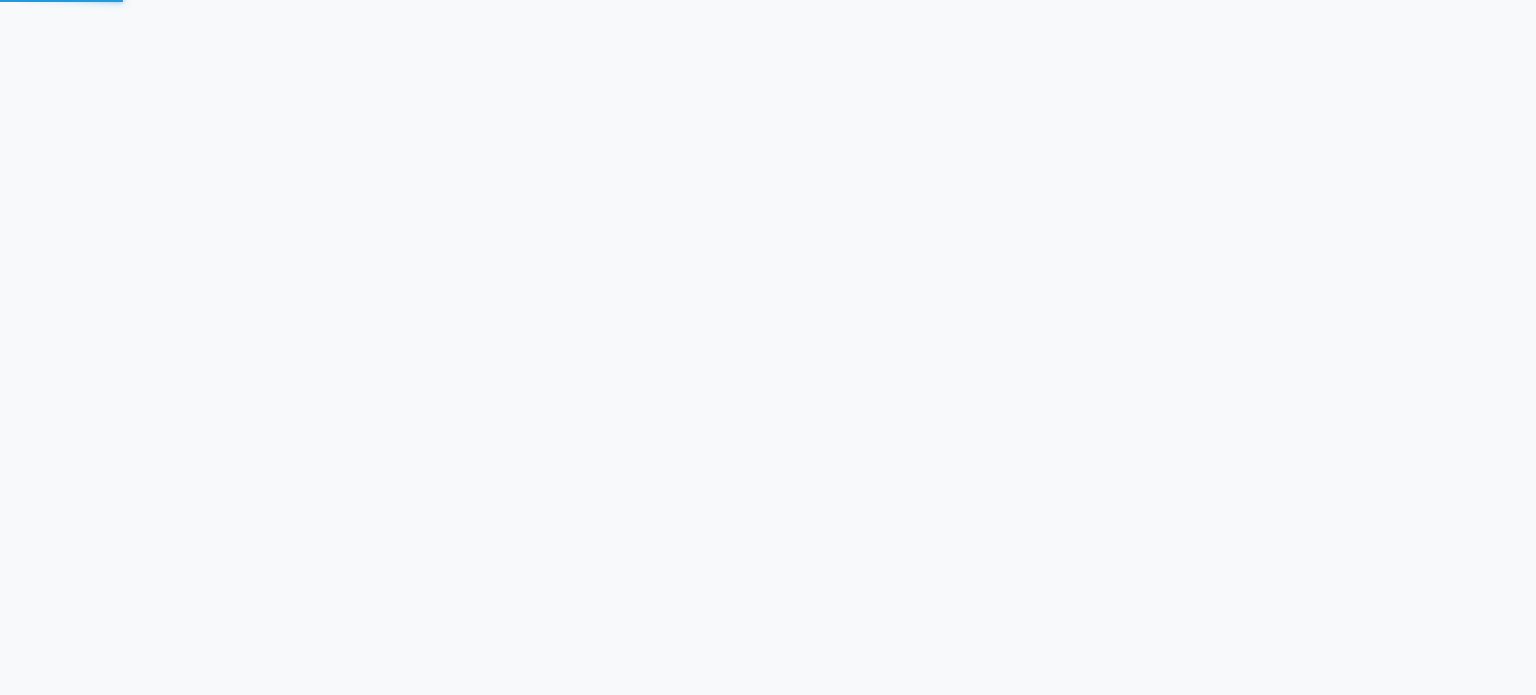 scroll, scrollTop: 0, scrollLeft: 0, axis: both 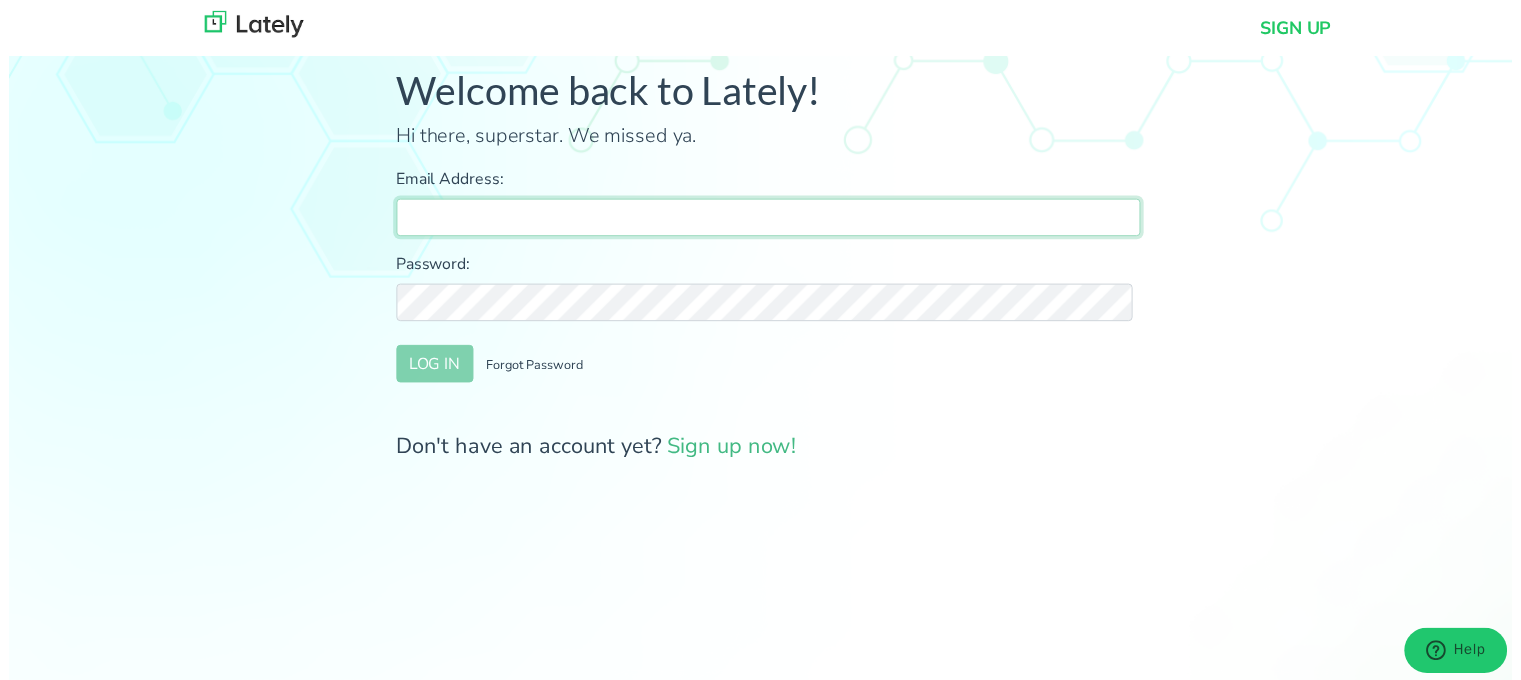 type on "farrukh@[DOMAIN]" 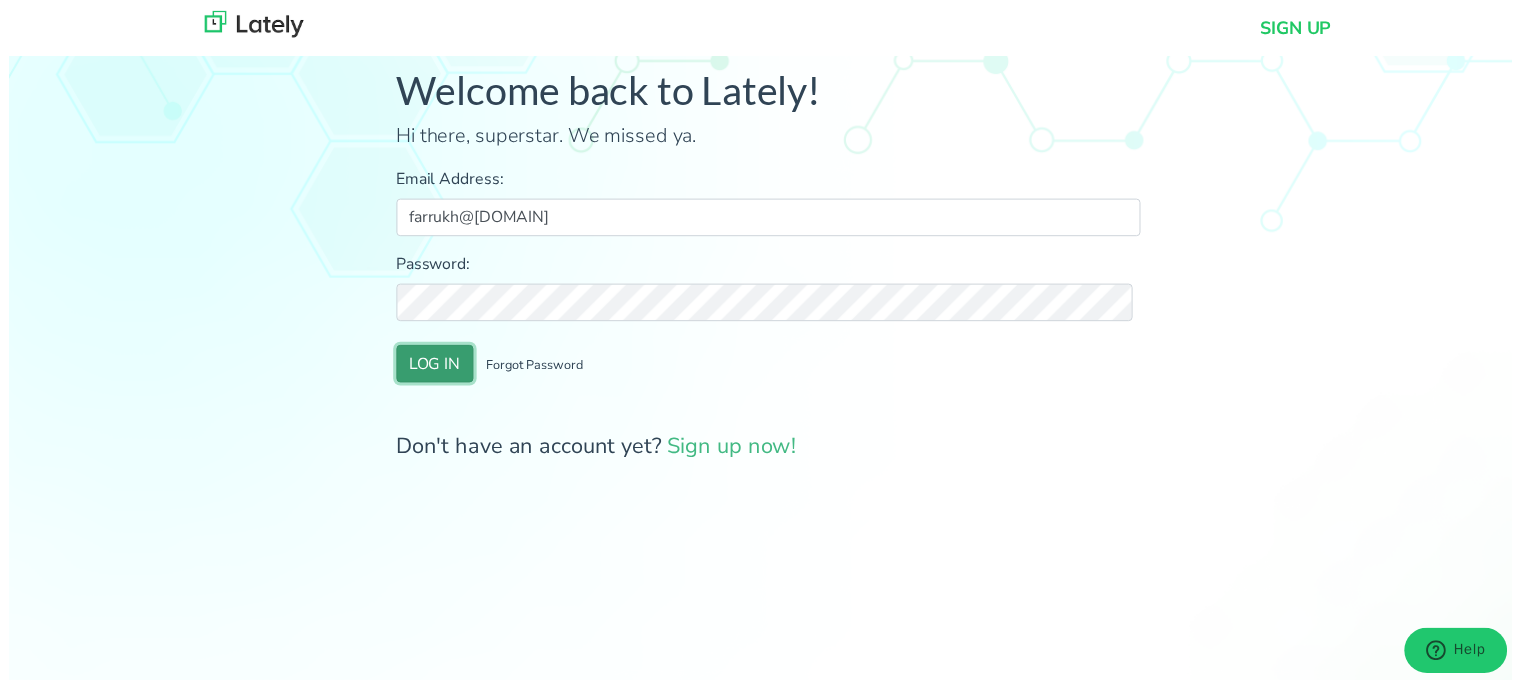 click on "LOG IN" at bounding box center (431, 368) 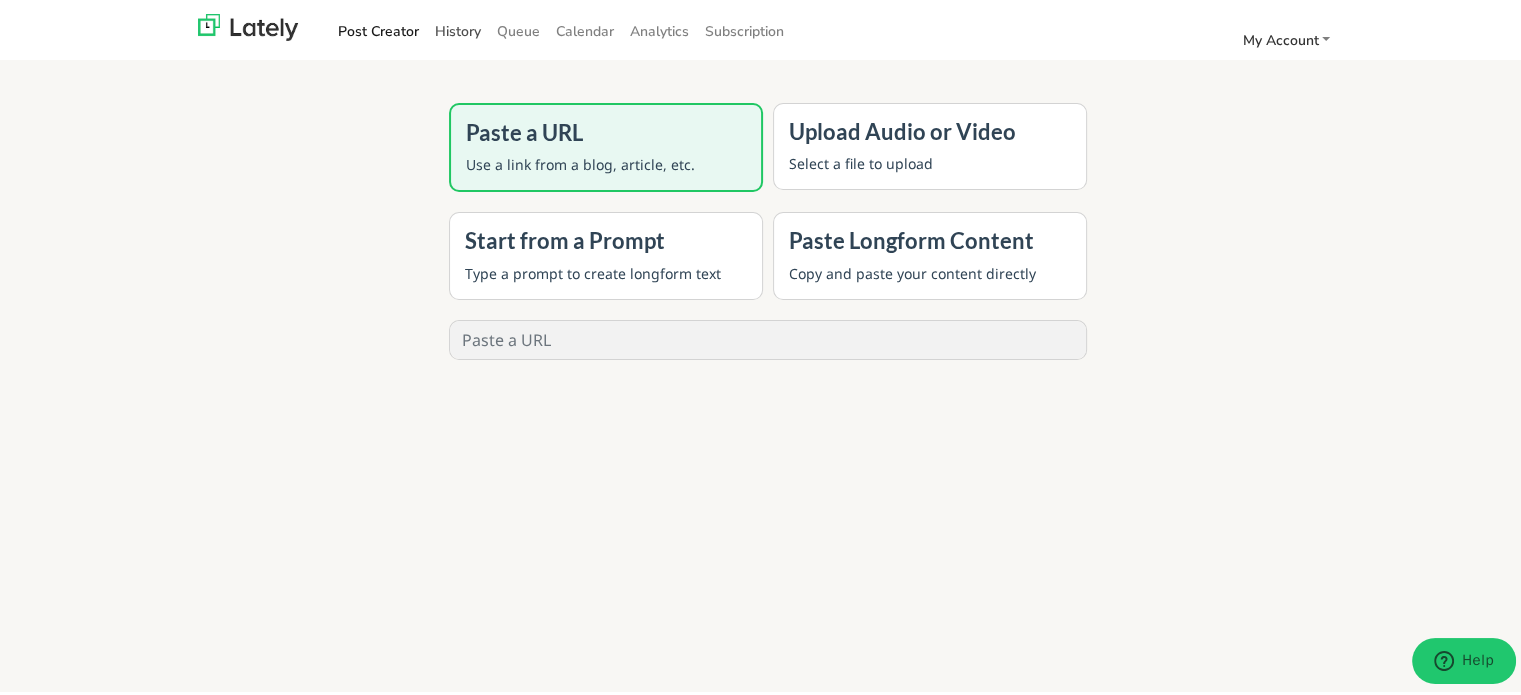 click on "History" at bounding box center (458, 28) 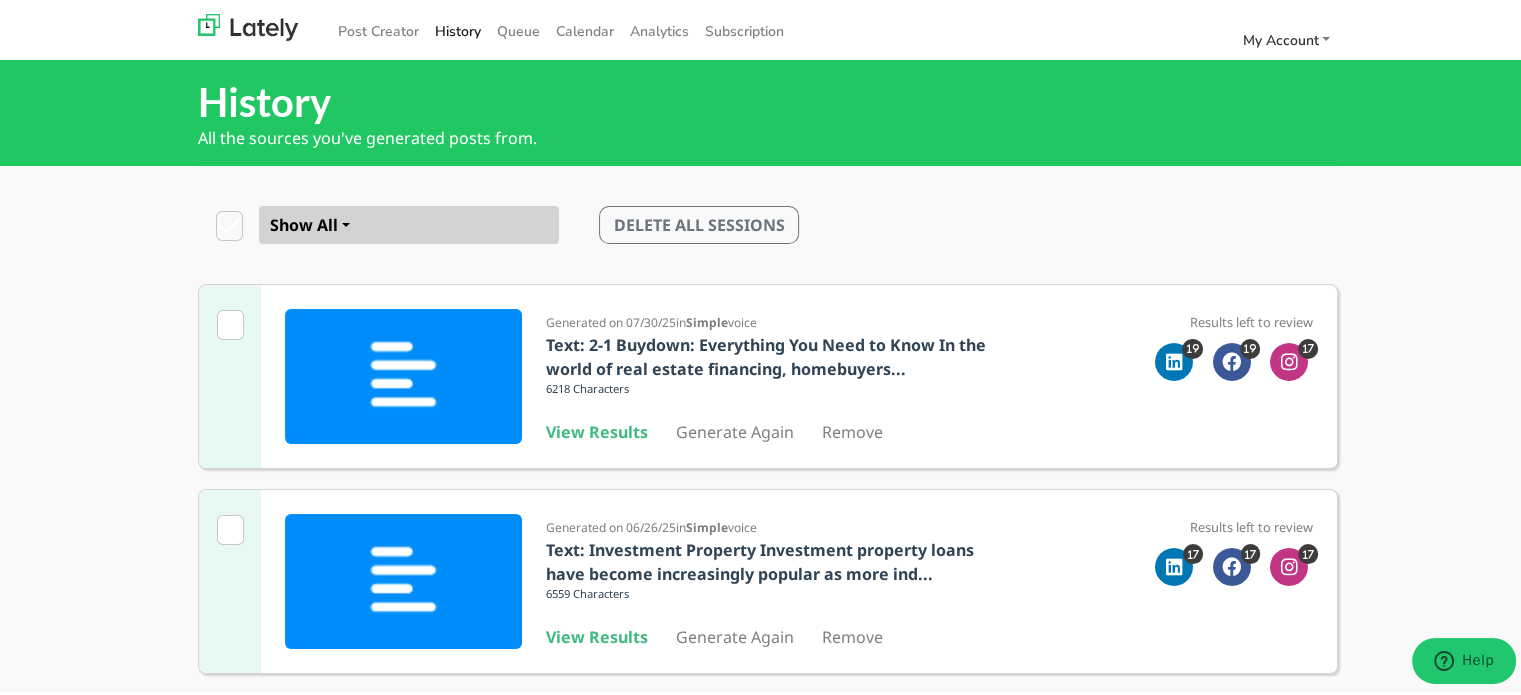 scroll, scrollTop: 608, scrollLeft: 0, axis: vertical 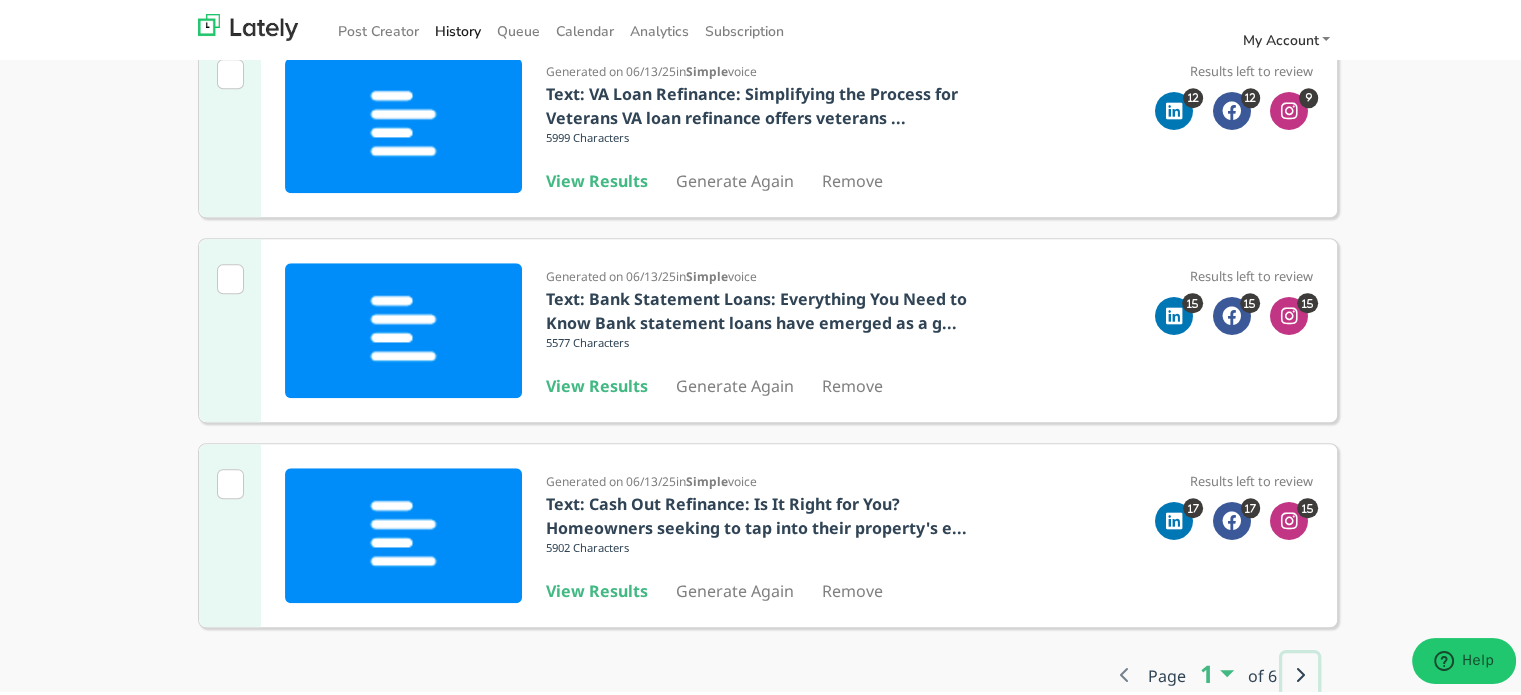click at bounding box center (1300, 672) 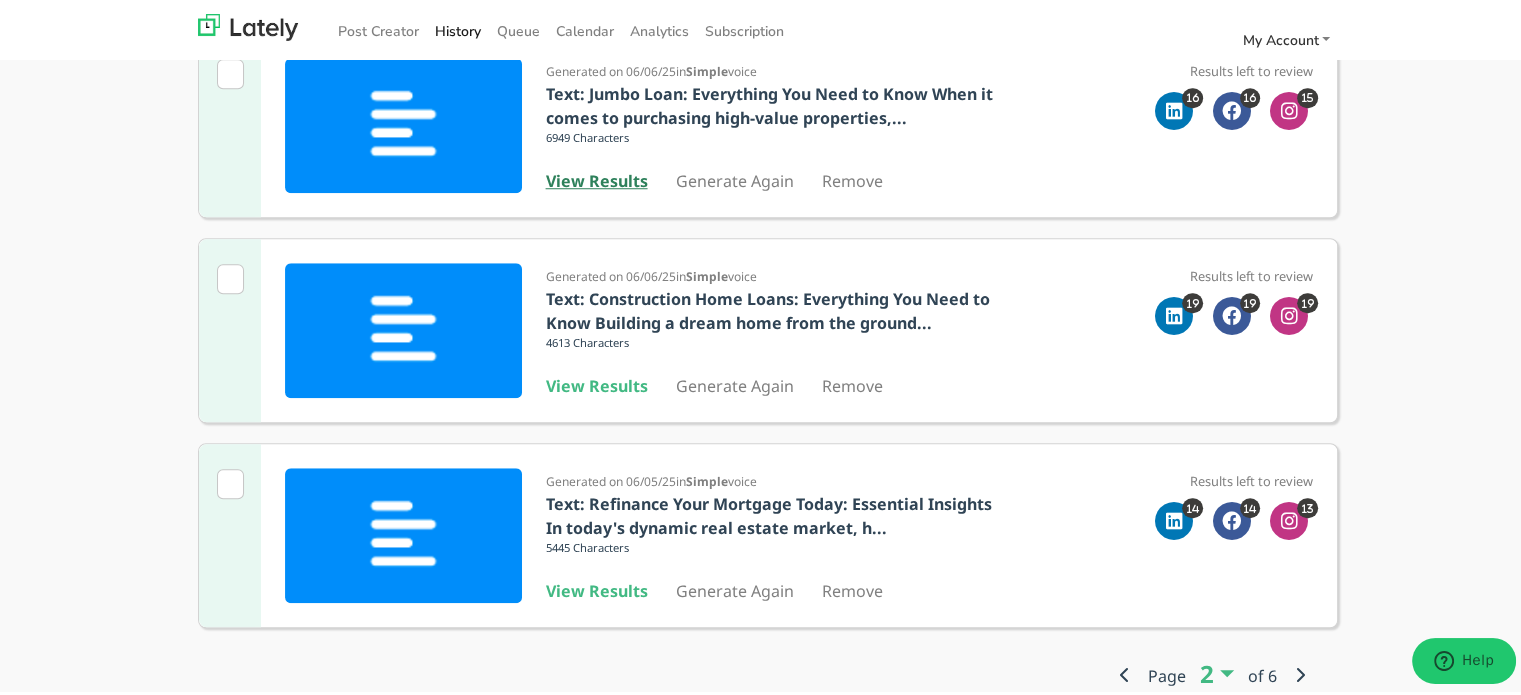 click on "View Results" at bounding box center [597, 178] 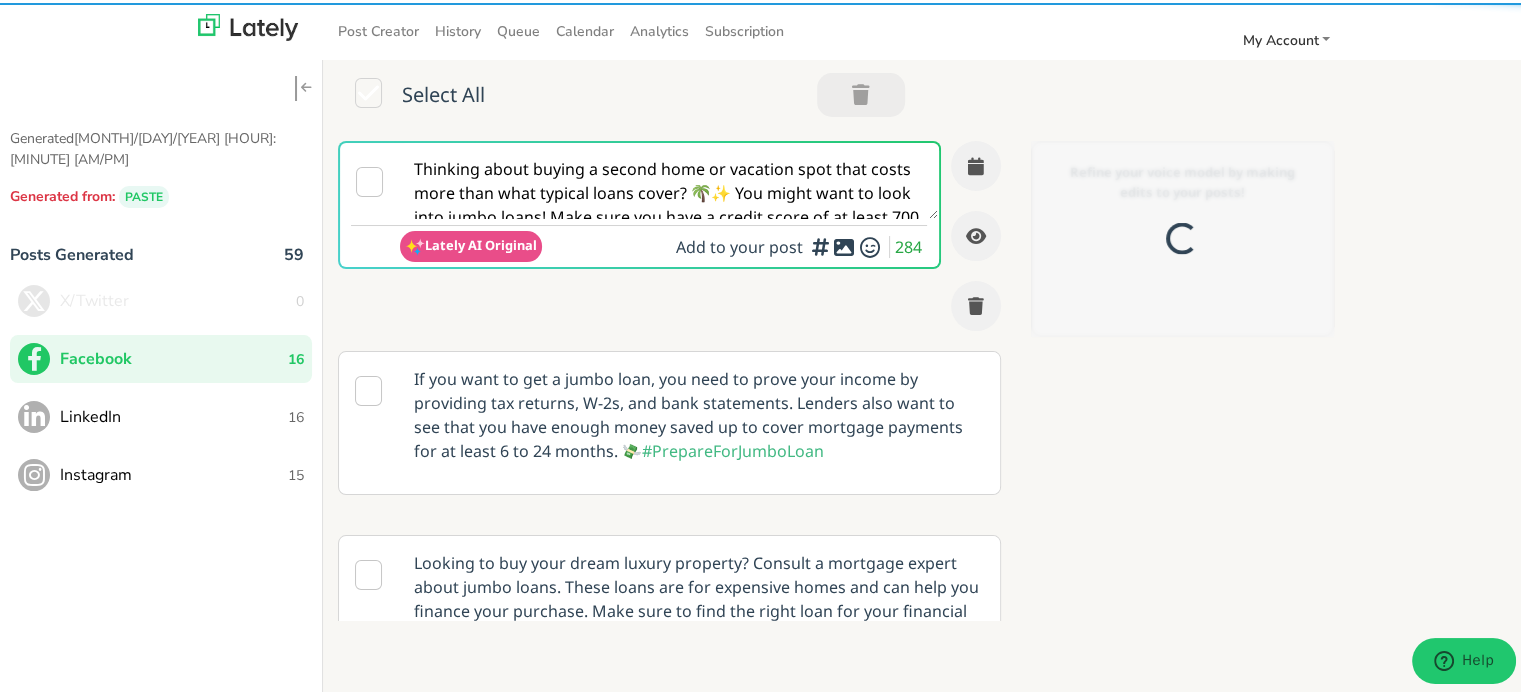 scroll, scrollTop: 0, scrollLeft: 0, axis: both 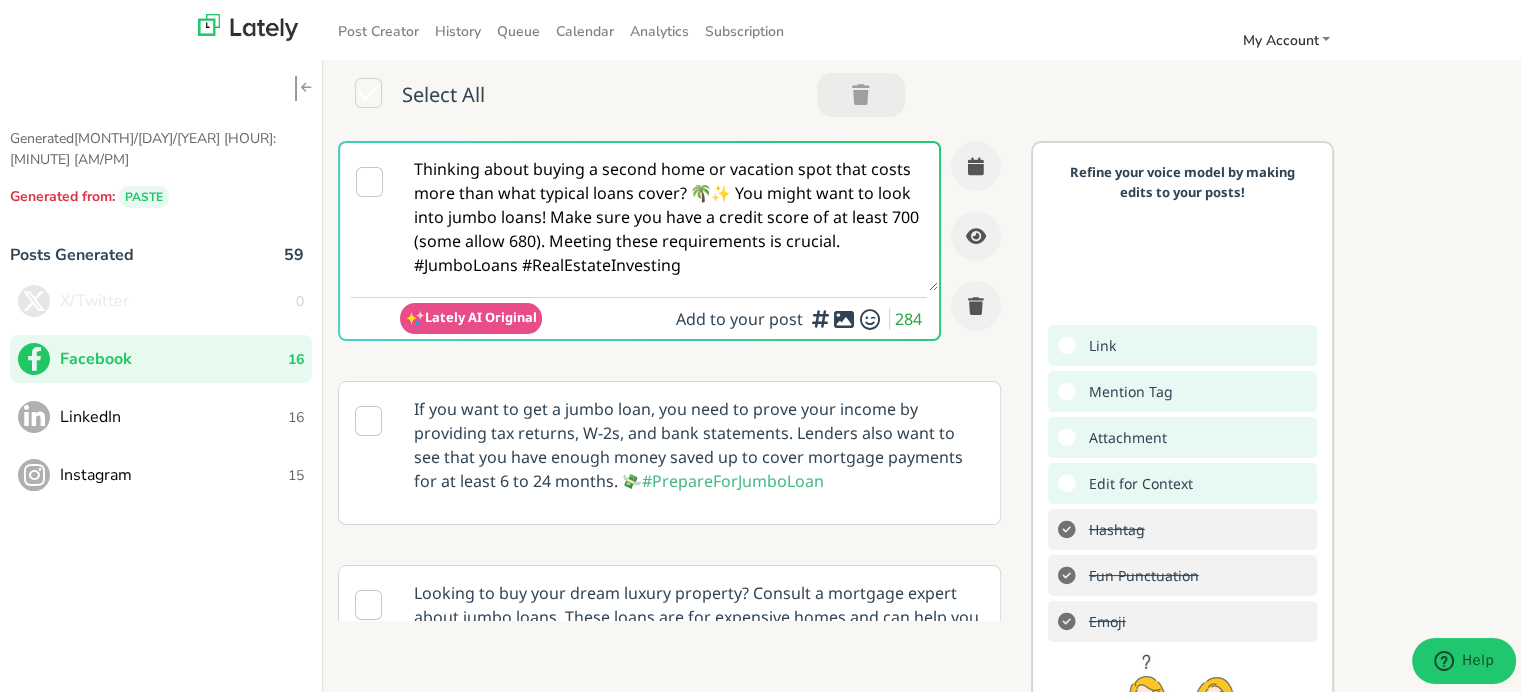 click on "Thinking about buying a second home or vacation spot that costs more than what typical loans cover? 🌴✨ You might want to look into jumbo loans! Make sure you have a credit score of at least 700 (some allow 680). Meeting these requirements is crucial. #JumboLoans #RealEstateInvesting" at bounding box center (668, 214) 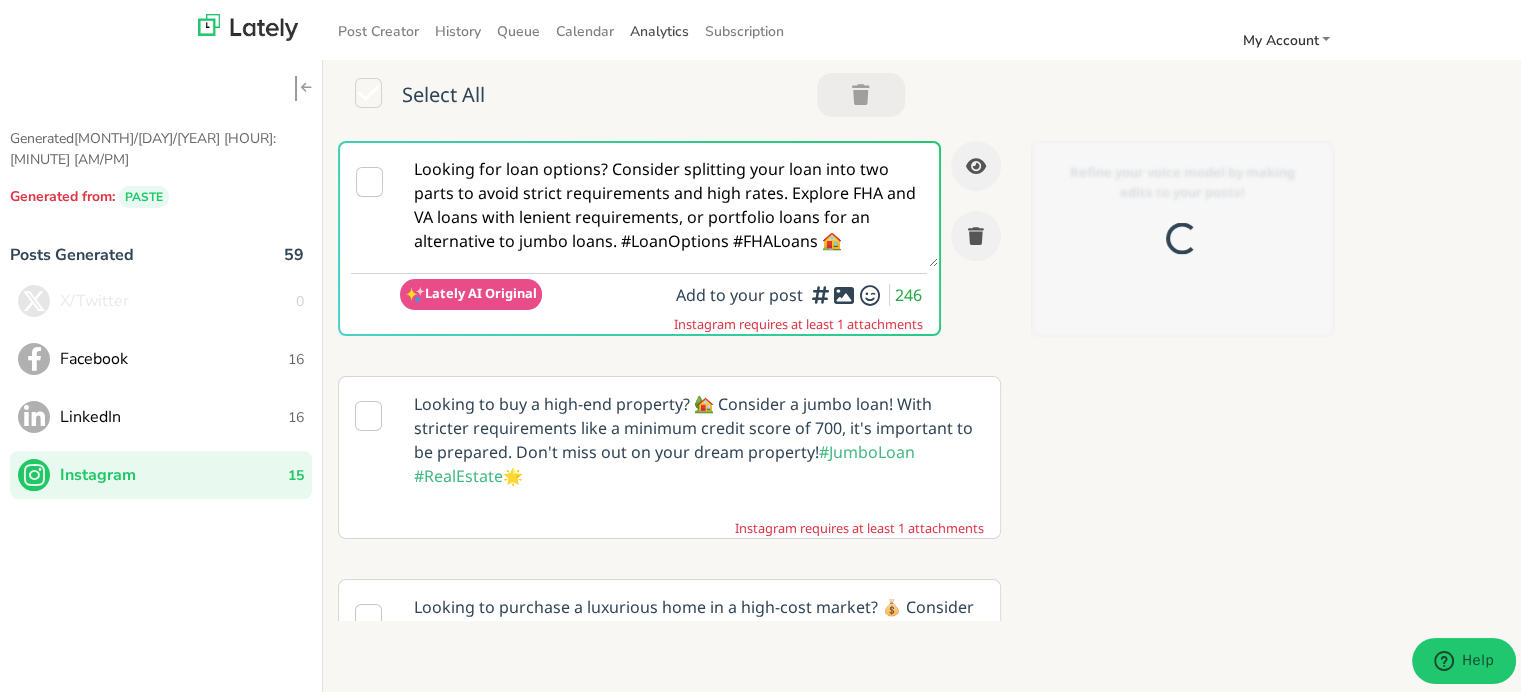 scroll, scrollTop: 0, scrollLeft: 0, axis: both 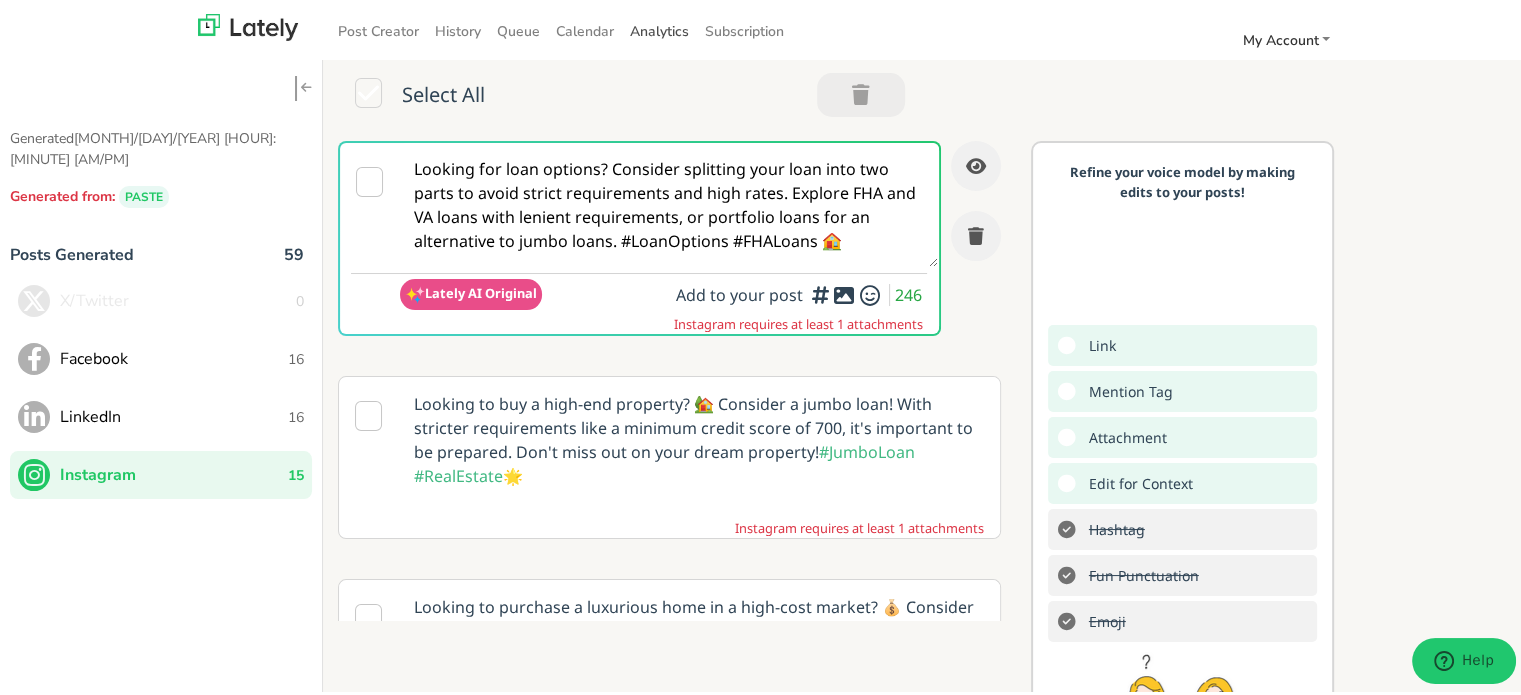 click on "Analytics" at bounding box center (659, 28) 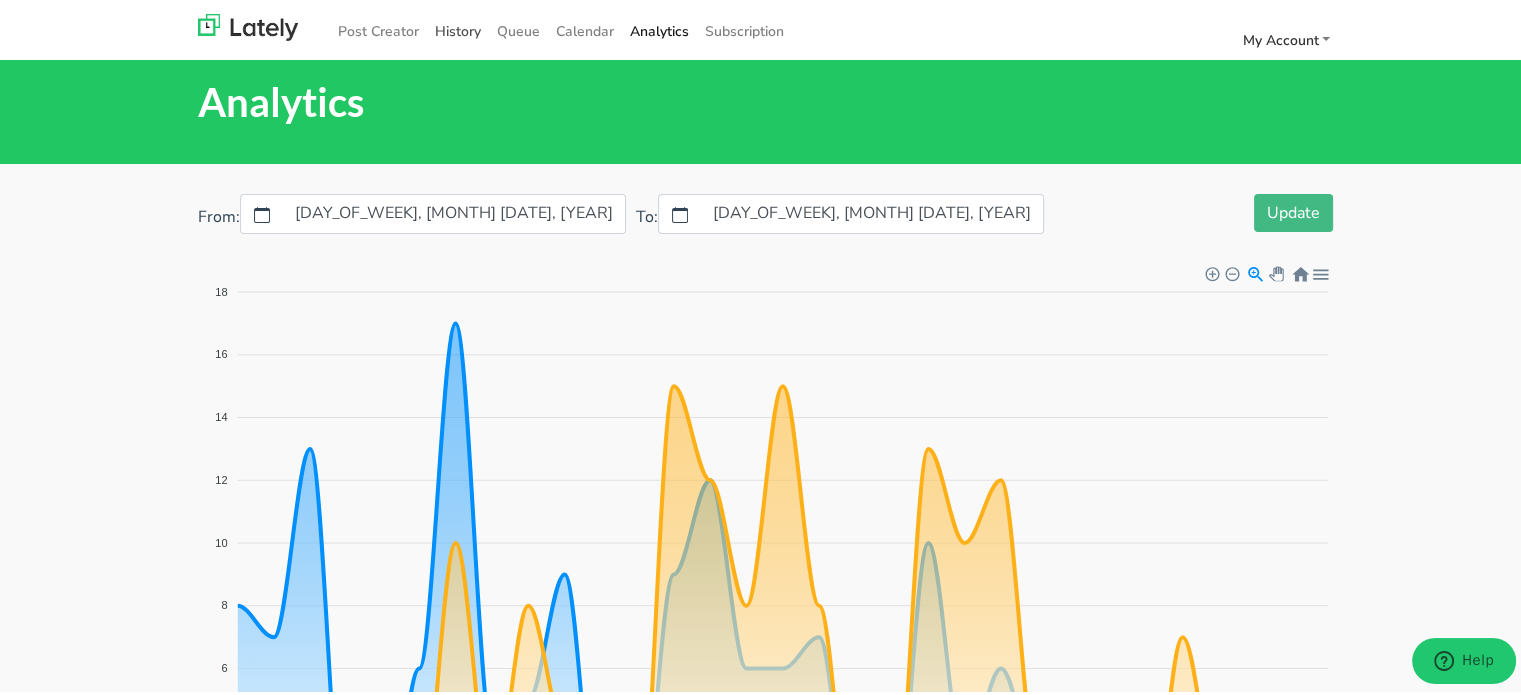 click on "History" at bounding box center (458, 28) 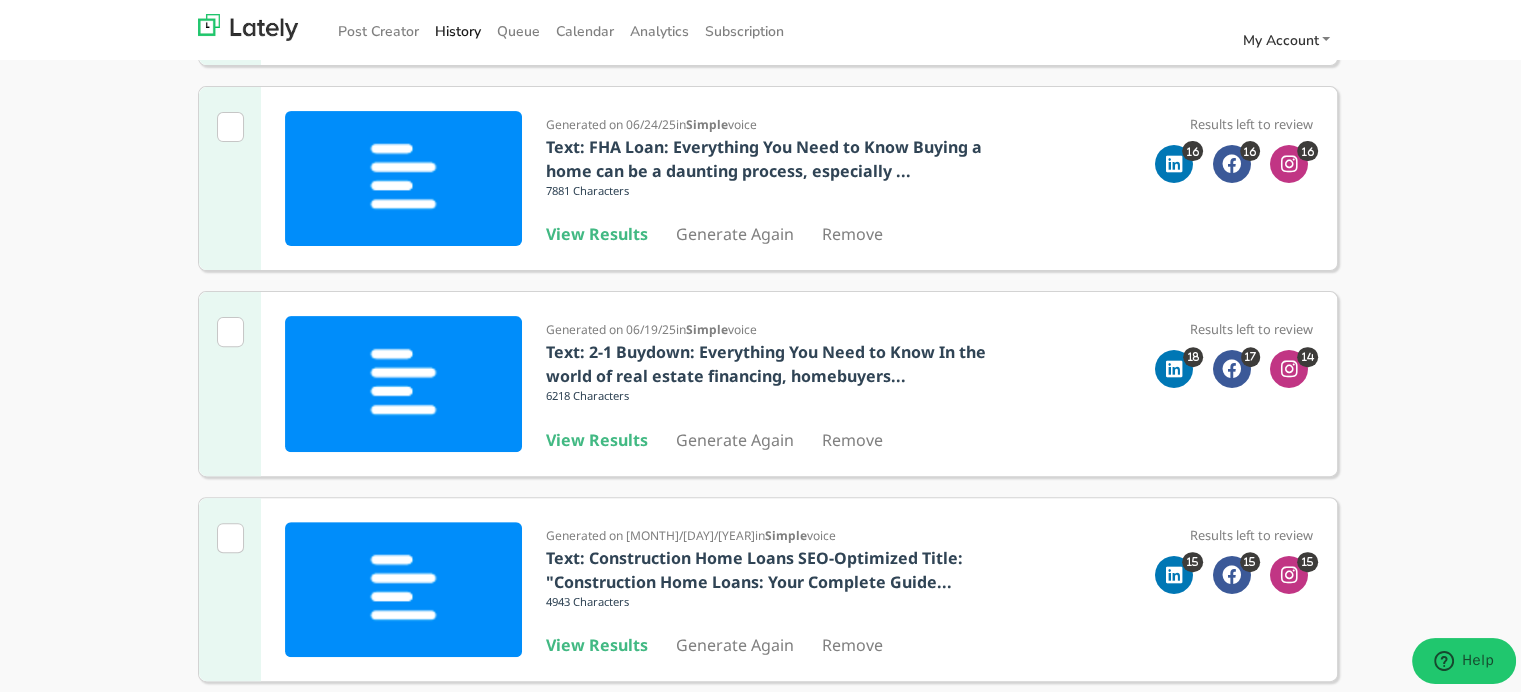 scroll, scrollTop: 1216, scrollLeft: 0, axis: vertical 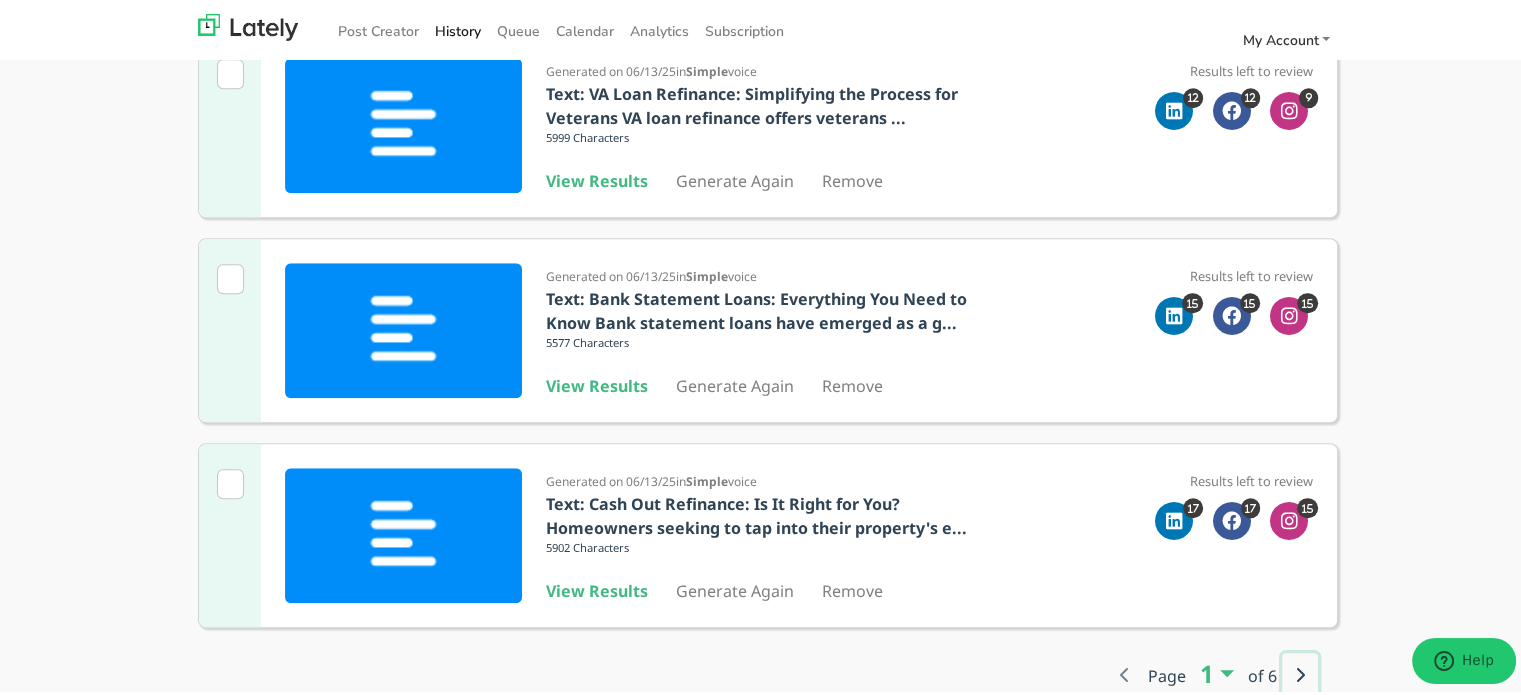 click at bounding box center [1300, 672] 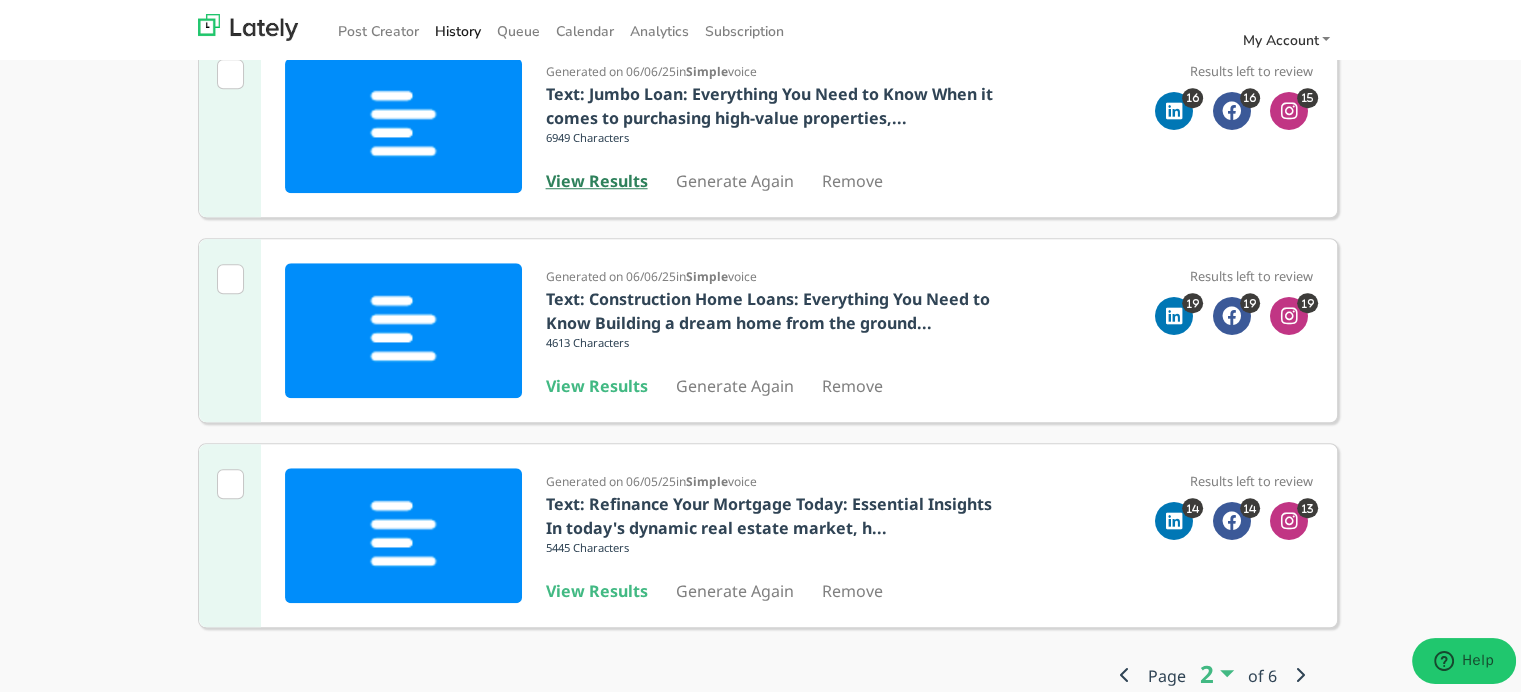 click on "View Results" at bounding box center (597, 178) 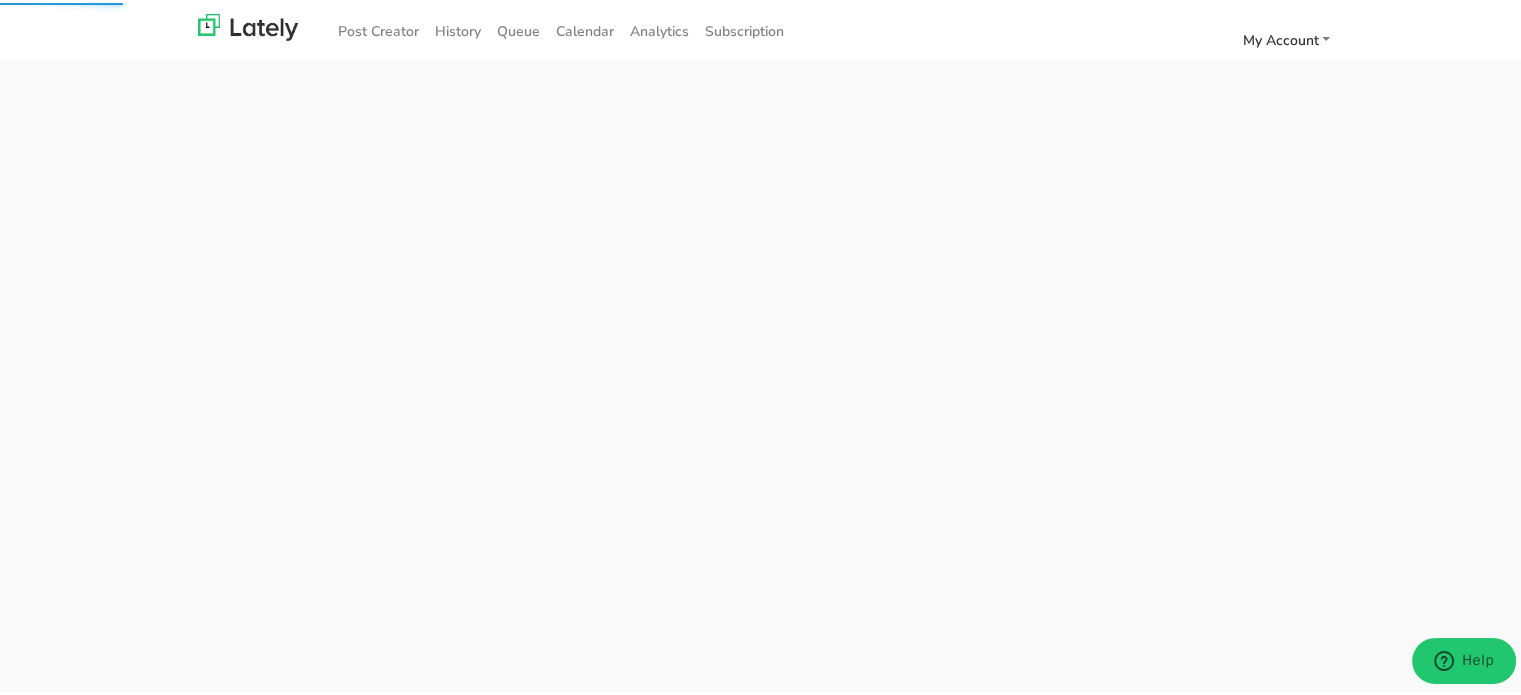 scroll, scrollTop: 0, scrollLeft: 0, axis: both 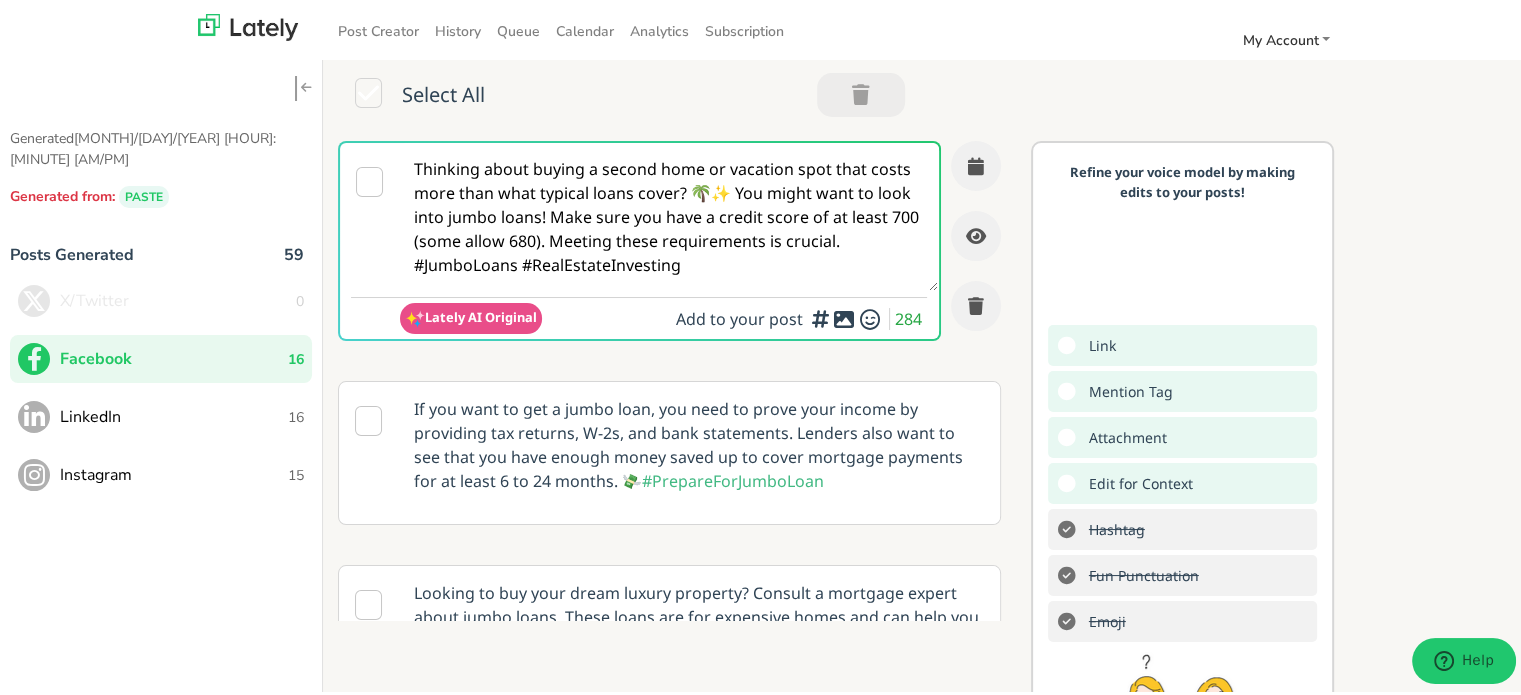 click on "Instagram" at bounding box center [174, 472] 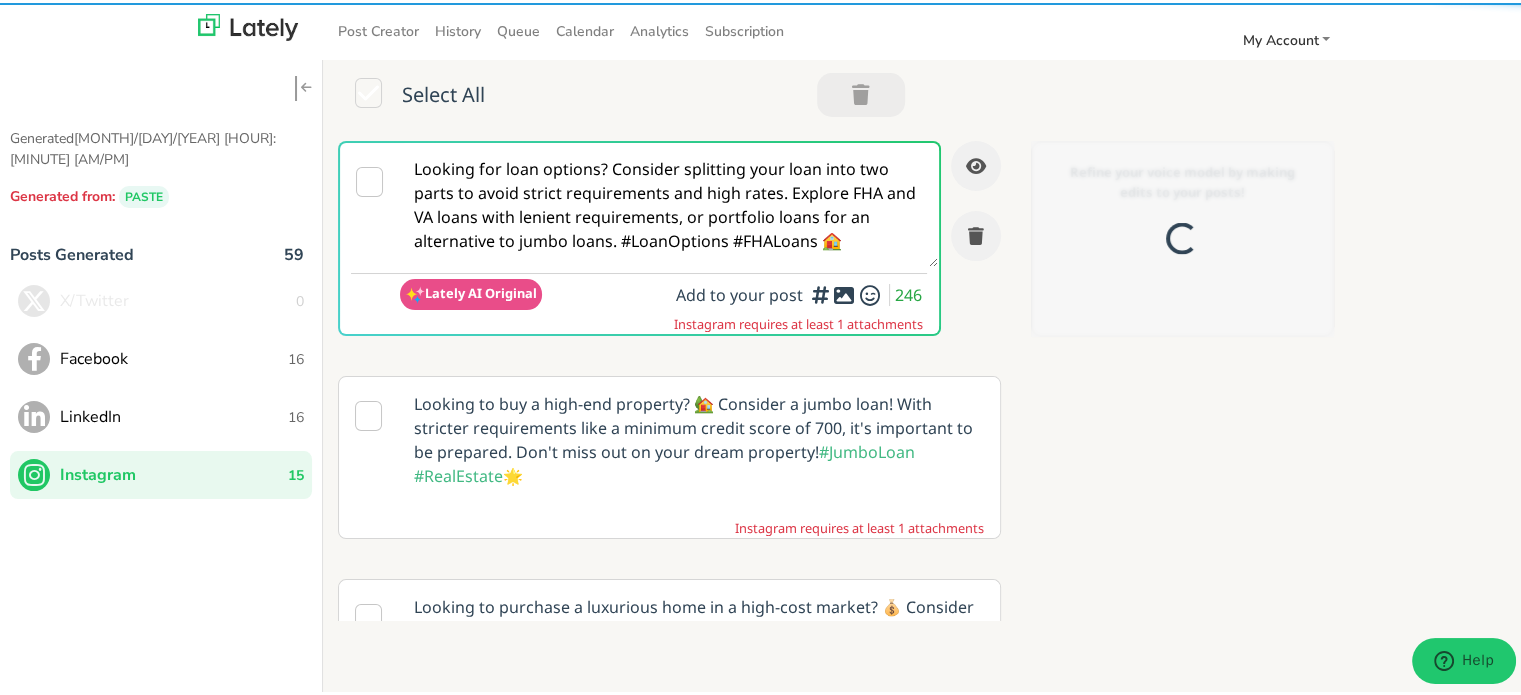 scroll, scrollTop: 0, scrollLeft: 0, axis: both 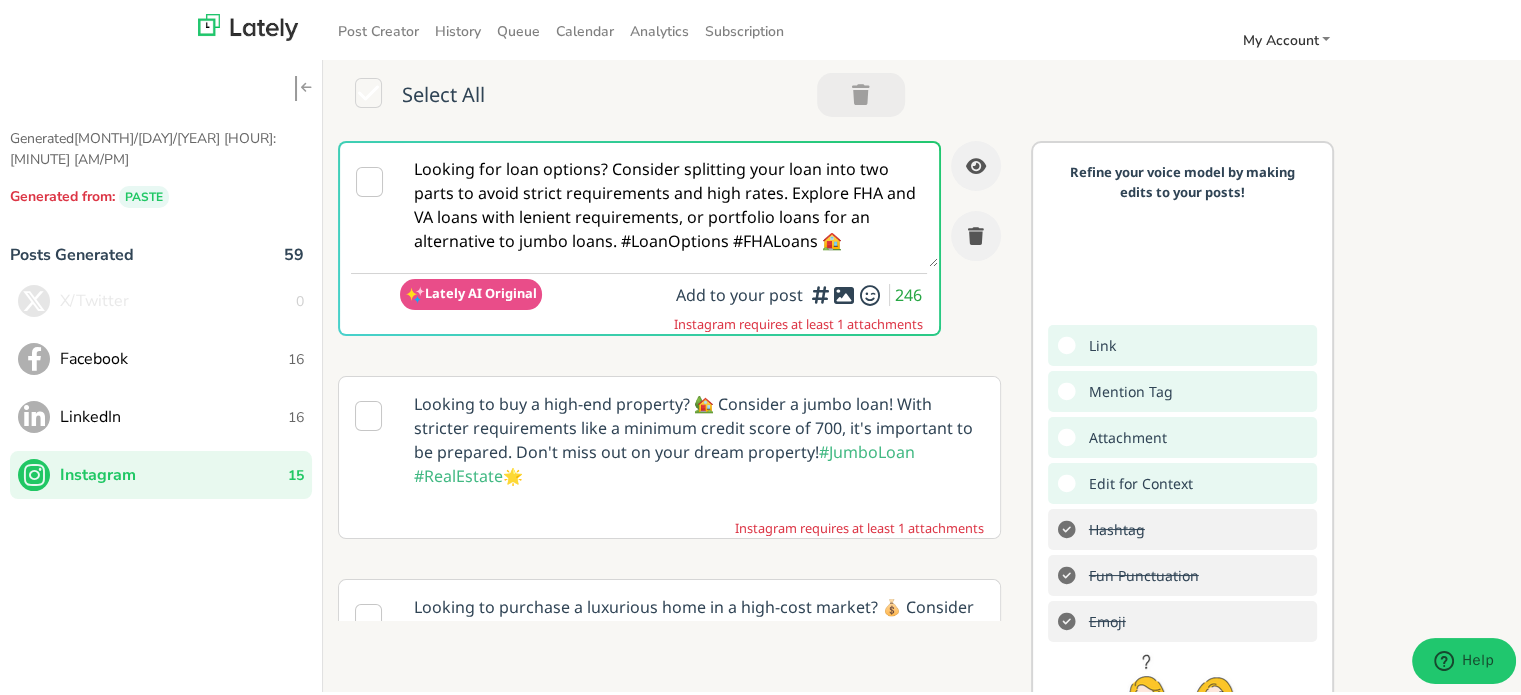 click on "Looking for loan options? Consider splitting your loan into two parts to avoid strict requirements and high rates. Explore FHA and VA loans with lenient requirements, or portfolio loans for an alternative to jumbo loans. #LoanOptions #FHALoans 🏠" at bounding box center (668, 202) 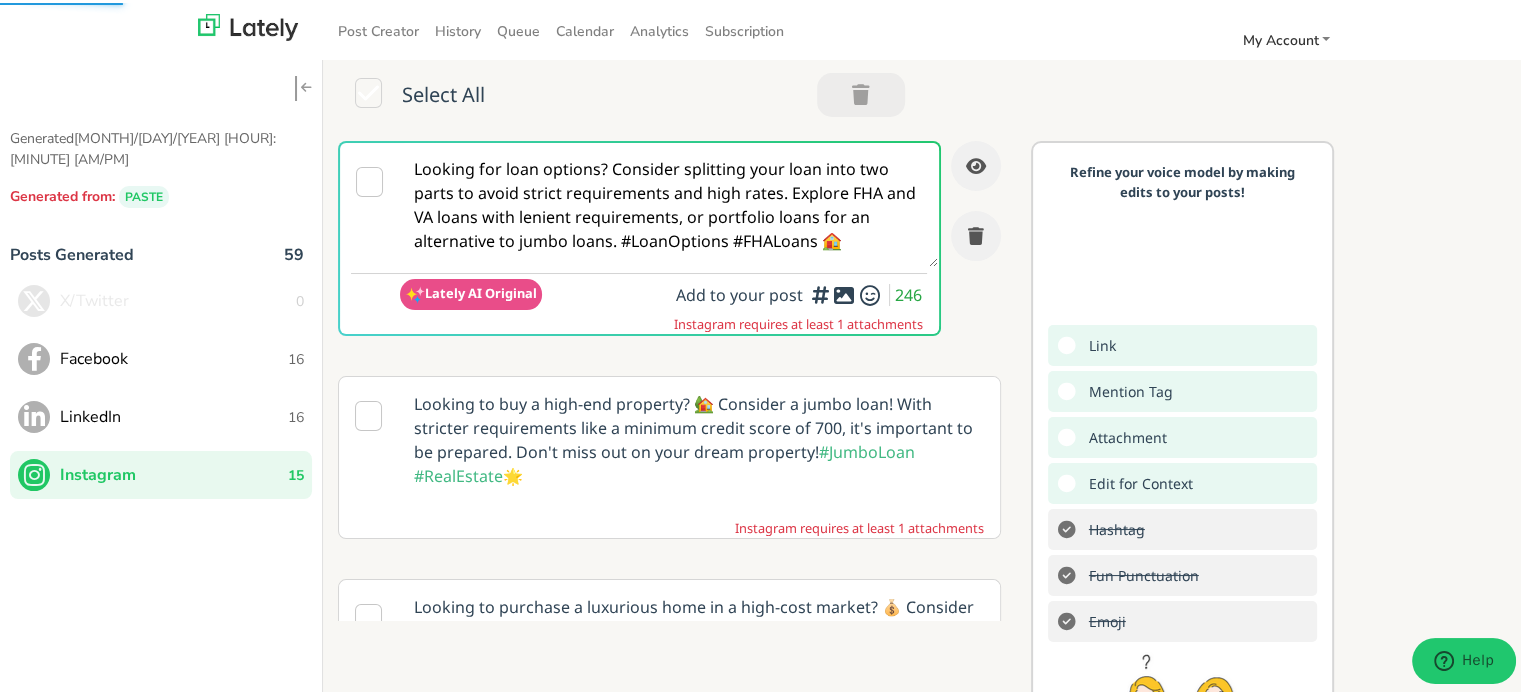click on "Facebook" at bounding box center (174, 356) 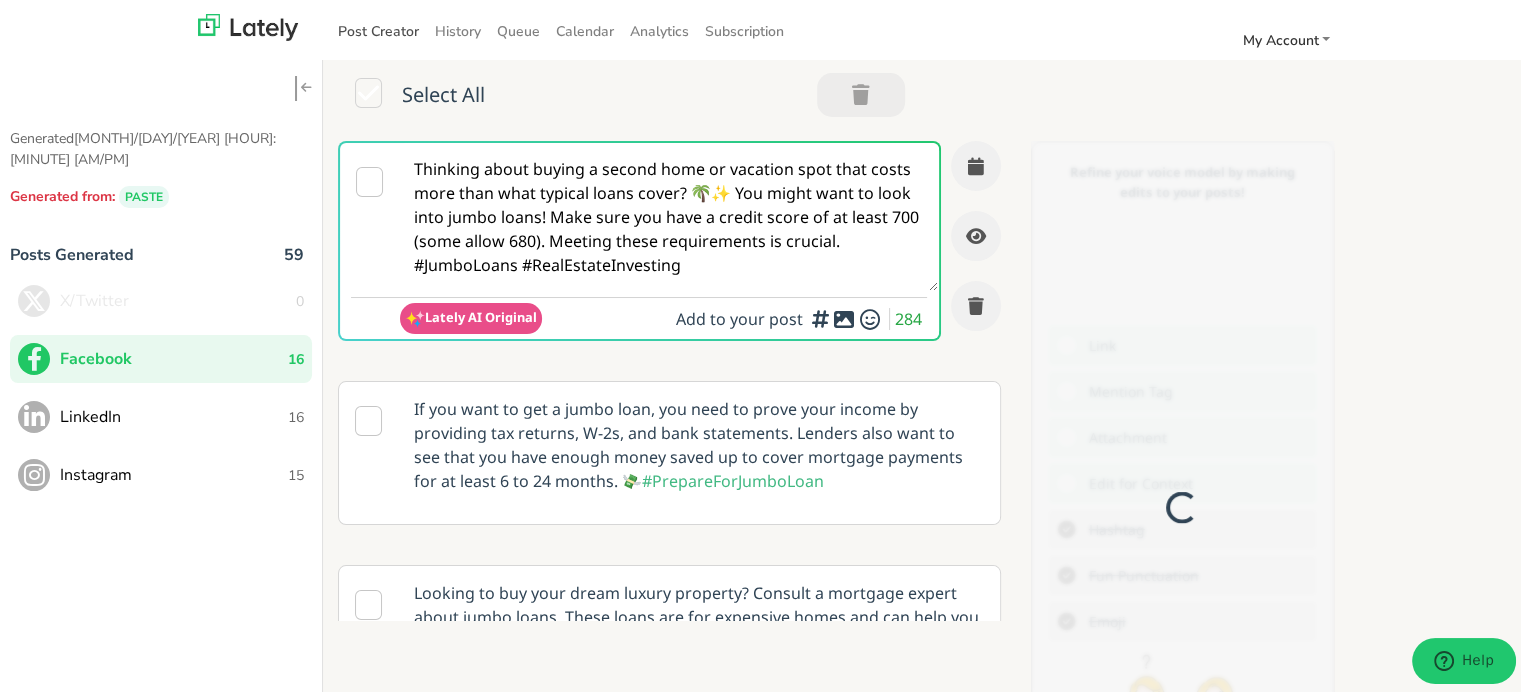 scroll, scrollTop: 0, scrollLeft: 0, axis: both 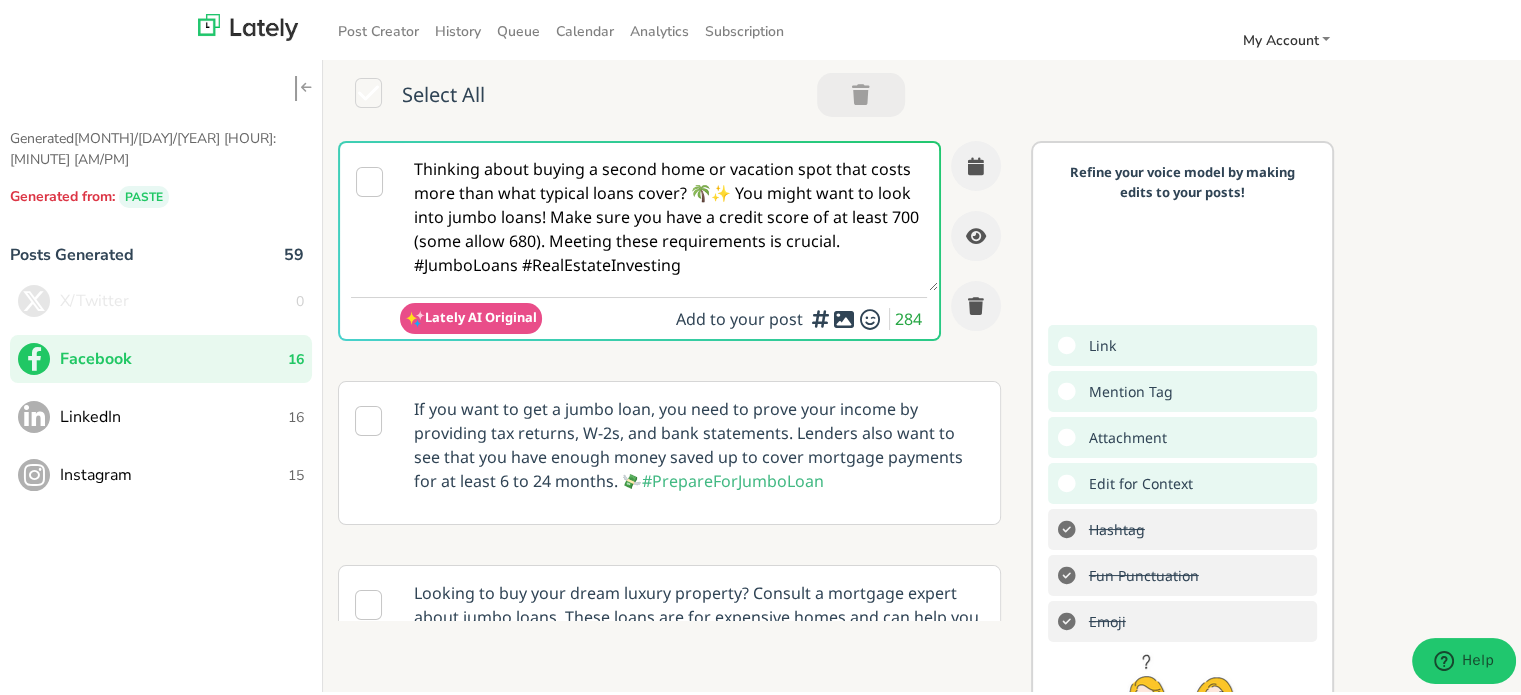 click on "Thinking about buying a second home or vacation spot that costs more than what typical loans cover? 🌴✨ You might want to look into jumbo loans! Make sure you have a credit score of at least 700 (some allow 680). Meeting these requirements is crucial. #JumboLoans #RealEstateInvesting" at bounding box center (668, 214) 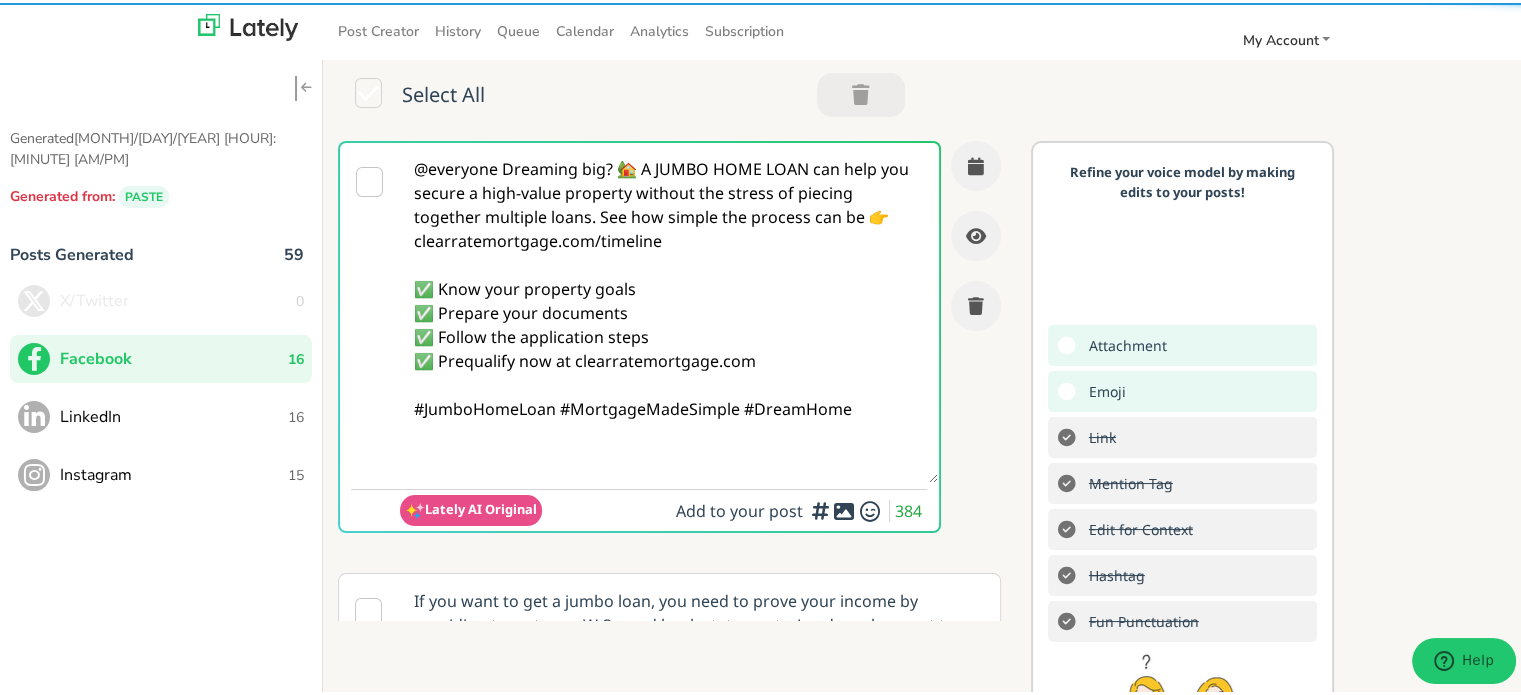 click on "@everyone Dreaming big? 🏡 A JUMBO HOME LOAN can help you secure a high-value property without the stress of piecing together multiple loans. See how simple the process can be 👉 clearratemortgage.com/timeline
✅ Know your property goals
✅ Prepare your documents
✅ Follow the application steps
✅ Prequalify now at clearratemortgage.com
#JumboHomeLoan #MortgageMadeSimple #DreamHome" at bounding box center (668, 310) 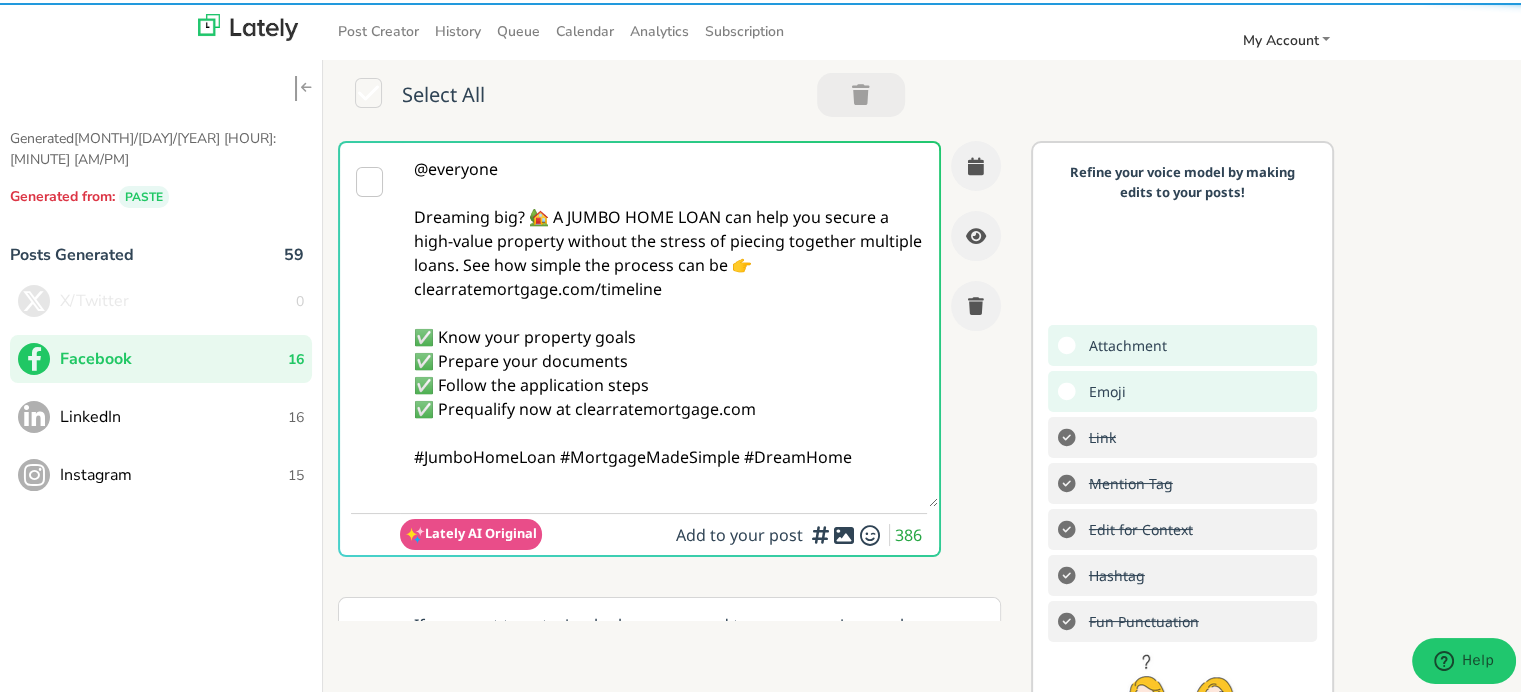 click on "@everyone
Dreaming big? 🏡 A JUMBO HOME LOAN can help you secure a high-value property without the stress of piecing together multiple loans. See how simple the process can be 👉 clearratemortgage.com/timeline
✅ Know your property goals
✅ Prepare your documents
✅ Follow the application steps
✅ Prequalify now at clearratemortgage.com
#JumboHomeLoan #MortgageMadeSimple #DreamHome" at bounding box center (668, 322) 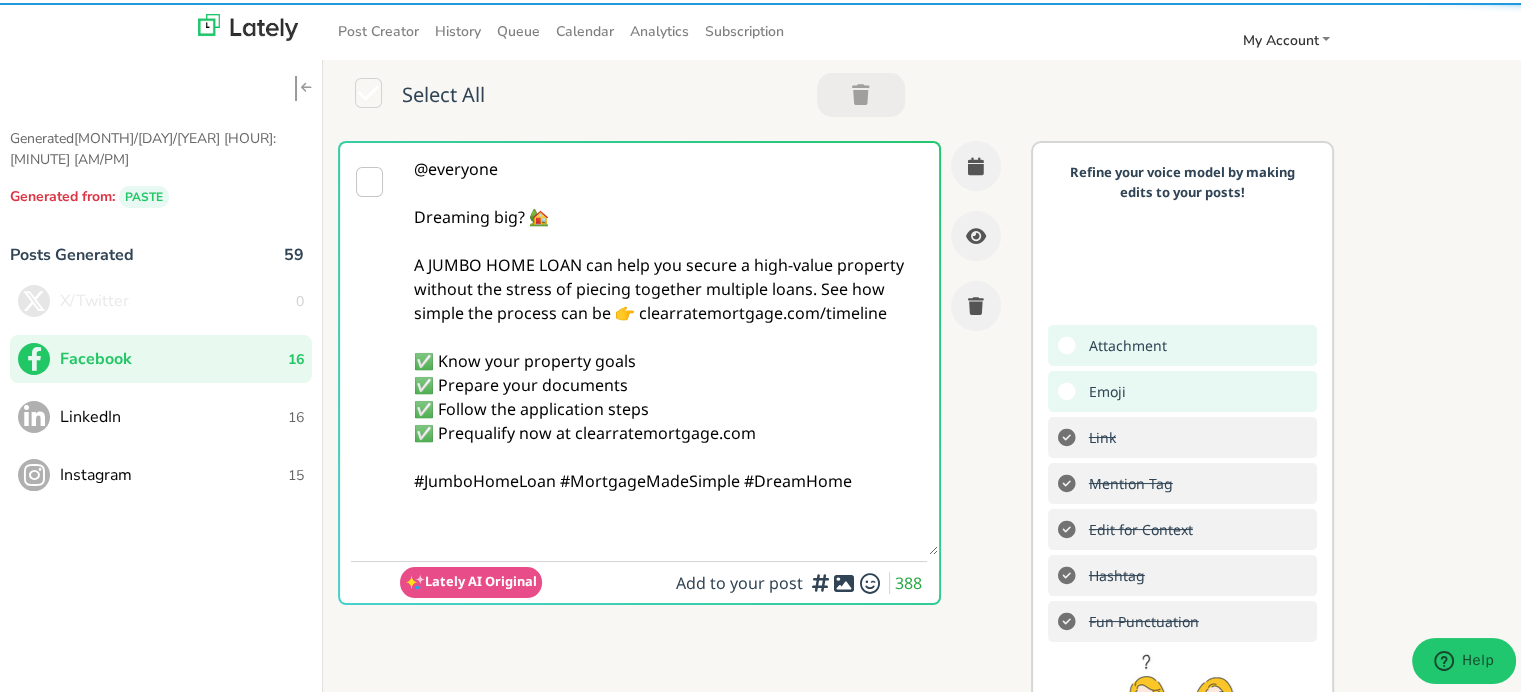 click on "@everyone
Dreaming big? 🏡
A JUMBO HOME LOAN can help you secure a high-value property without the stress of piecing together multiple loans. See how simple the process can be 👉 clearratemortgage.com/timeline
✅ Know your property goals
✅ Prepare your documents
✅ Follow the application steps
✅ Prequalify now at clearratemortgage.com
#JumboHomeLoan #MortgageMadeSimple #DreamHome" at bounding box center (668, 346) 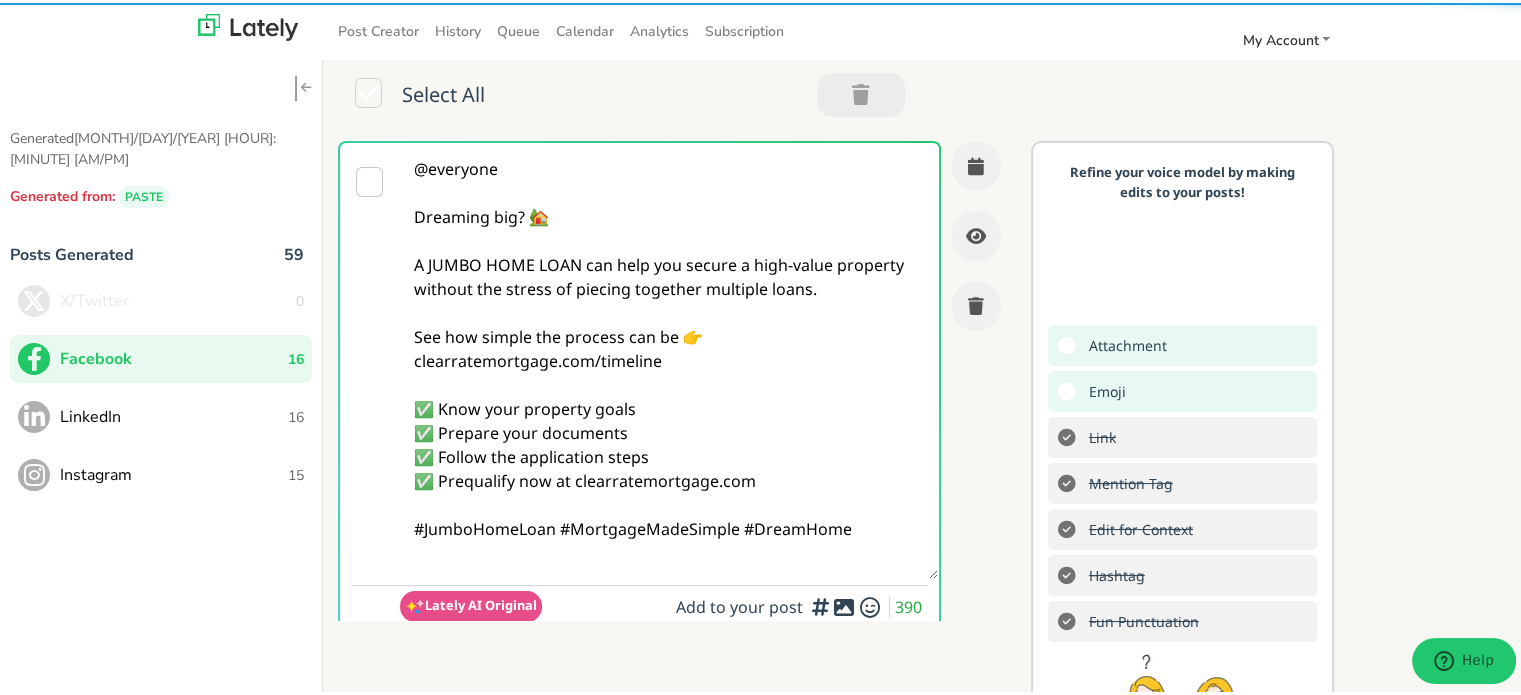 click on "@everyone
Dreaming big? 🏡
A JUMBO HOME LOAN can help you secure a high-value property without the stress of piecing together multiple loans.
See how simple the process can be 👉 clearratemortgage.com/timeline
✅ Know your property goals
✅ Prepare your documents
✅ Follow the application steps
✅ Prequalify now at clearratemortgage.com
#JumboHomeLoan #MortgageMadeSimple #DreamHome" at bounding box center (668, 358) 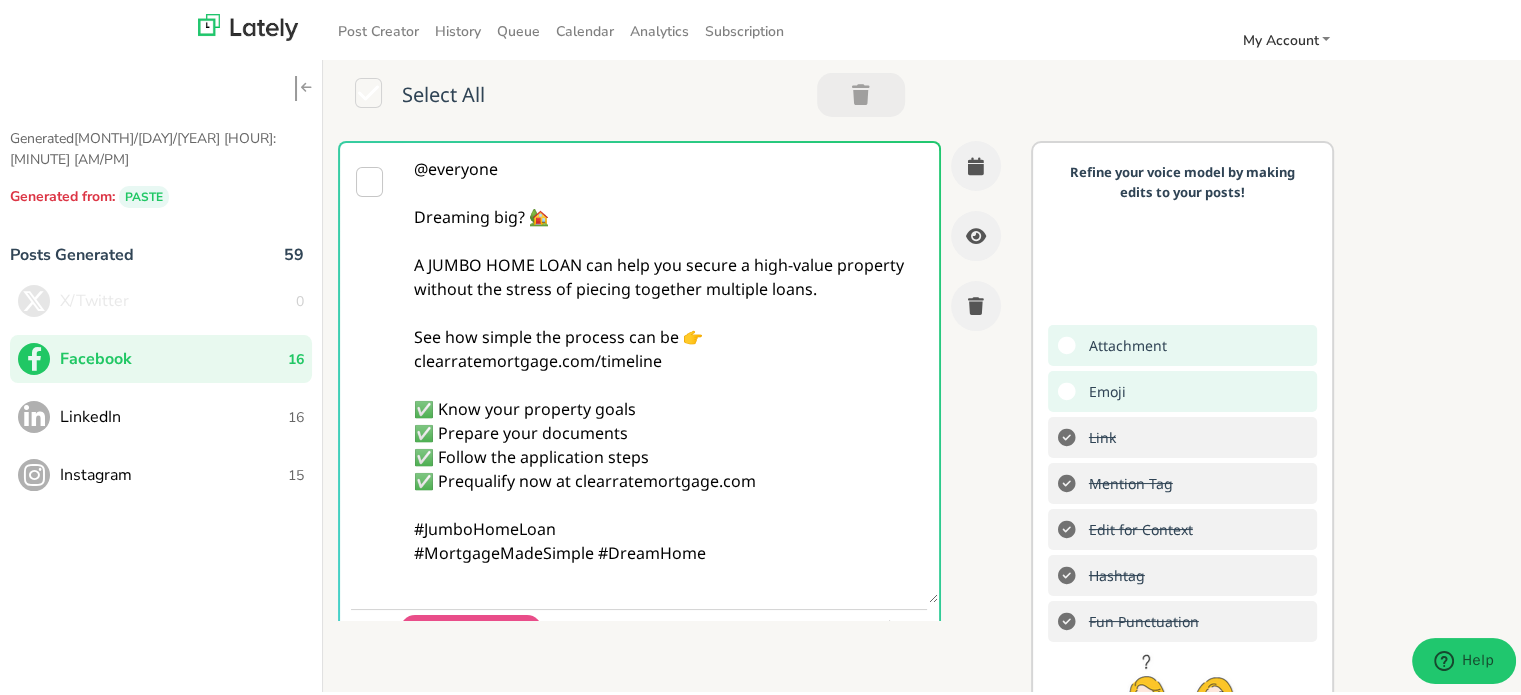 click on "@everyone
Dreaming big? 🏡
A JUMBO HOME LOAN can help you secure a high-value property without the stress of piecing together multiple loans.
See how simple the process can be 👉 clearratemortgage.com/timeline
✅ Know your property goals
✅ Prepare your documents
✅ Follow the application steps
✅ Prequalify now at clearratemortgage.com
#JumboHomeLoan
#MortgageMadeSimple #DreamHome" at bounding box center [668, 370] 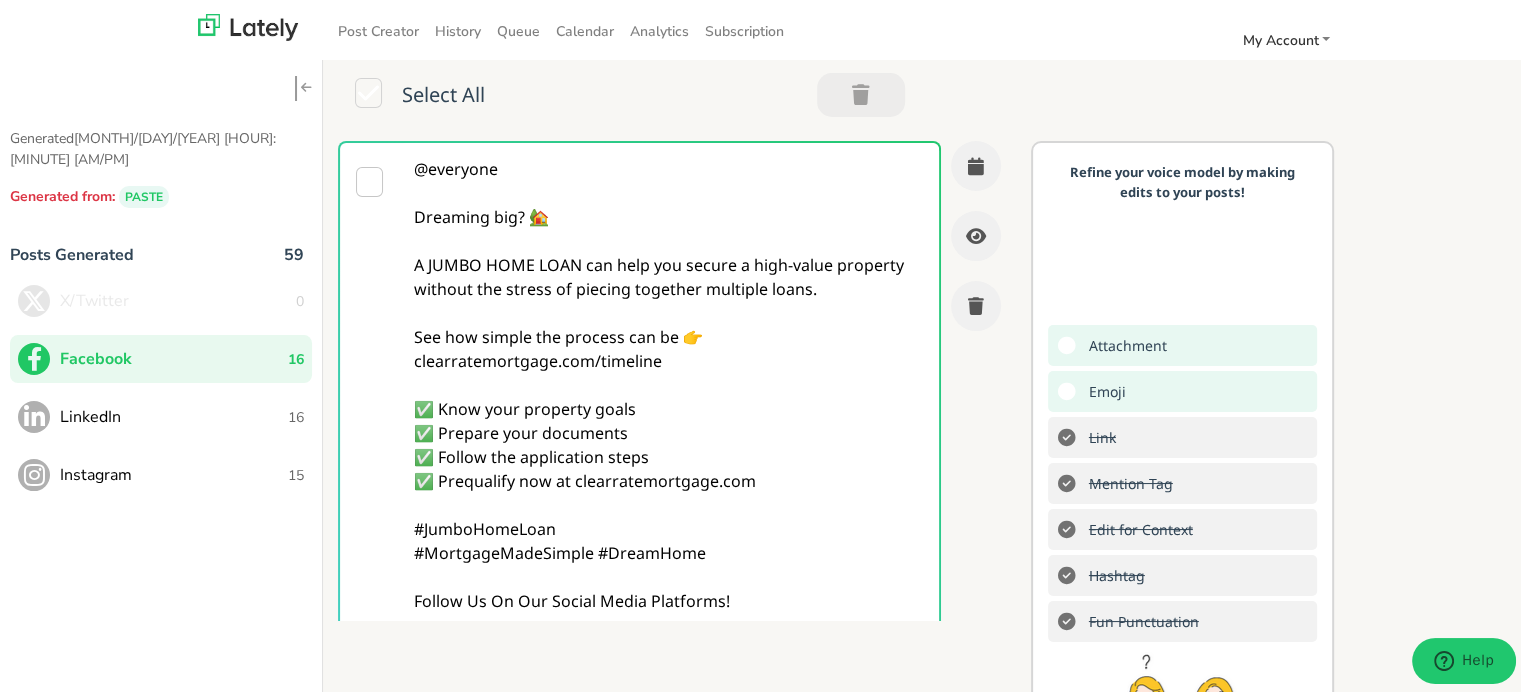 scroll, scrollTop: 109, scrollLeft: 0, axis: vertical 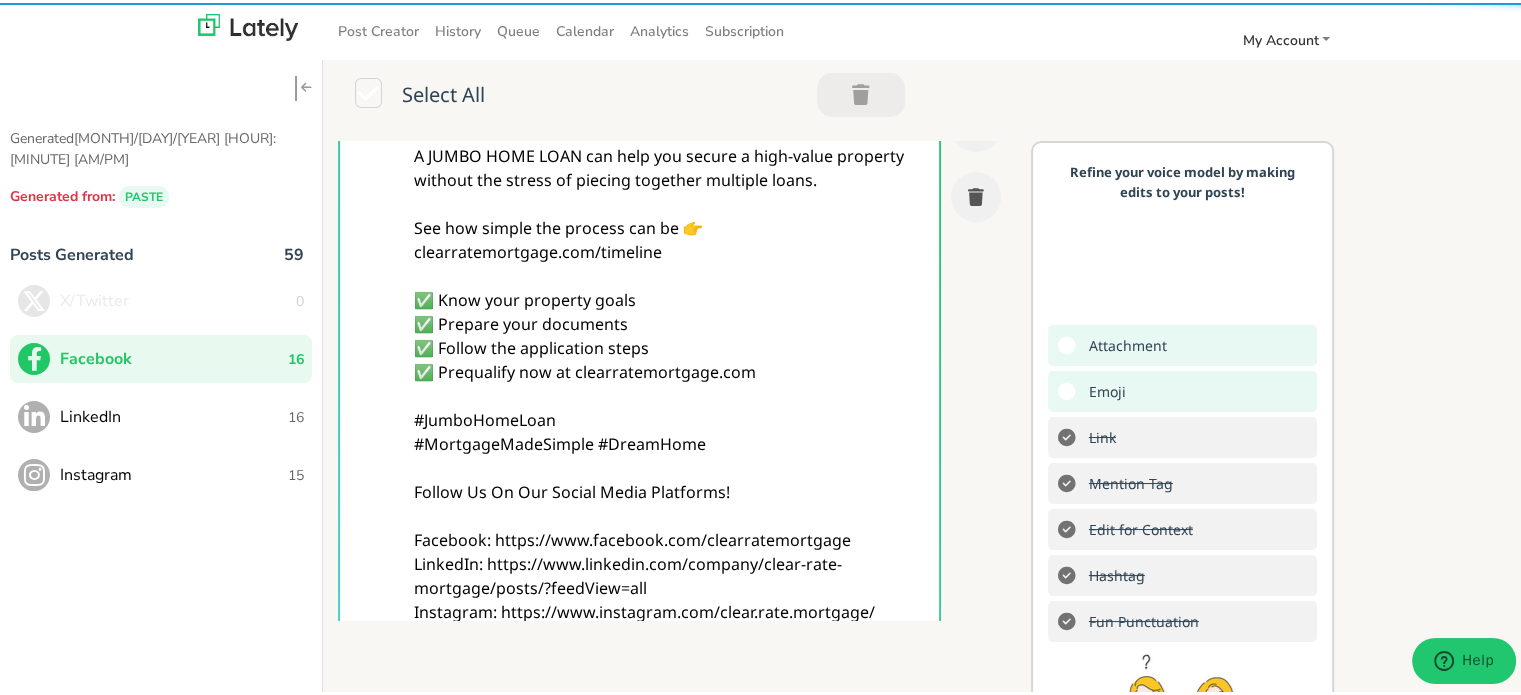 type on "@everyone
Dreaming big? 🏡
A JUMBO HOME LOAN can help you secure a high-value property without the stress of piecing together multiple loans.
See how simple the process can be 👉 clearratemortgage.com/timeline
✅ Know your property goals
✅ Prepare your documents
✅ Follow the application steps
✅ Prequalify now at clearratemortgage.com
#JumboHomeLoan
#MortgageMadeSimple #DreamHome
Follow Us On Our Social Media Platforms!
Facebook: https://www.facebook.com/clearratemortgage
LinkedIn: https://www.linkedin.com/company/clear-rate-mortgage/posts/?feedView=all
Instagram: https://www.instagram.com/clear.rate.mortgage/" 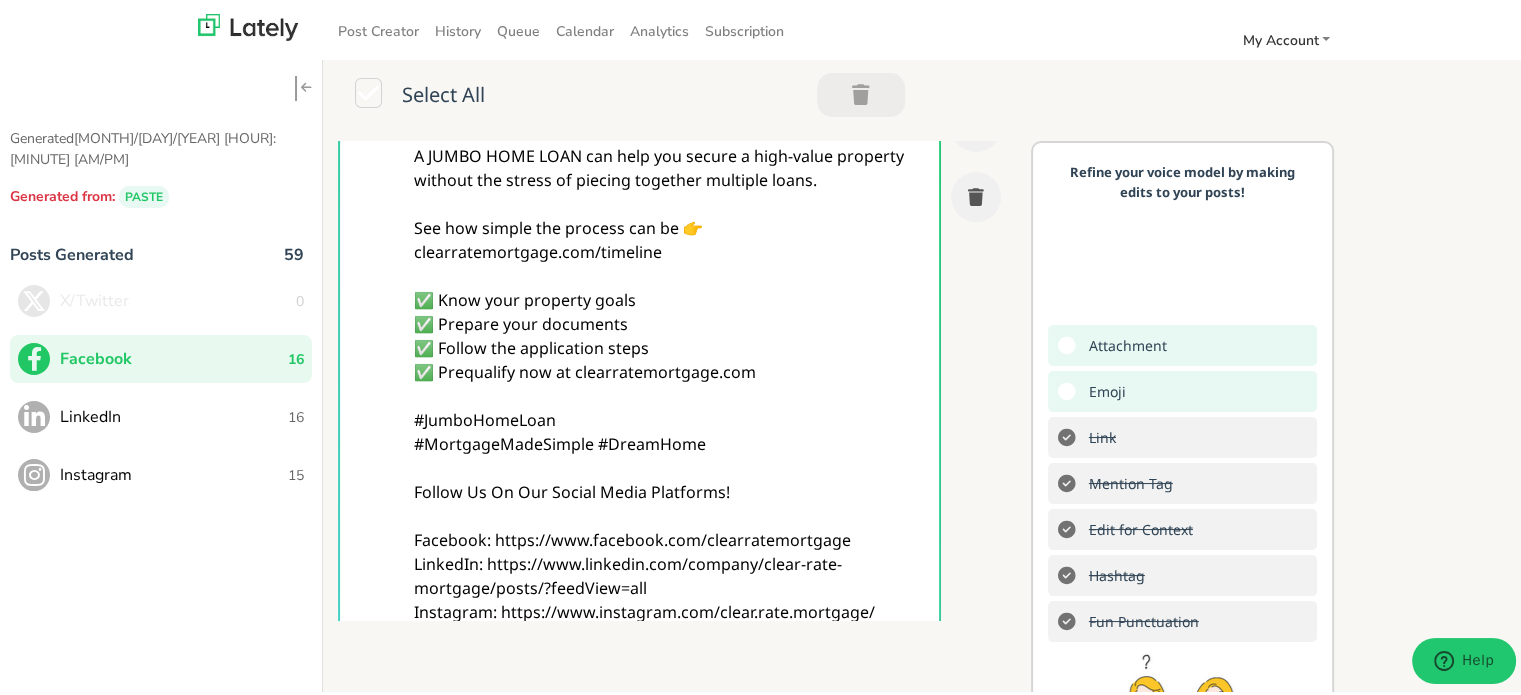 scroll, scrollTop: 529, scrollLeft: 0, axis: vertical 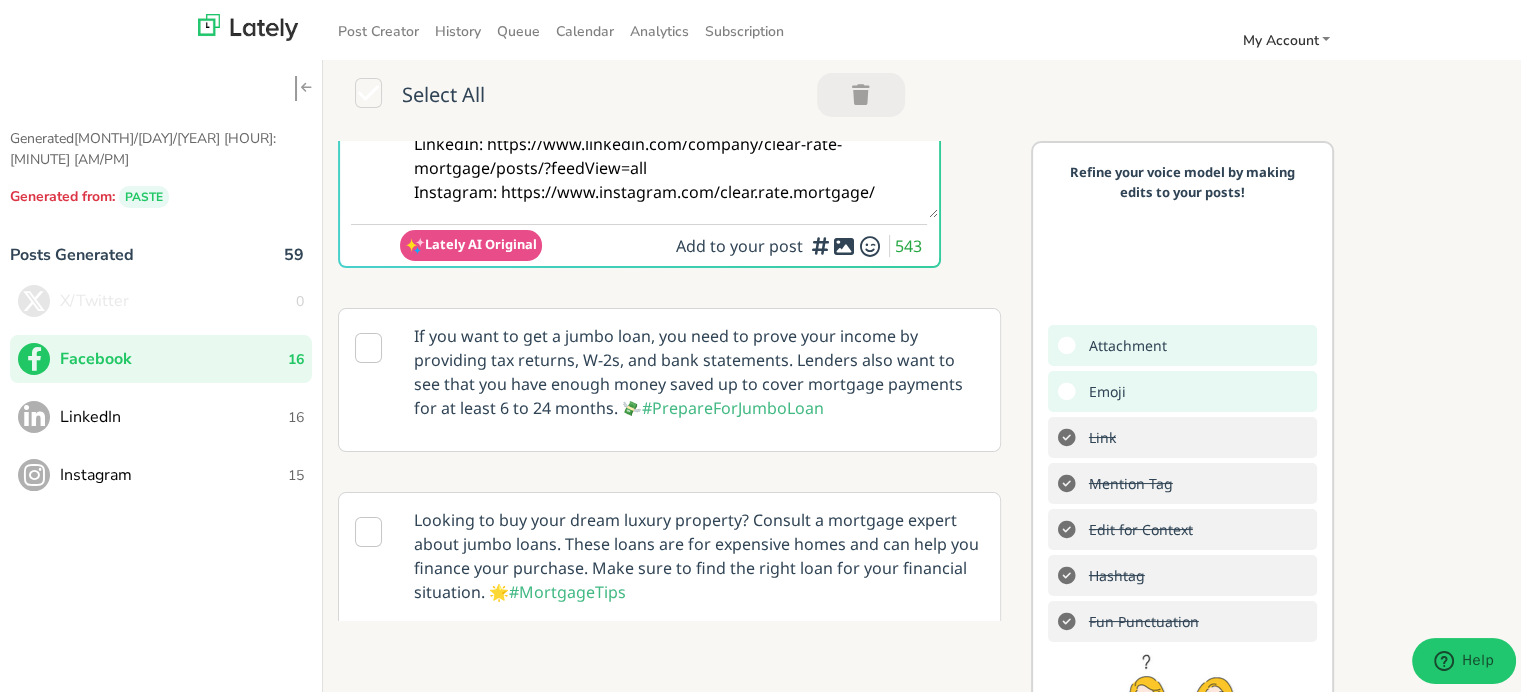 click at bounding box center [762, 246] 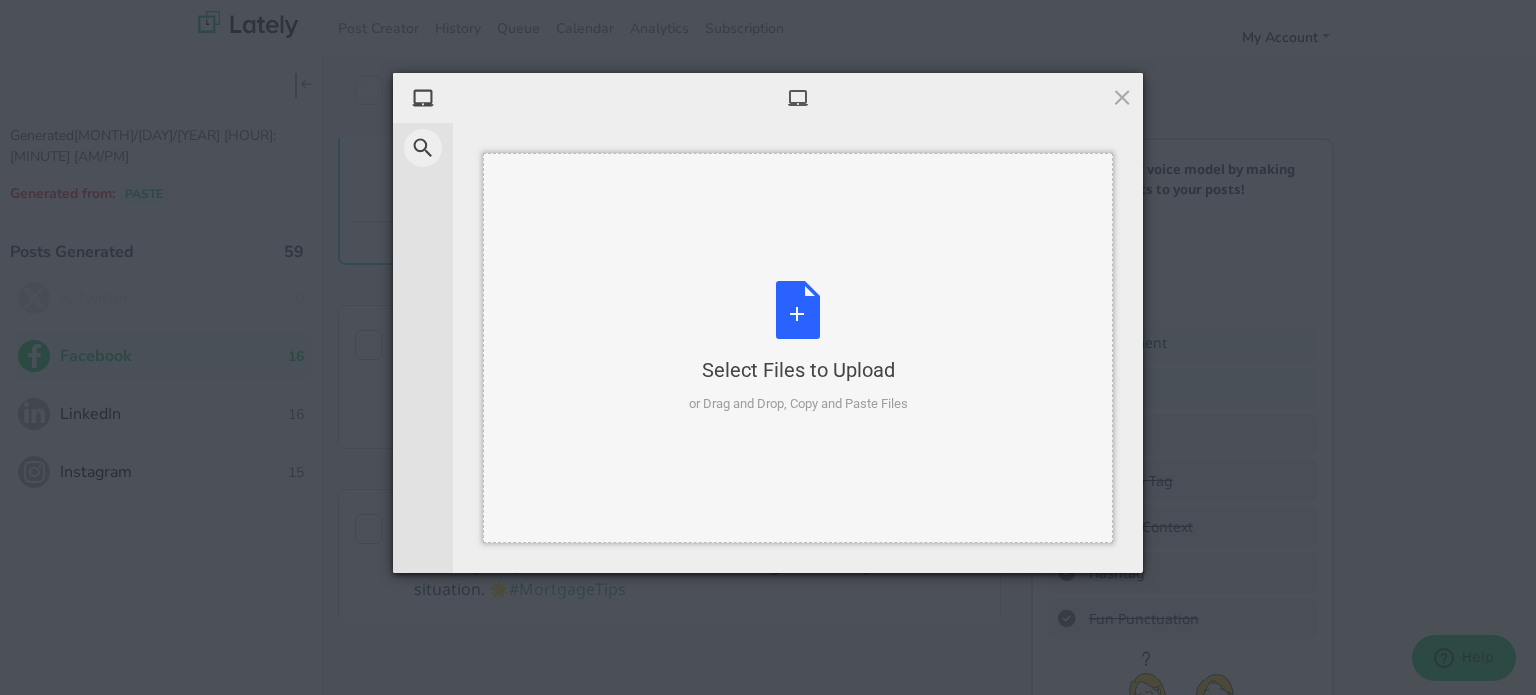 click on "Select Files to Upload
or Drag and Drop, Copy and Paste Files" at bounding box center [798, 347] 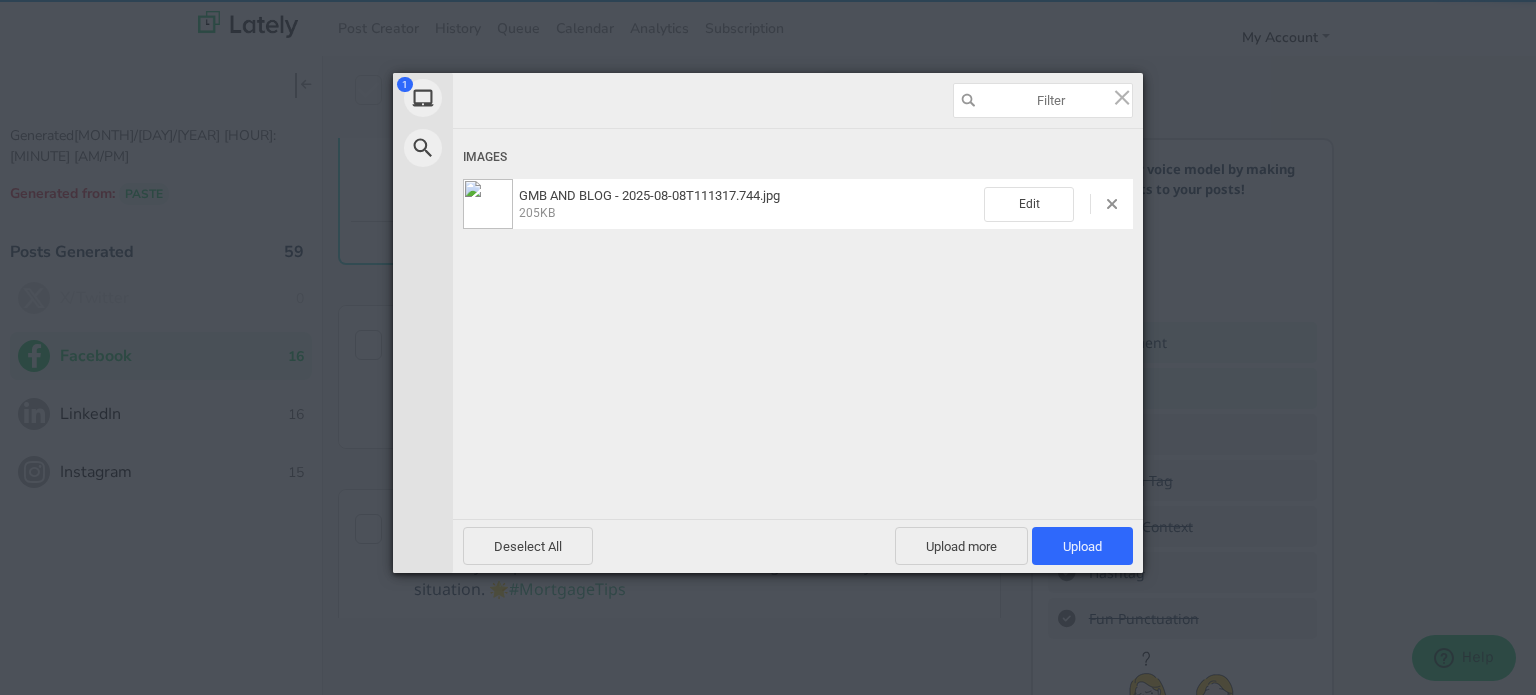 click on "Edit" at bounding box center (1058, 204) 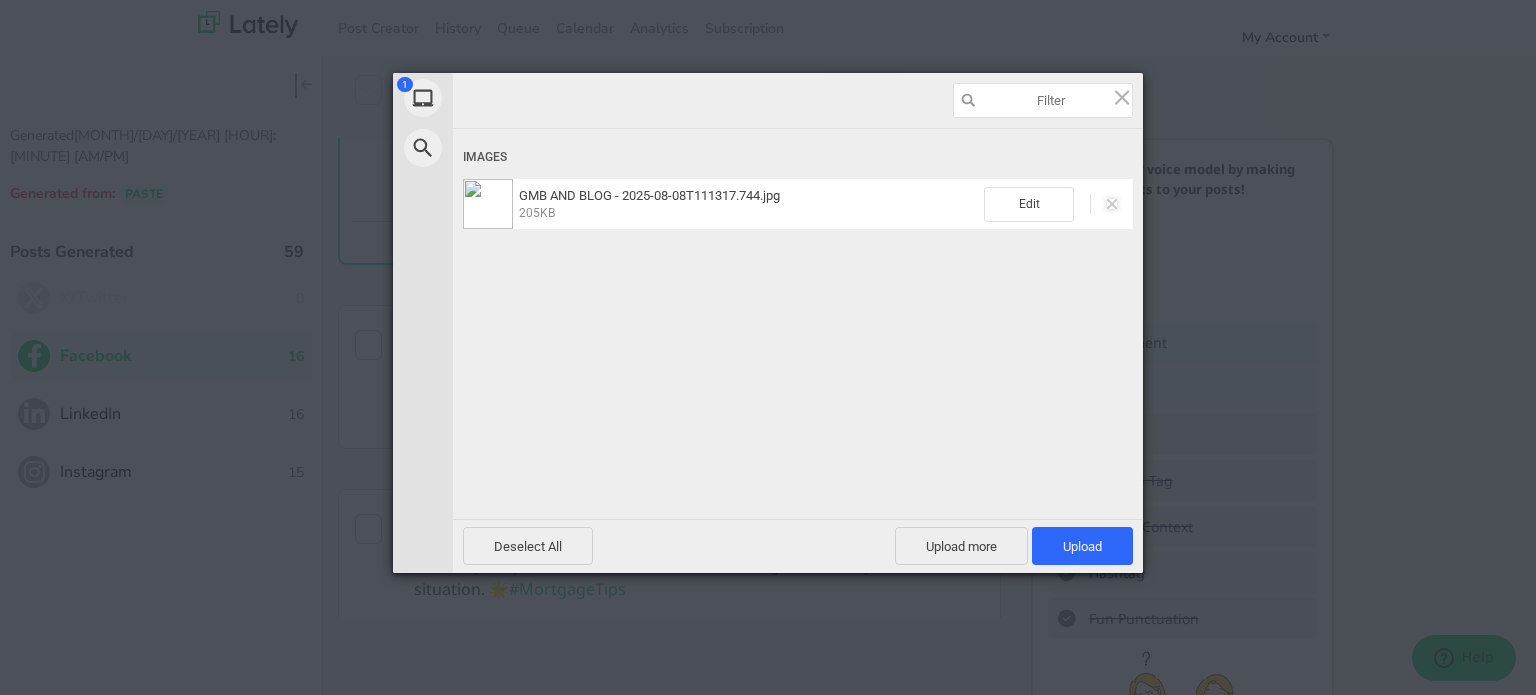 click at bounding box center (1112, 204) 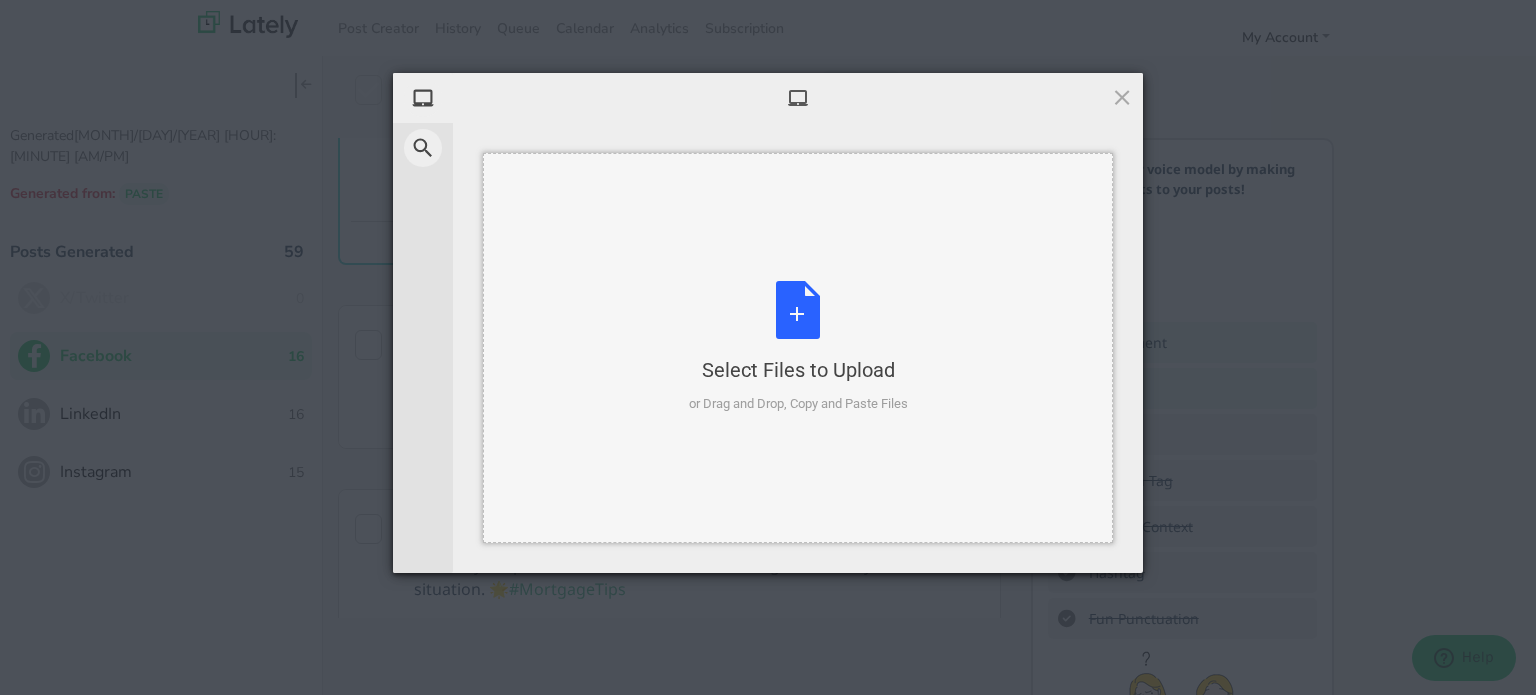 click on "Select Files to Upload
or Drag and Drop, Copy and Paste Files" at bounding box center (798, 347) 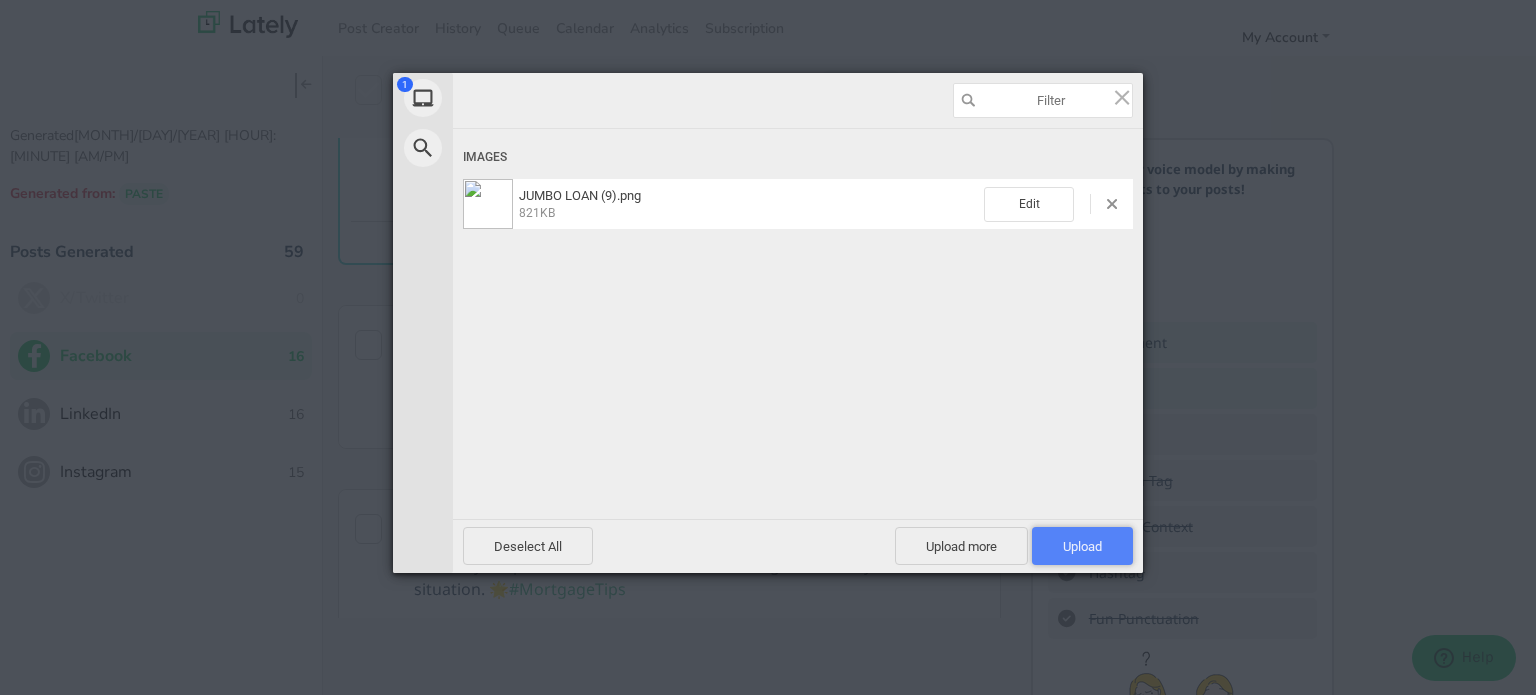 click on "Upload
1" at bounding box center [1082, 546] 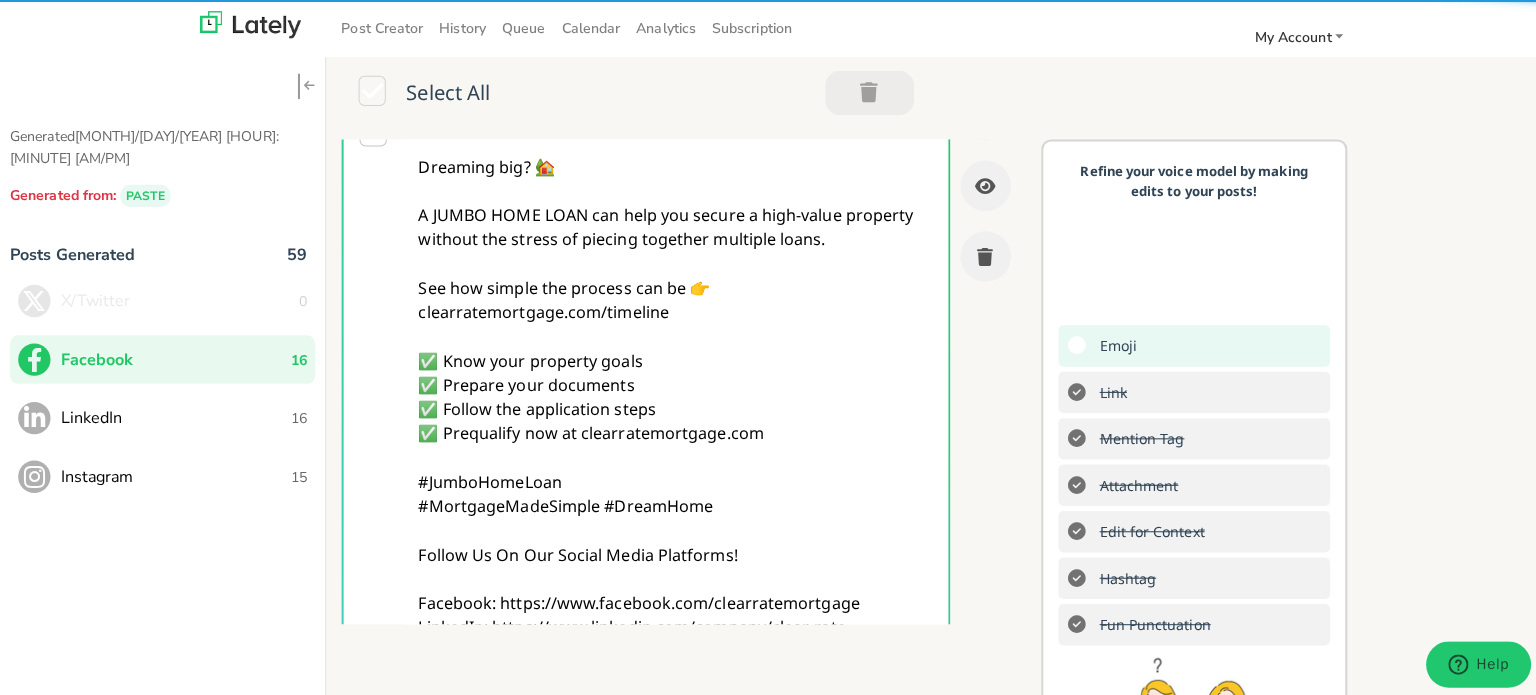 scroll, scrollTop: 0, scrollLeft: 0, axis: both 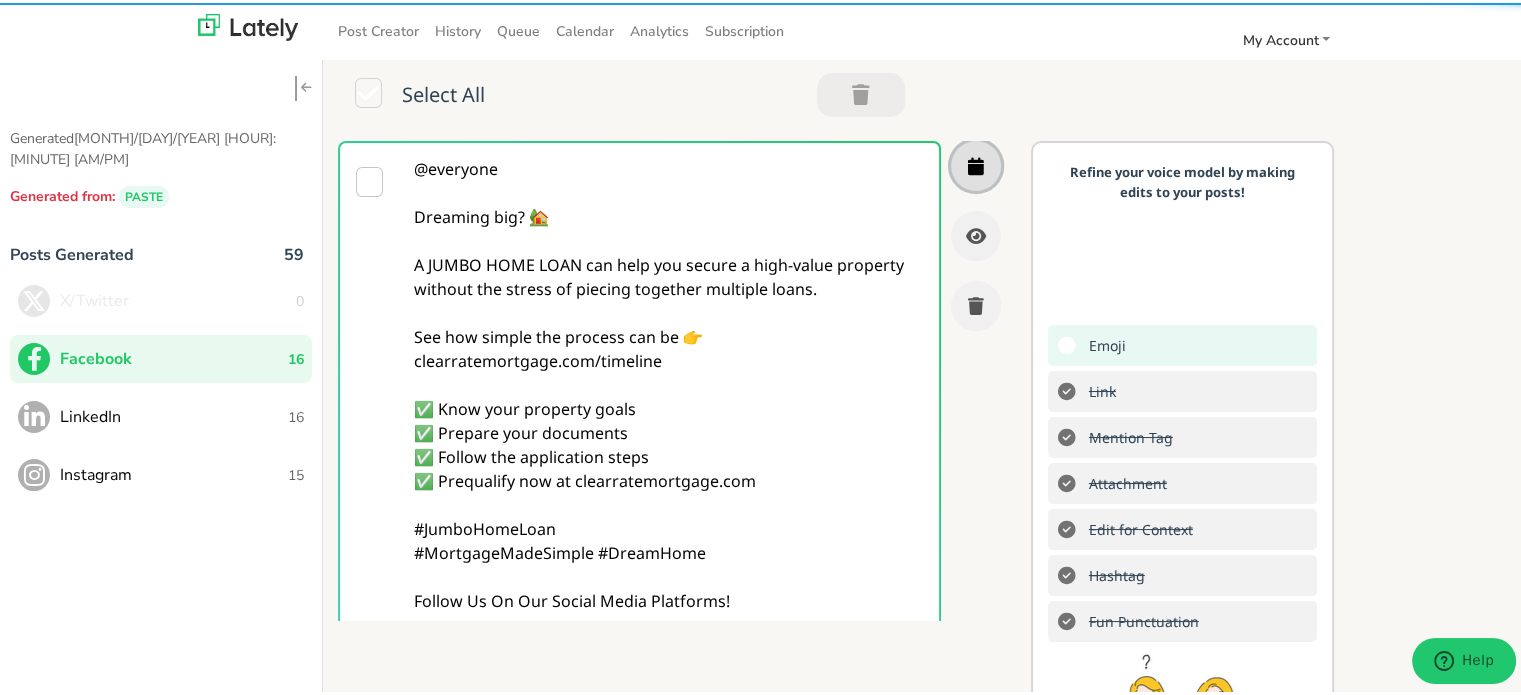 click at bounding box center (976, 163) 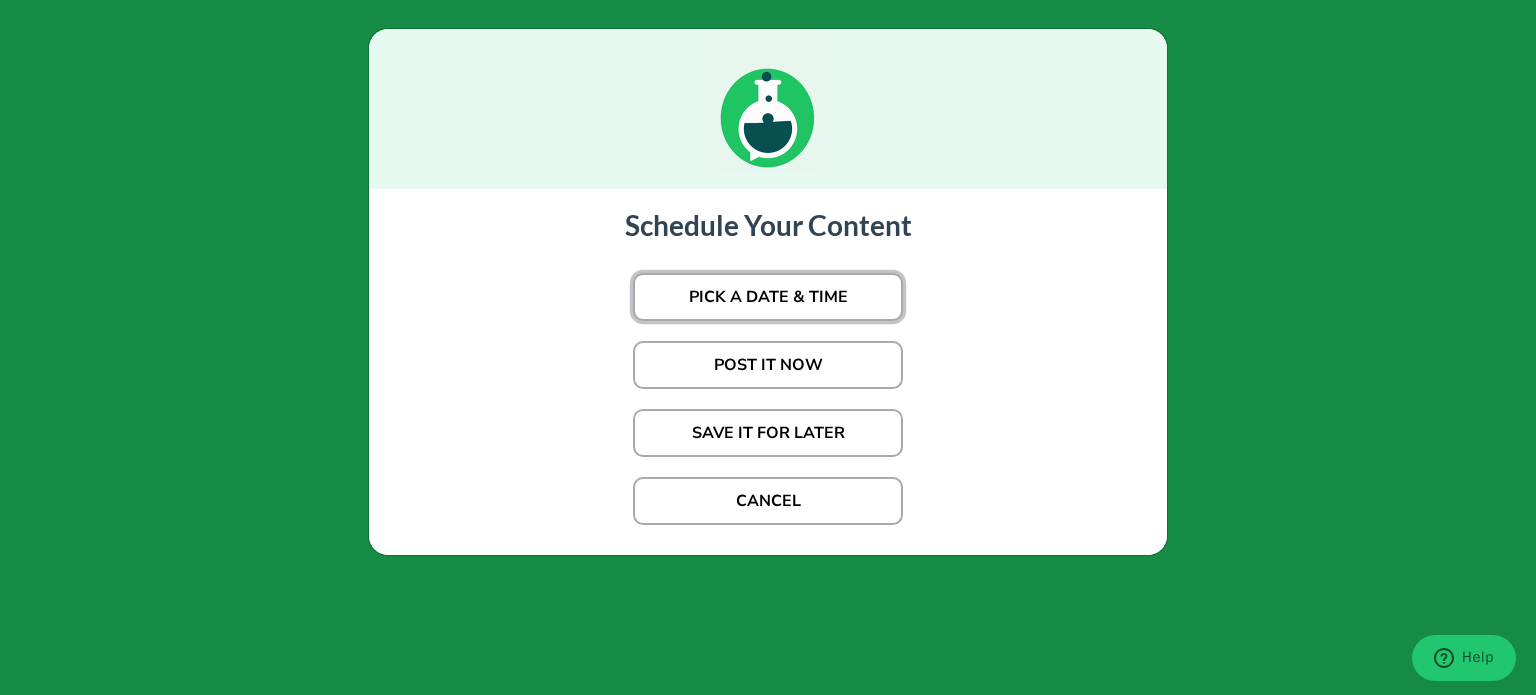 click on "PICK A DATE & TIME" at bounding box center [768, 297] 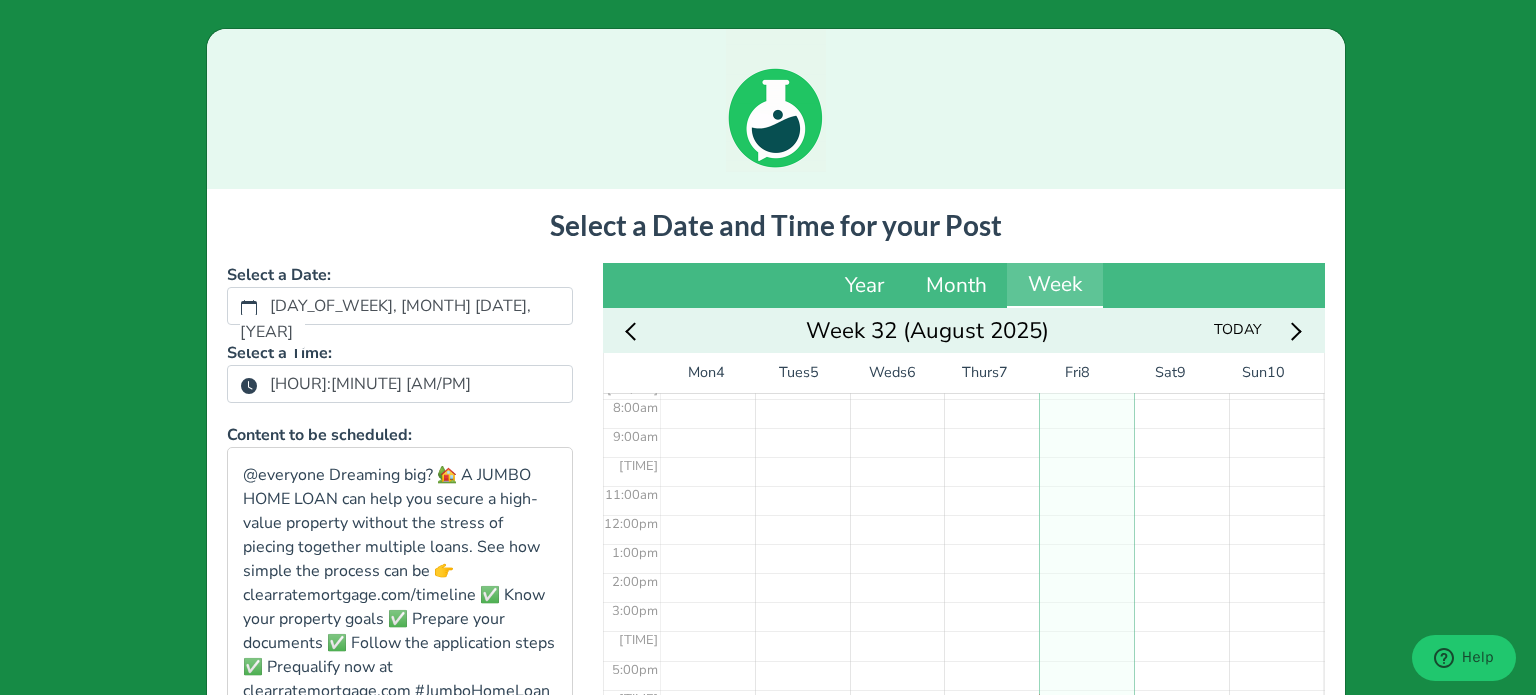 click on "[HOUR]:[MINUTE] [AM/PM]" at bounding box center [370, 384] 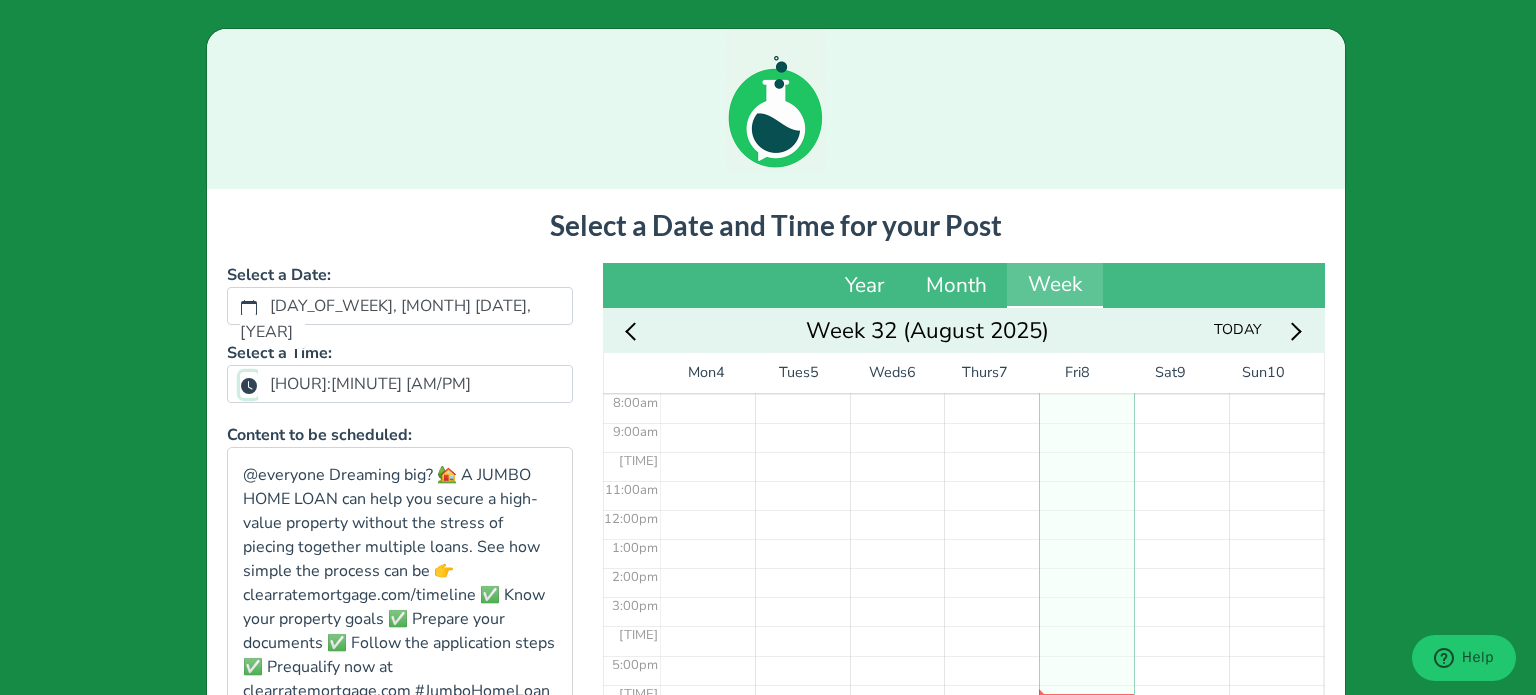 click on "[HOUR]:[MINUTE] [AM/PM]" at bounding box center (249, 385) 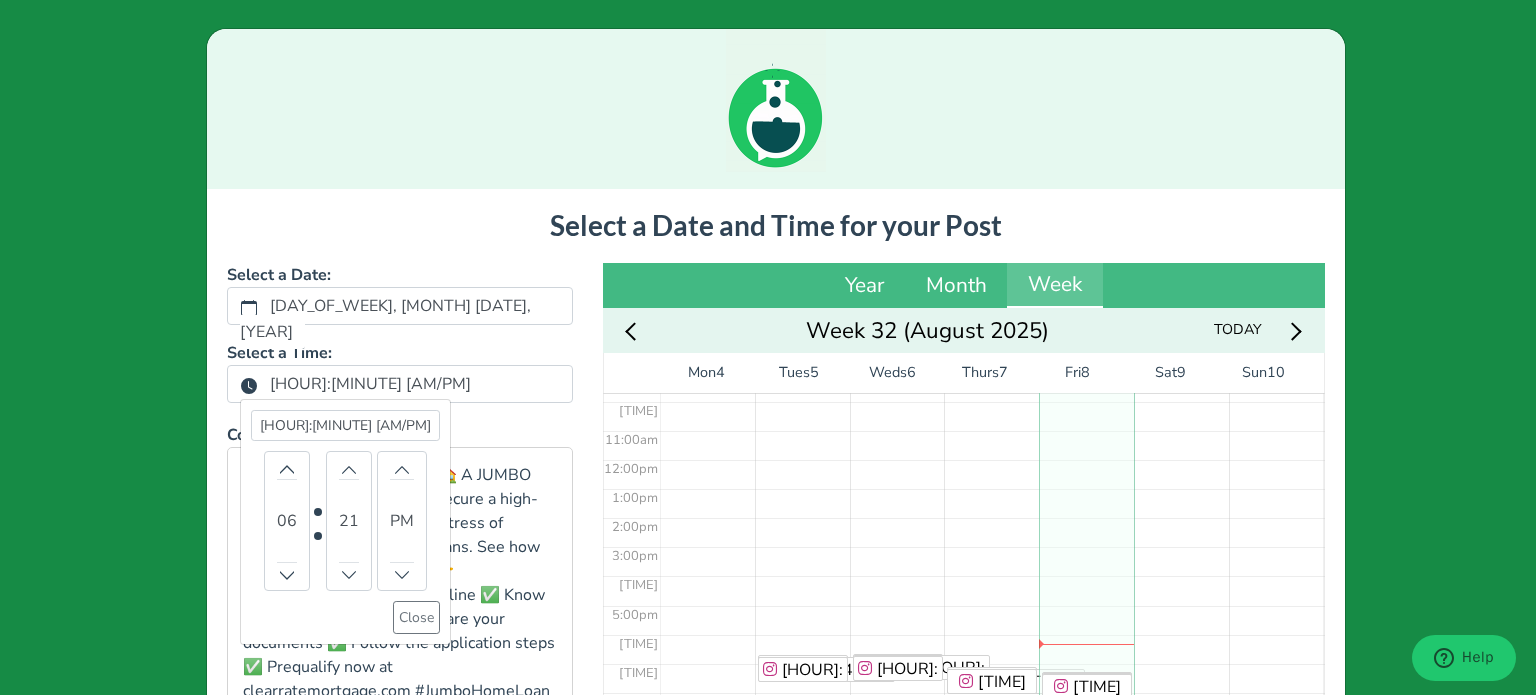 scroll, scrollTop: 303, scrollLeft: 0, axis: vertical 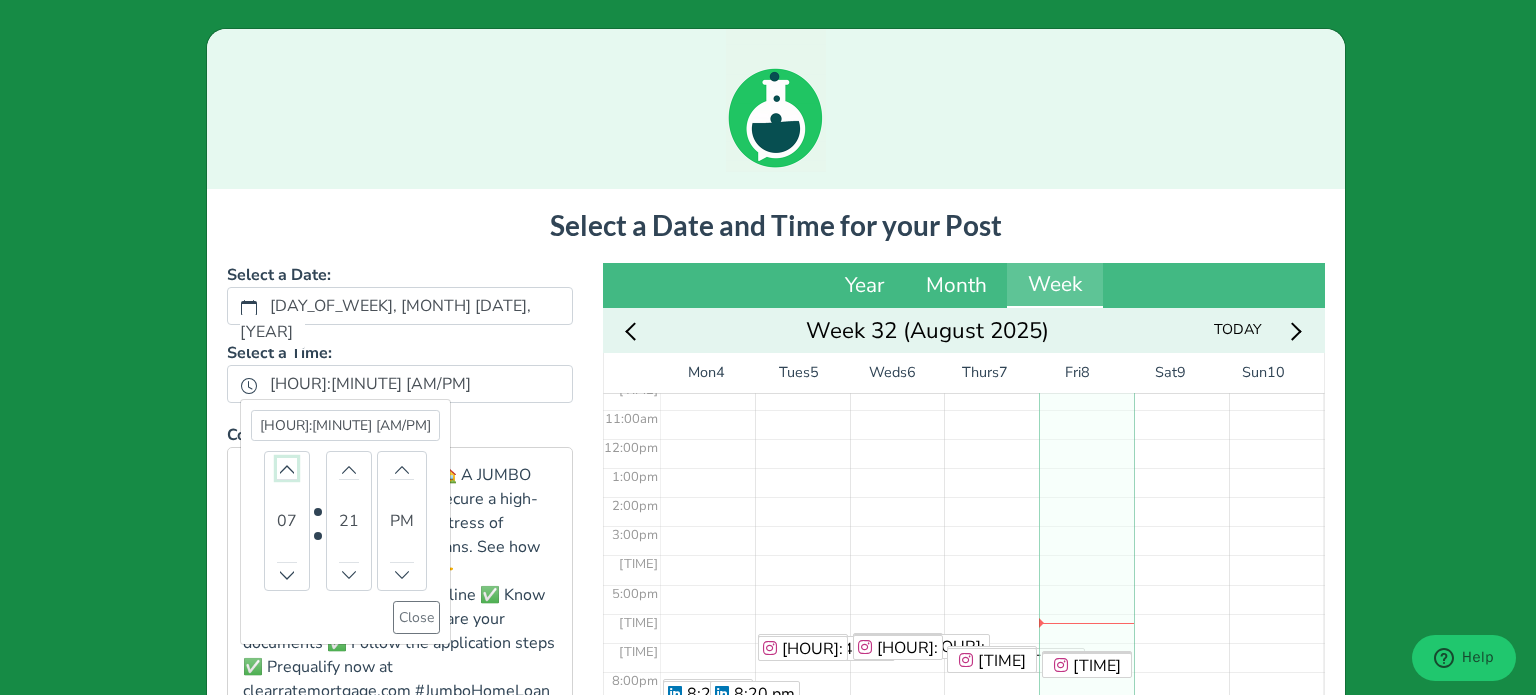 click at bounding box center [287, 468] 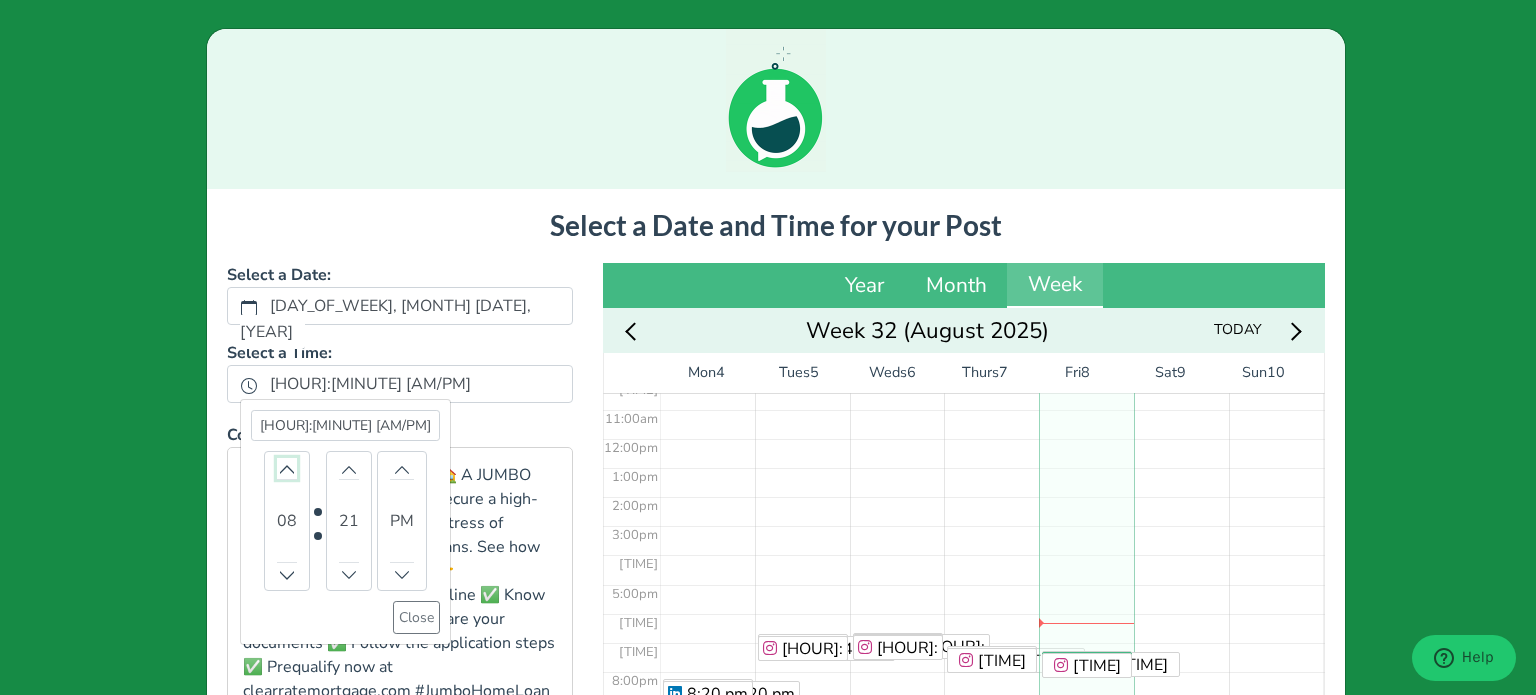 click at bounding box center (287, 468) 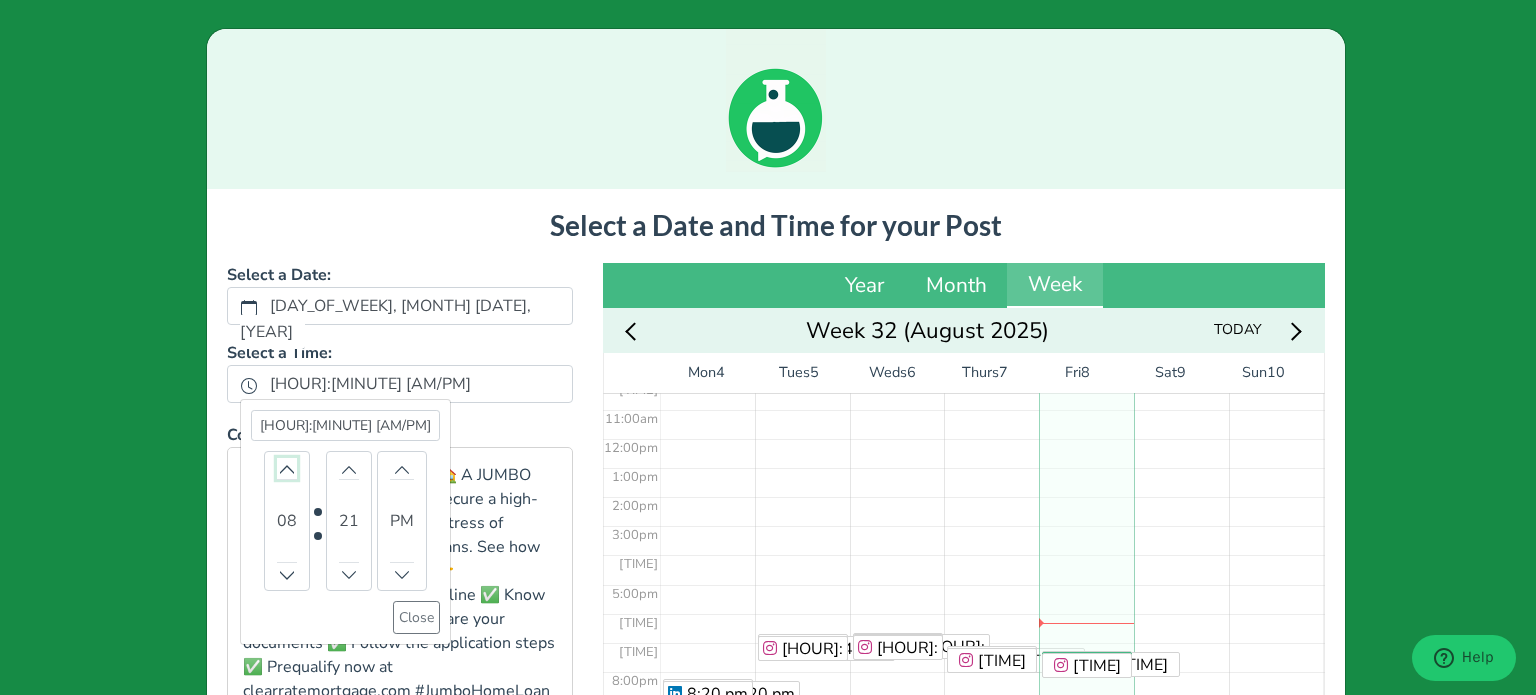 click at bounding box center (287, 468) 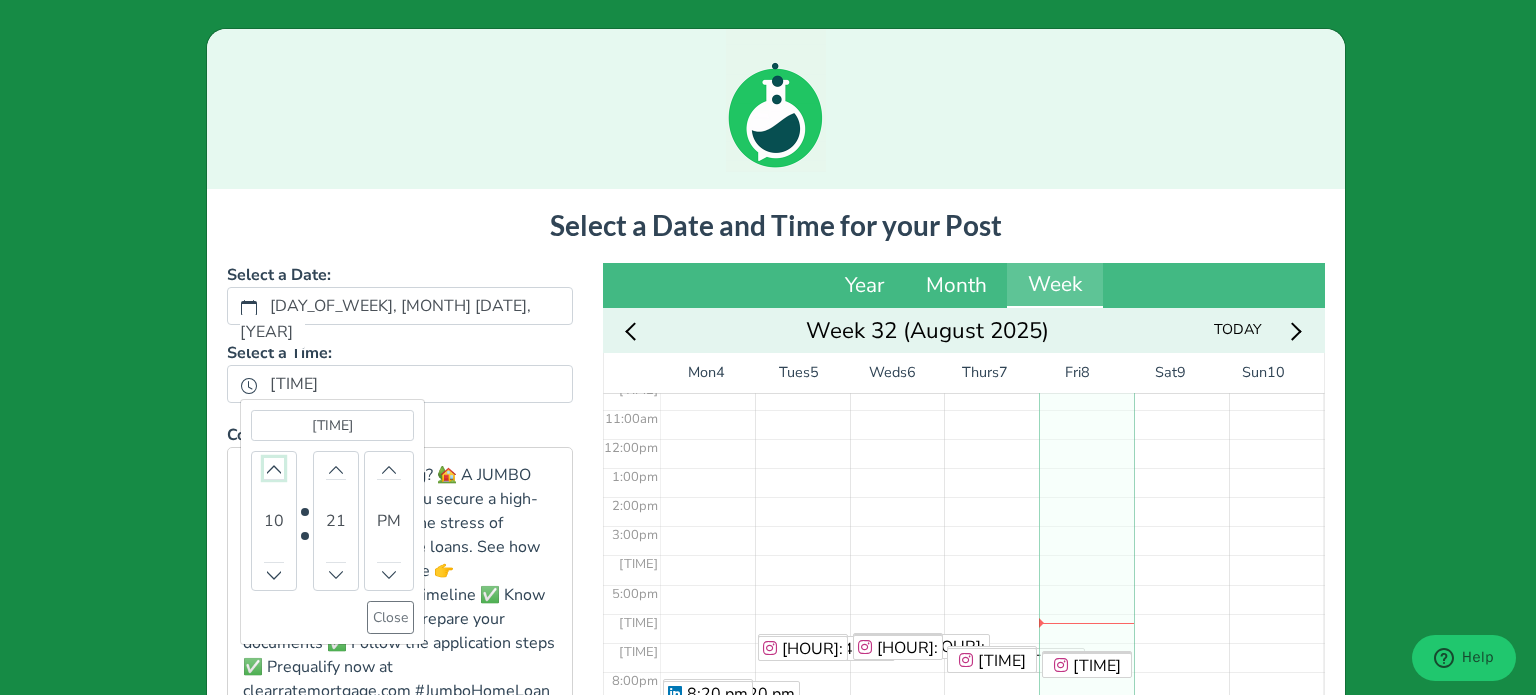 click at bounding box center [274, 468] 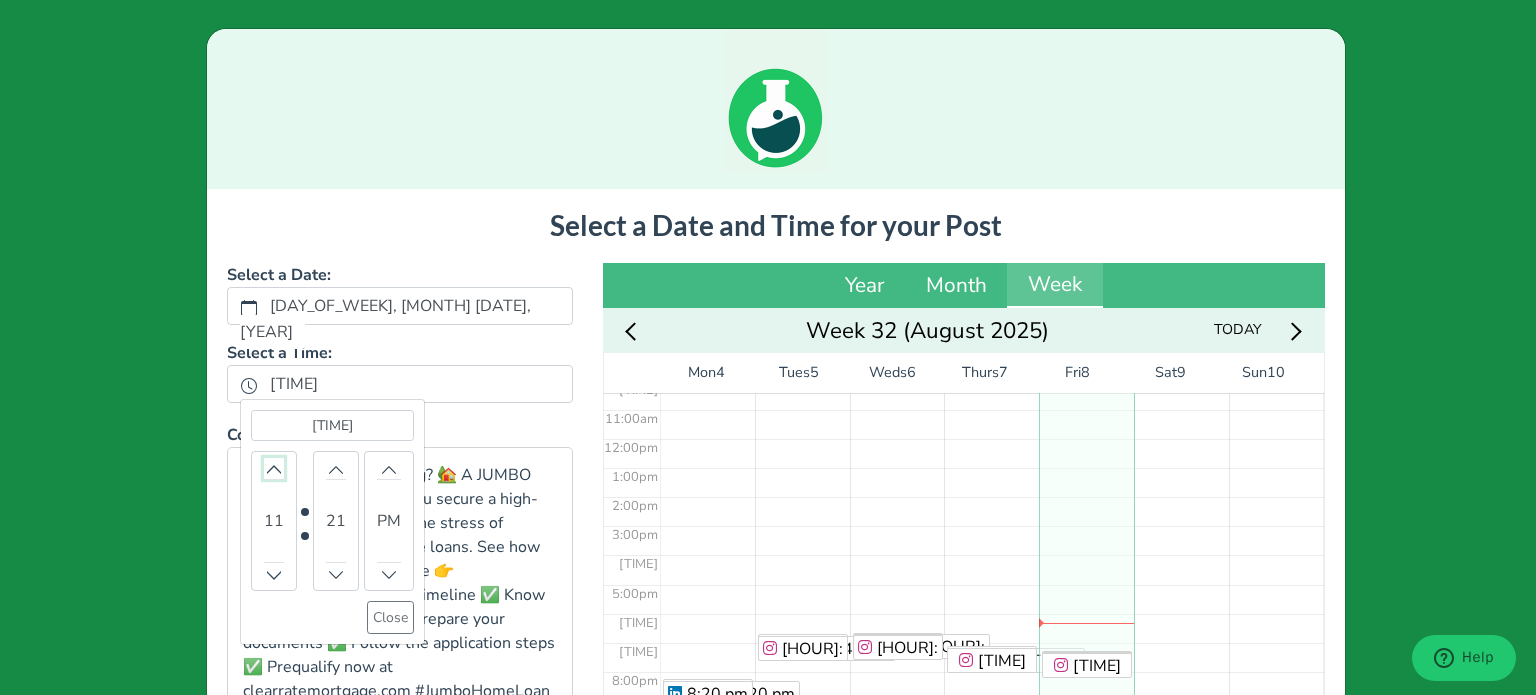 click at bounding box center [274, 468] 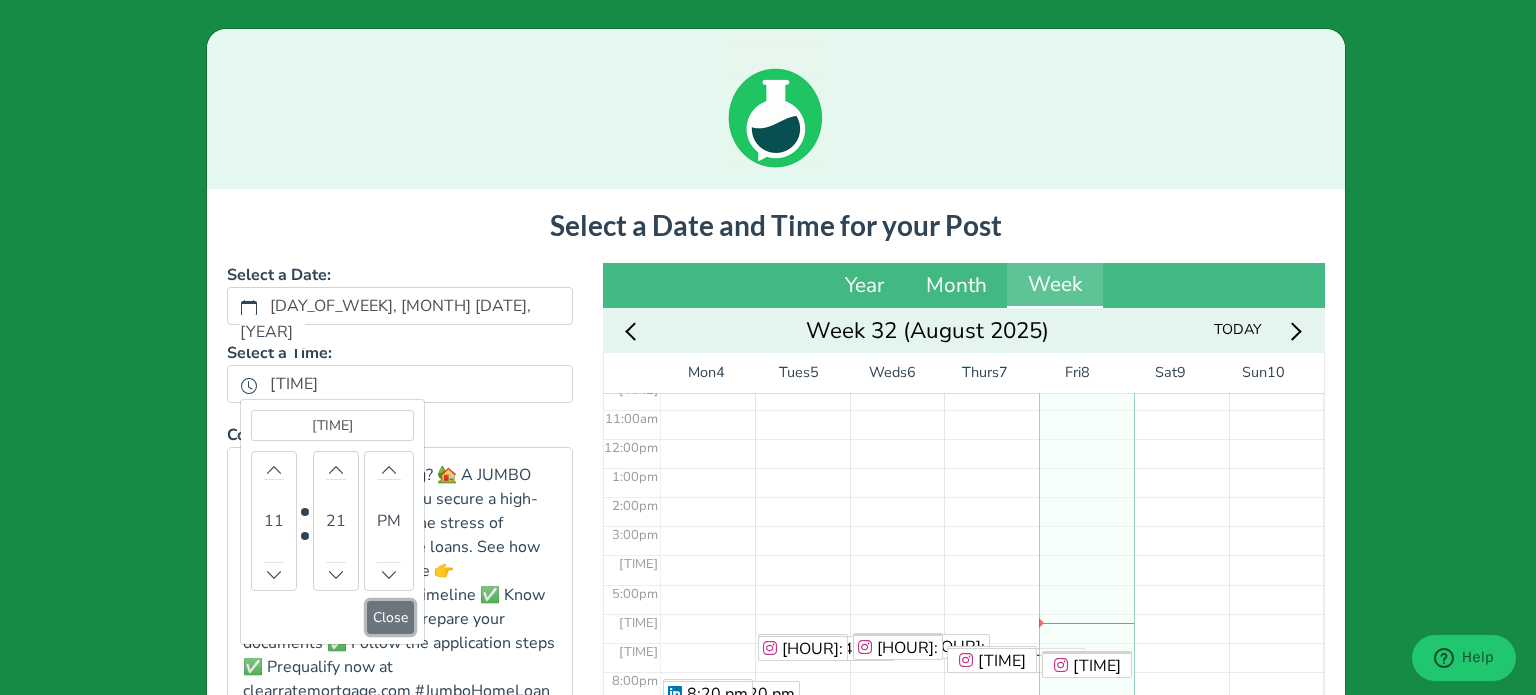 click on "Close" at bounding box center (390, 617) 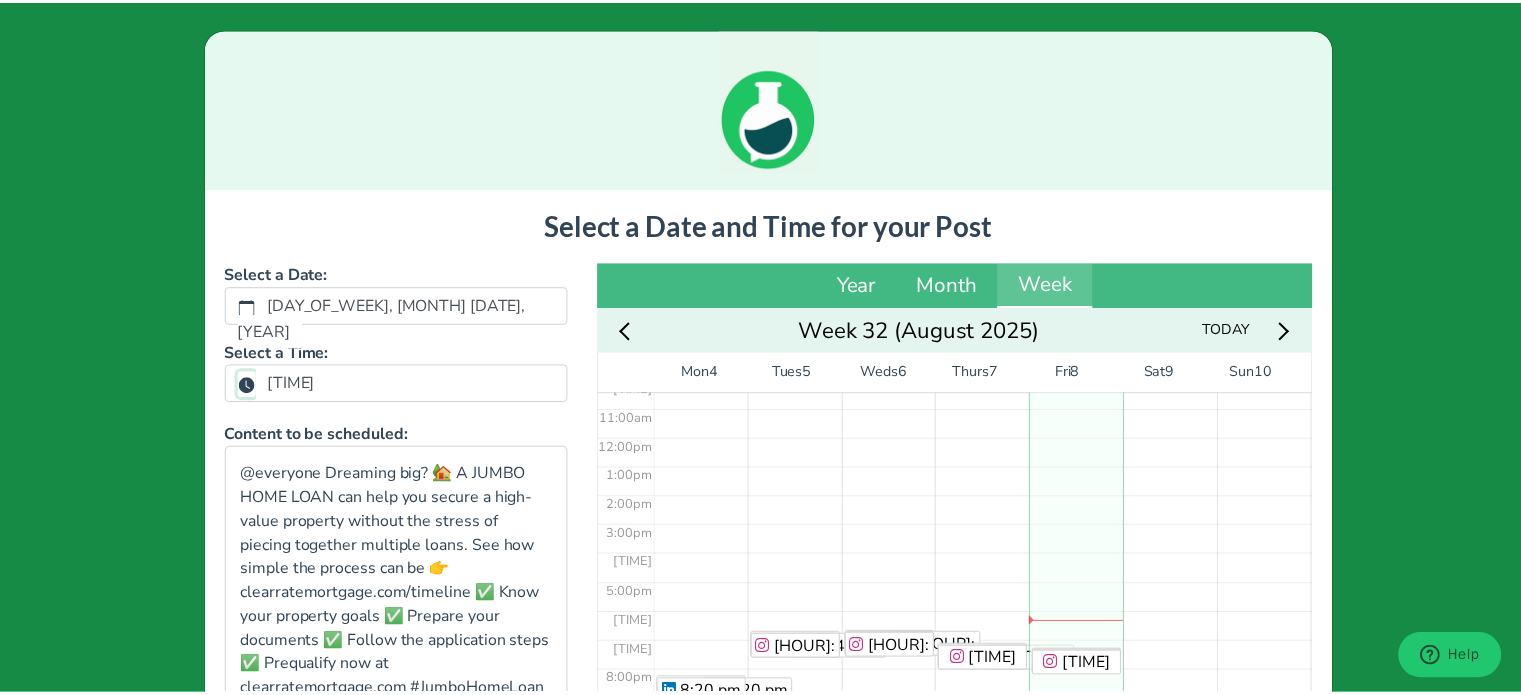 scroll, scrollTop: 465, scrollLeft: 0, axis: vertical 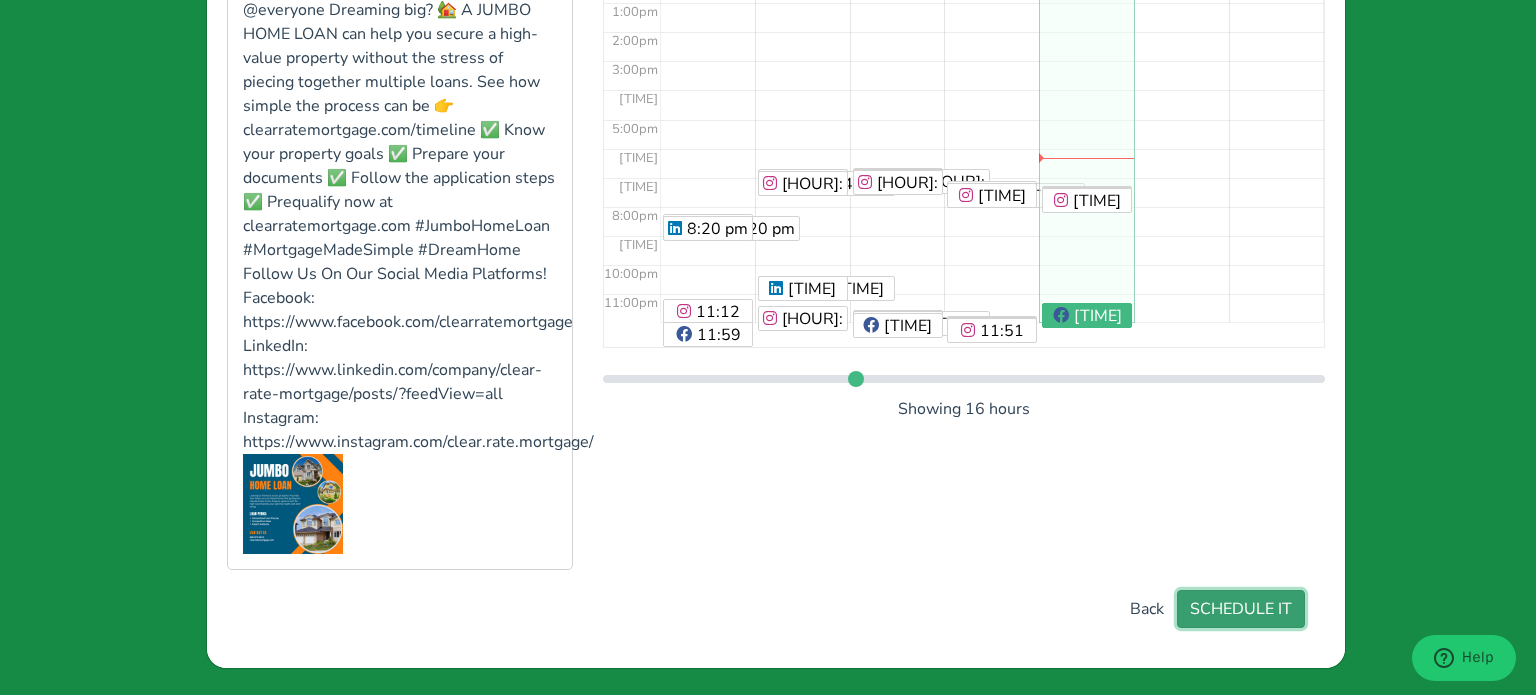 click on "SCHEDULE IT" at bounding box center [1241, 609] 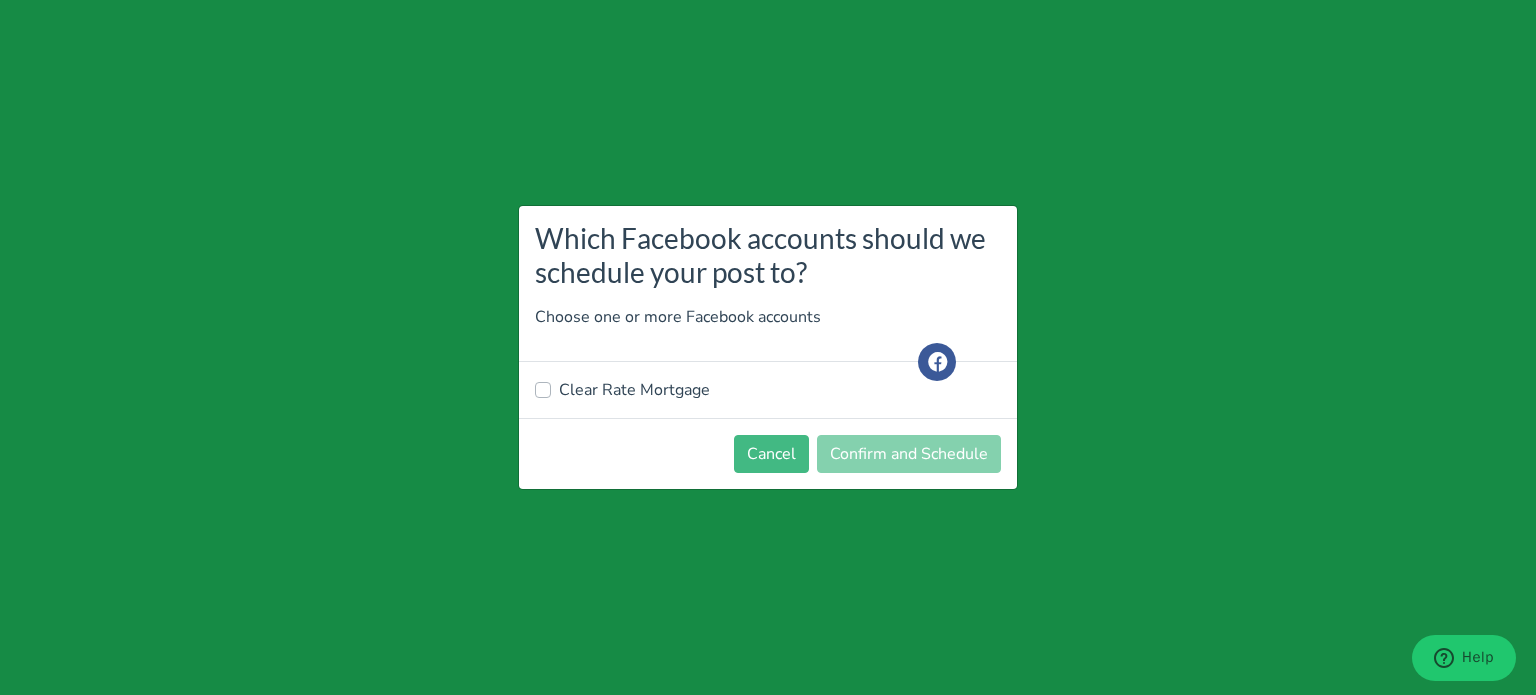 click on "Clear Rate Mortgage" at bounding box center (634, 390) 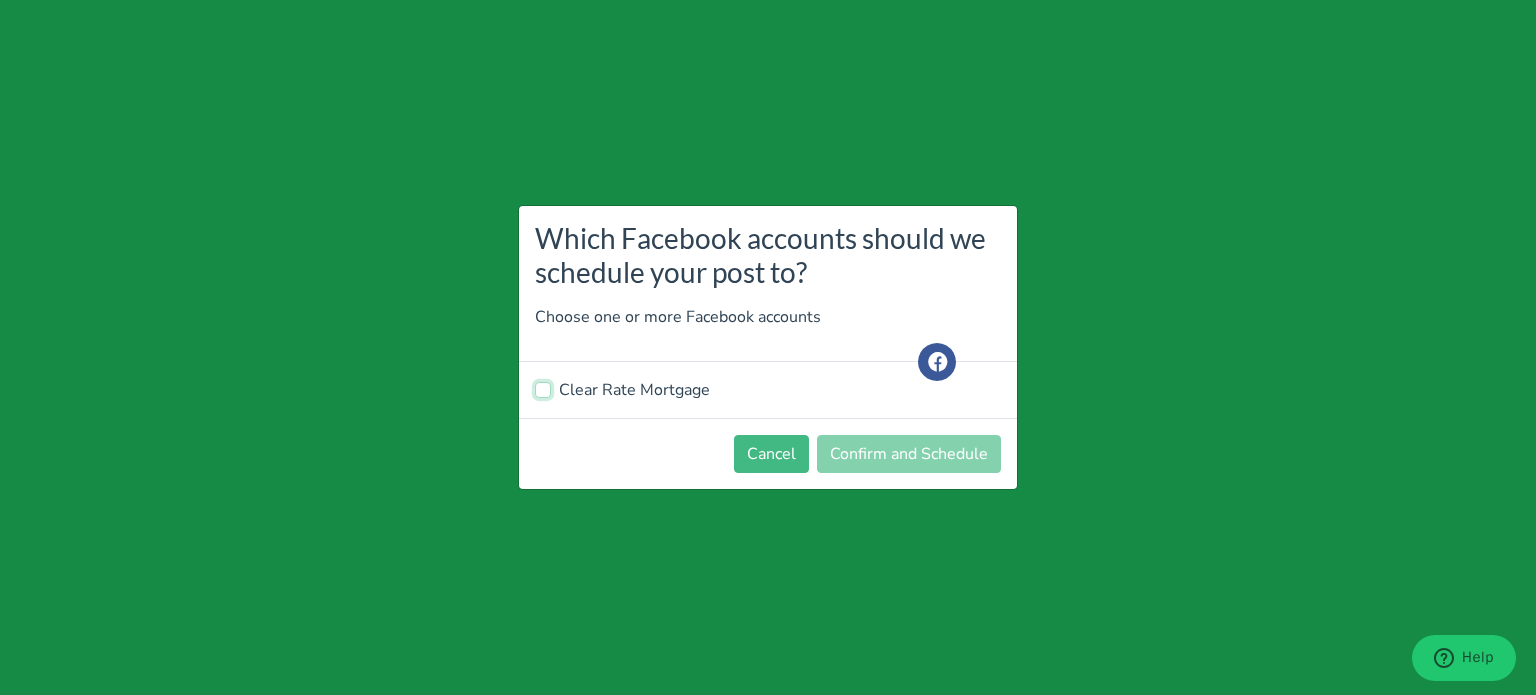 click on "Clear Rate Mortgage" at bounding box center [543, 388] 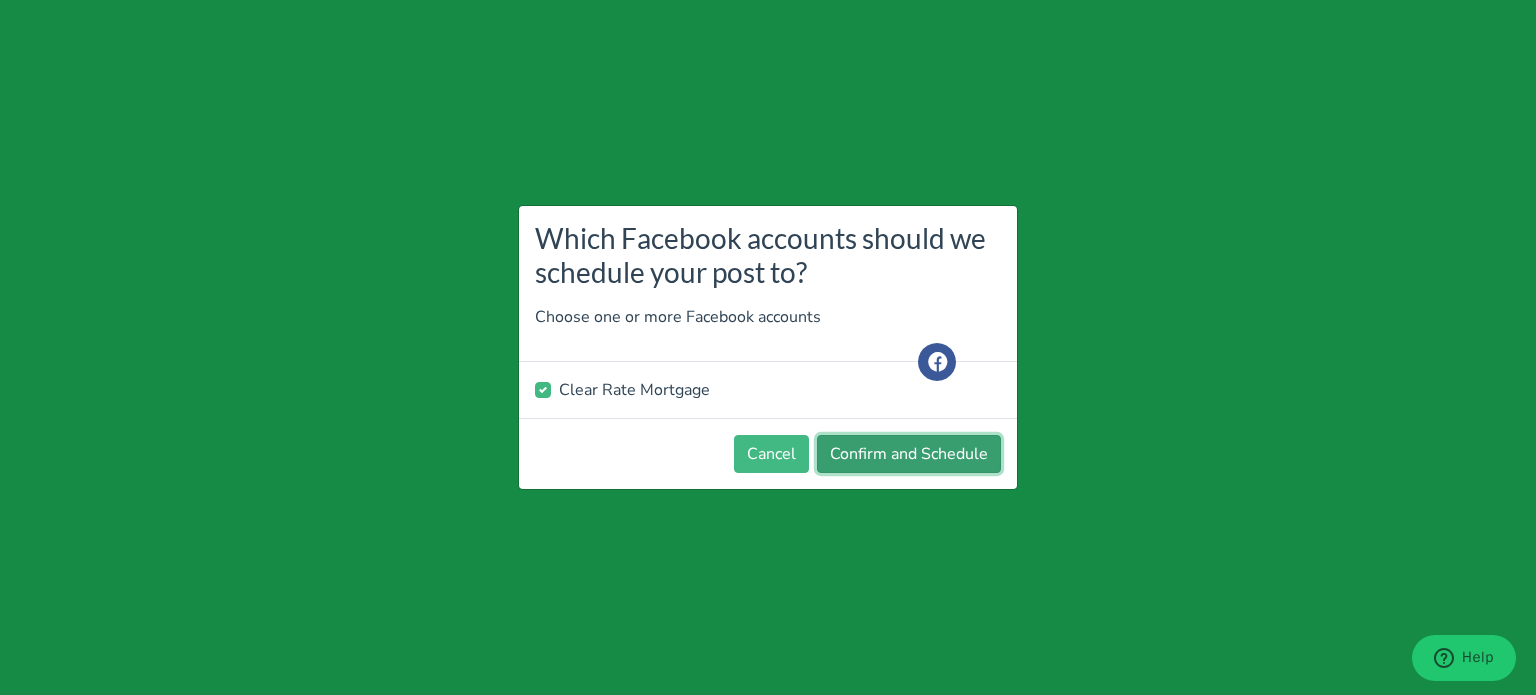 click on "Confirm and Schedule" at bounding box center (909, 454) 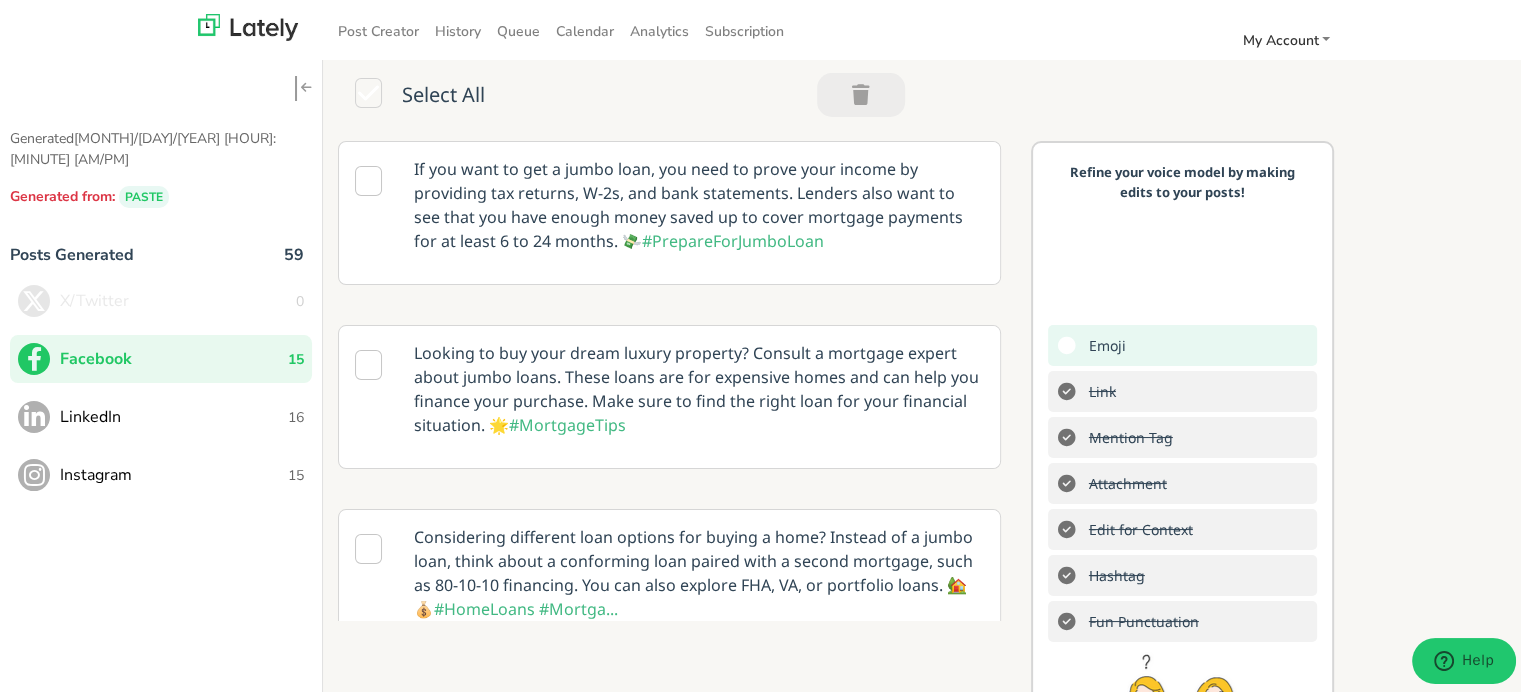 click on "LinkedIn 16" at bounding box center [161, 414] 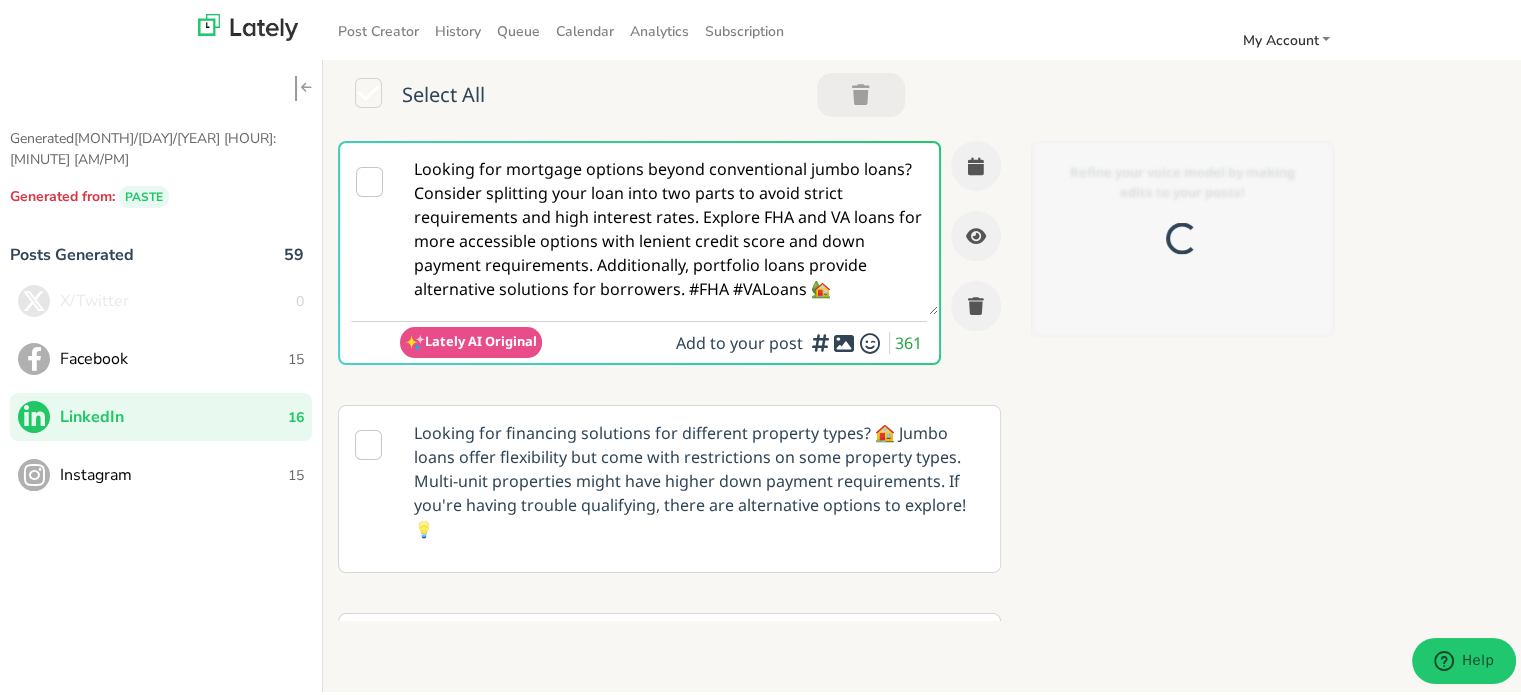 scroll, scrollTop: 0, scrollLeft: 0, axis: both 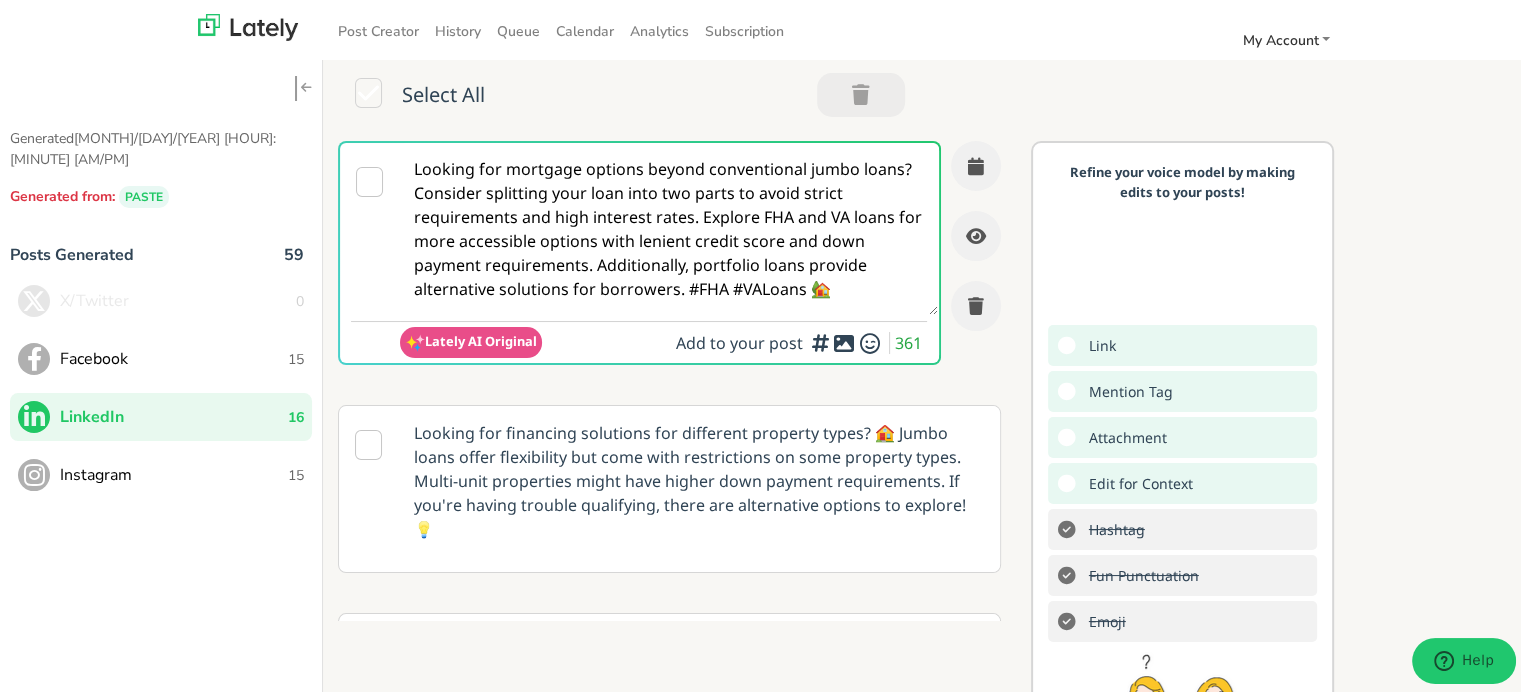 click on "Looking for mortgage options beyond conventional jumbo loans? Consider splitting your loan into two parts to avoid strict requirements and high interest rates. Explore FHA and VA loans for more accessible options with lenient credit score and down payment requirements. Additionally, portfolio loans provide alternative solutions for borrowers. #FHA #VALoans 🏡" at bounding box center (668, 226) 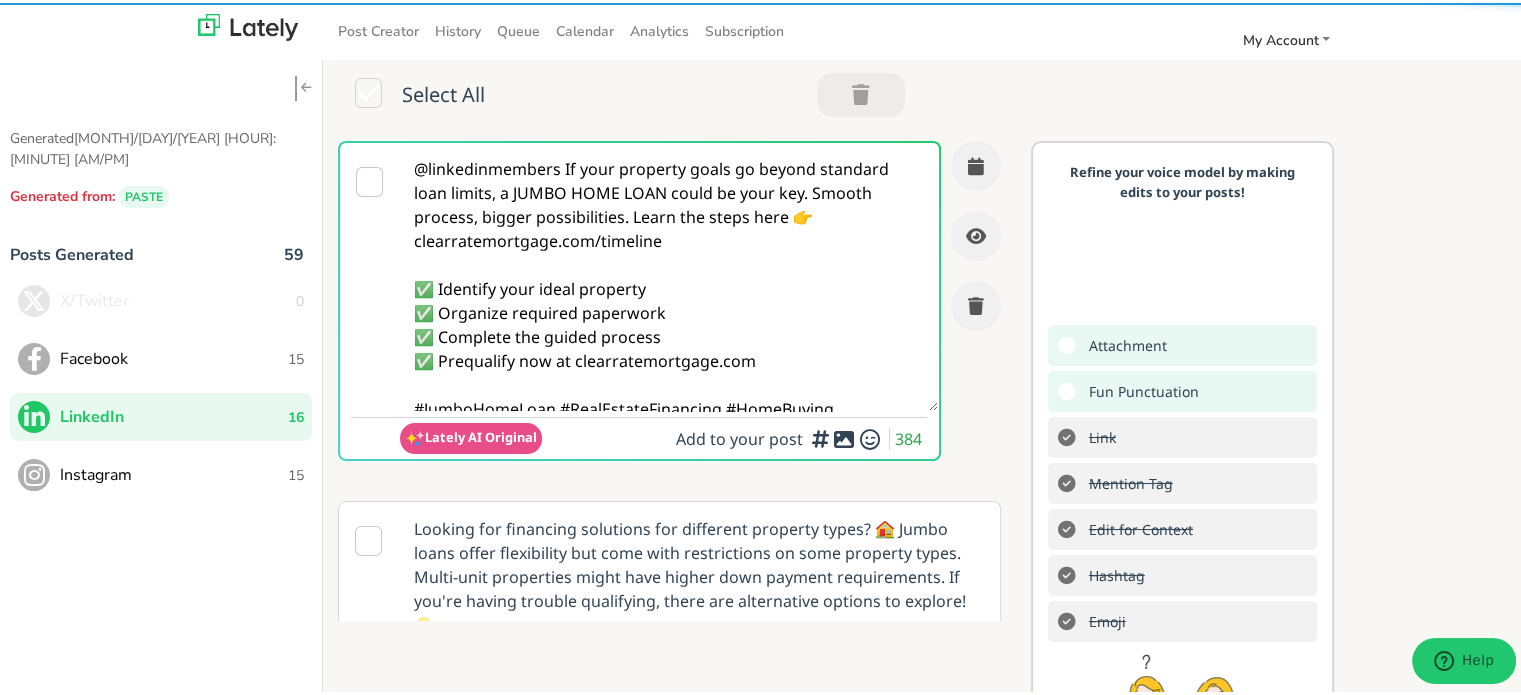click on "@linkedinmembers If your property goals go beyond standard loan limits, a JUMBO HOME LOAN could be your key. Smooth process, bigger possibilities. Learn the steps here 👉 clearratemortgage.com/timeline
✅ Identify your ideal property
✅ Organize required paperwork
✅ Complete the guided process
✅ Prequalify now at clearratemortgage.com
#JumboHomeLoan #RealEstateFinancing #HomeBuying" at bounding box center [668, 274] 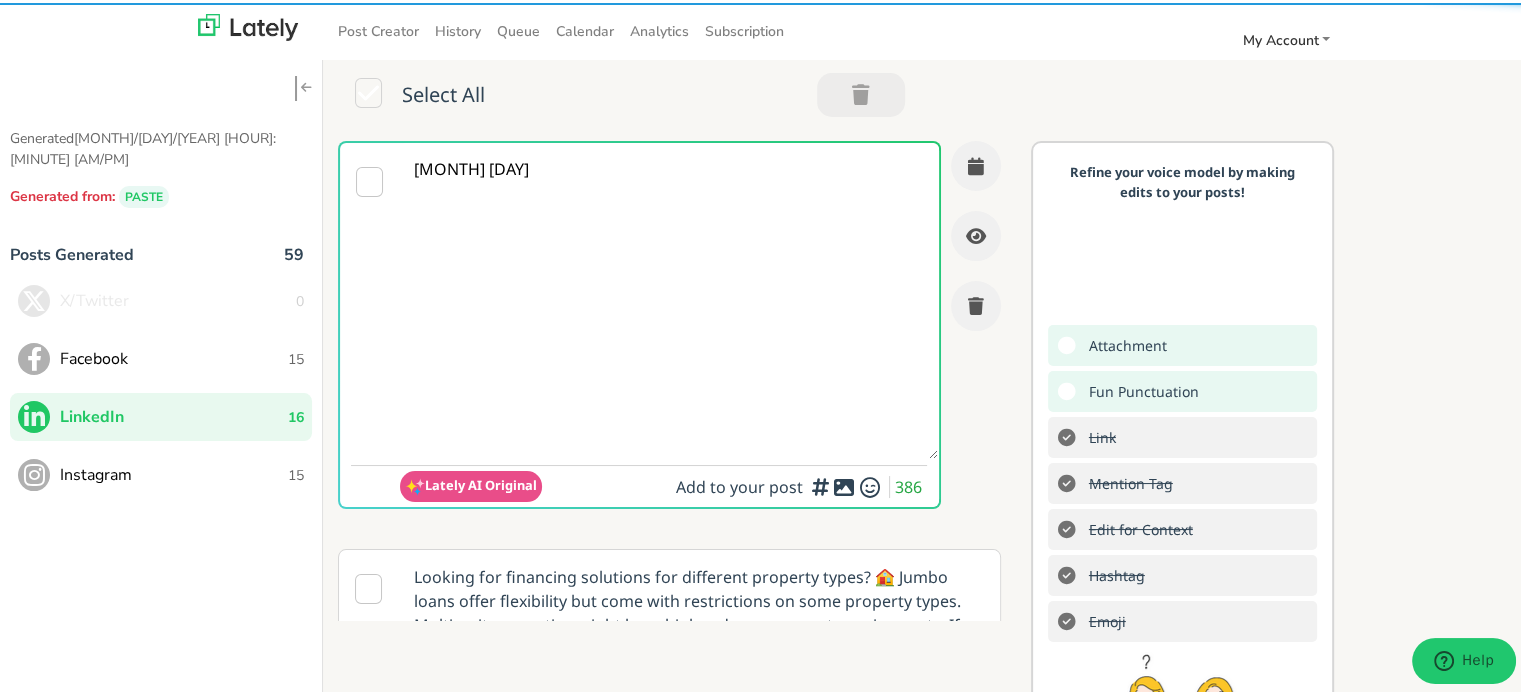 click on "[MONTH] [DAY]" at bounding box center (668, 298) 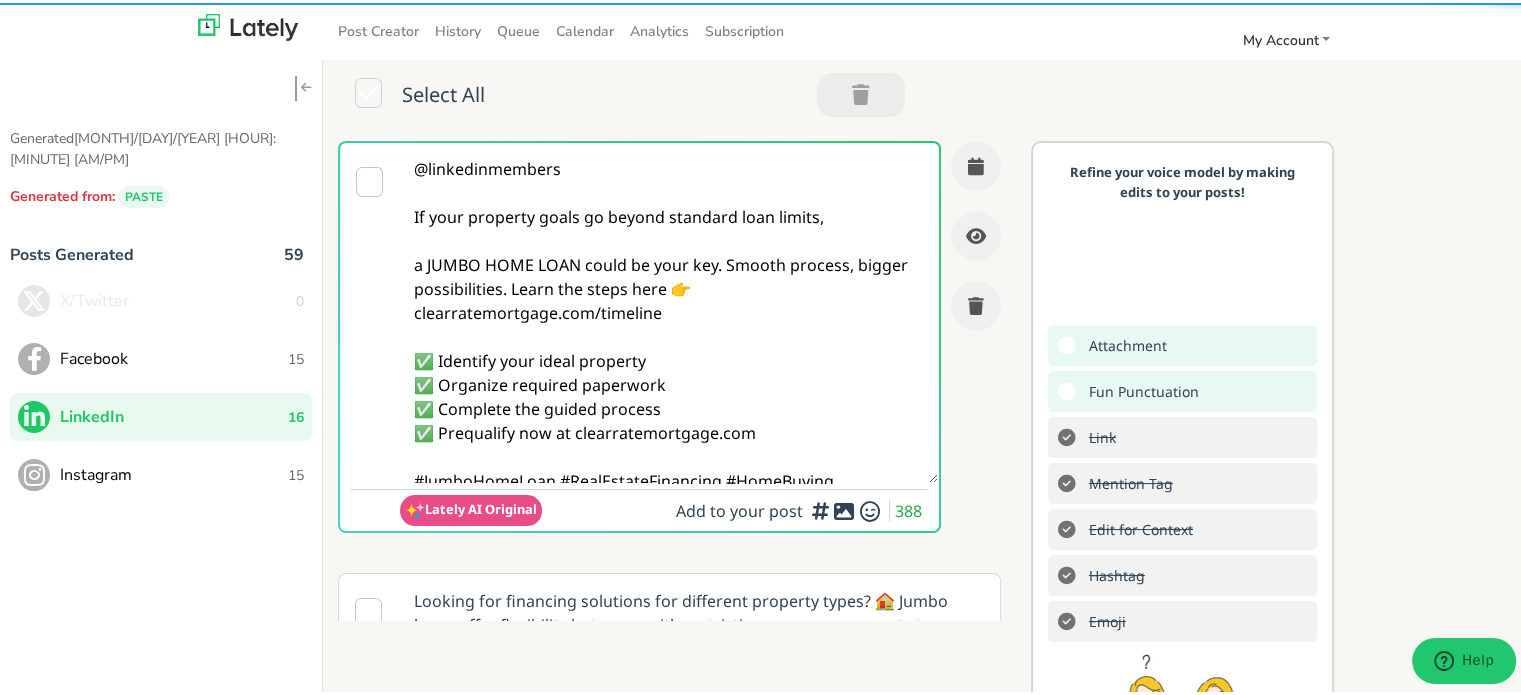 click on "@linkedinmembers
If your property goals go beyond standard loan limits,
a JUMBO HOME LOAN could be your key. Smooth process, bigger possibilities. Learn the steps here 👉 clearratemortgage.com/timeline
✅ Identify your ideal property
✅ Organize required paperwork
✅ Complete the guided process
✅ Prequalify now at clearratemortgage.com
#JumboHomeLoan #RealEstateFinancing #HomeBuying" at bounding box center (668, 310) 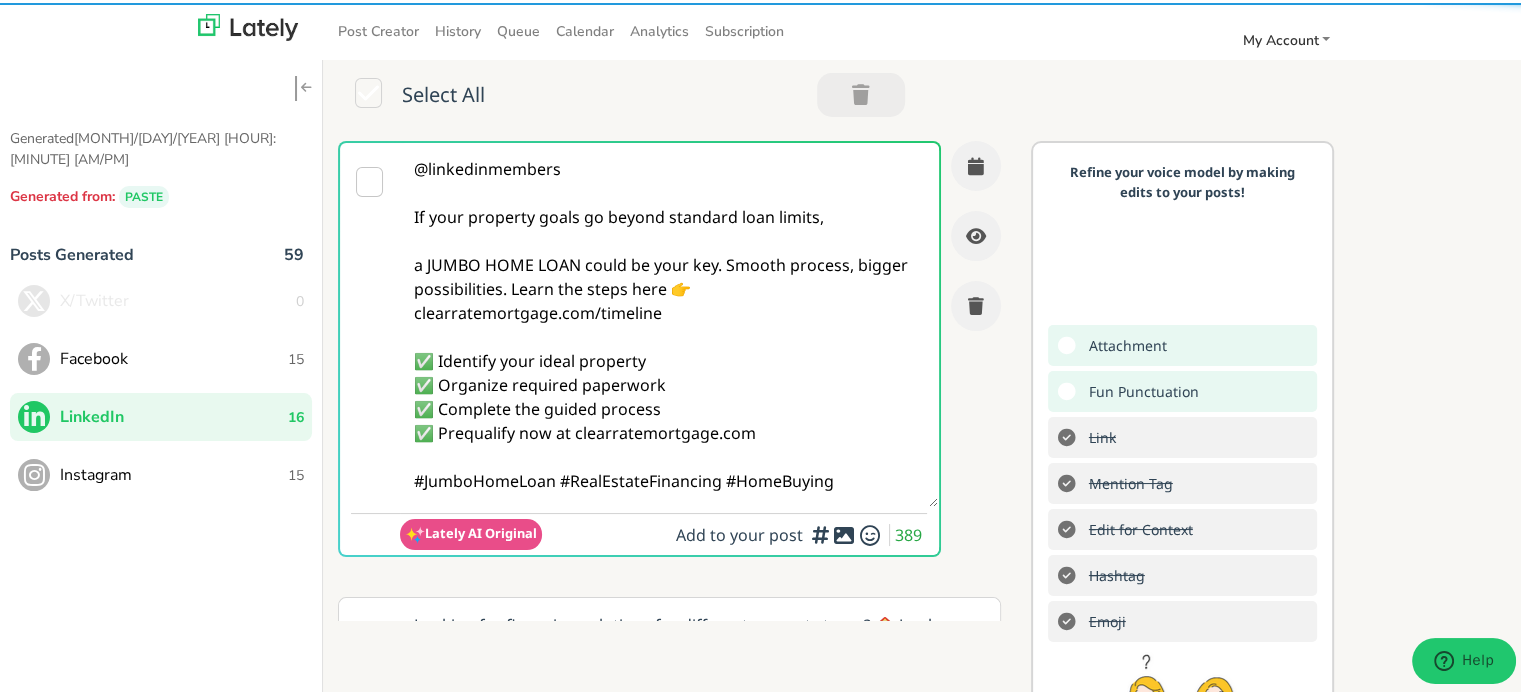 click on "@linkedinmembers
If your property goals go beyond standard loan limits,
a JUMBO HOME LOAN could be your key. Smooth process, bigger
possibilities. Learn the steps here 👉 clearratemortgage.com/timeline
✅ Identify your ideal property
✅ Organize required paperwork
✅ Complete the guided process
✅ Prequalify now at clearratemortgage.com
#JumboHomeLoan #RealEstateFinancing #HomeBuying" at bounding box center (668, 322) 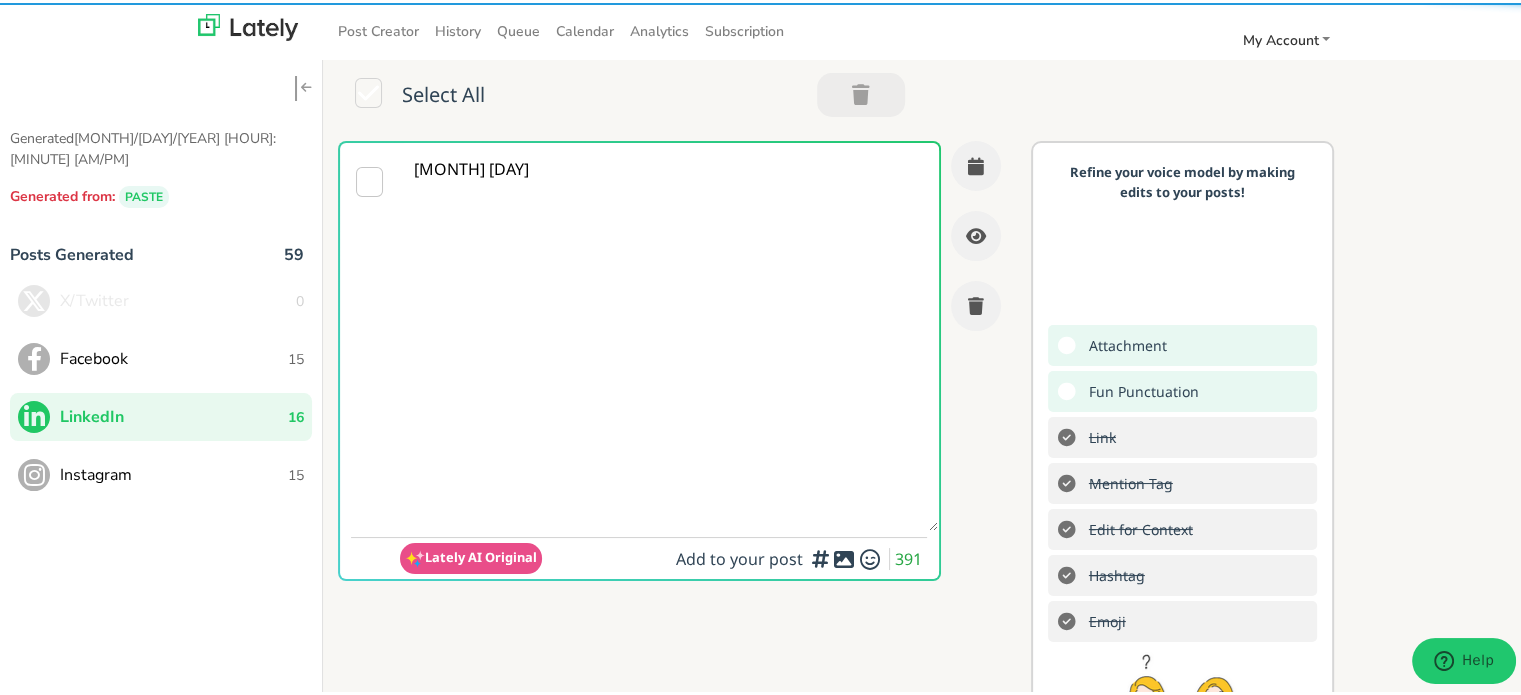 click on "[MONTH] [DAY]" at bounding box center [668, 334] 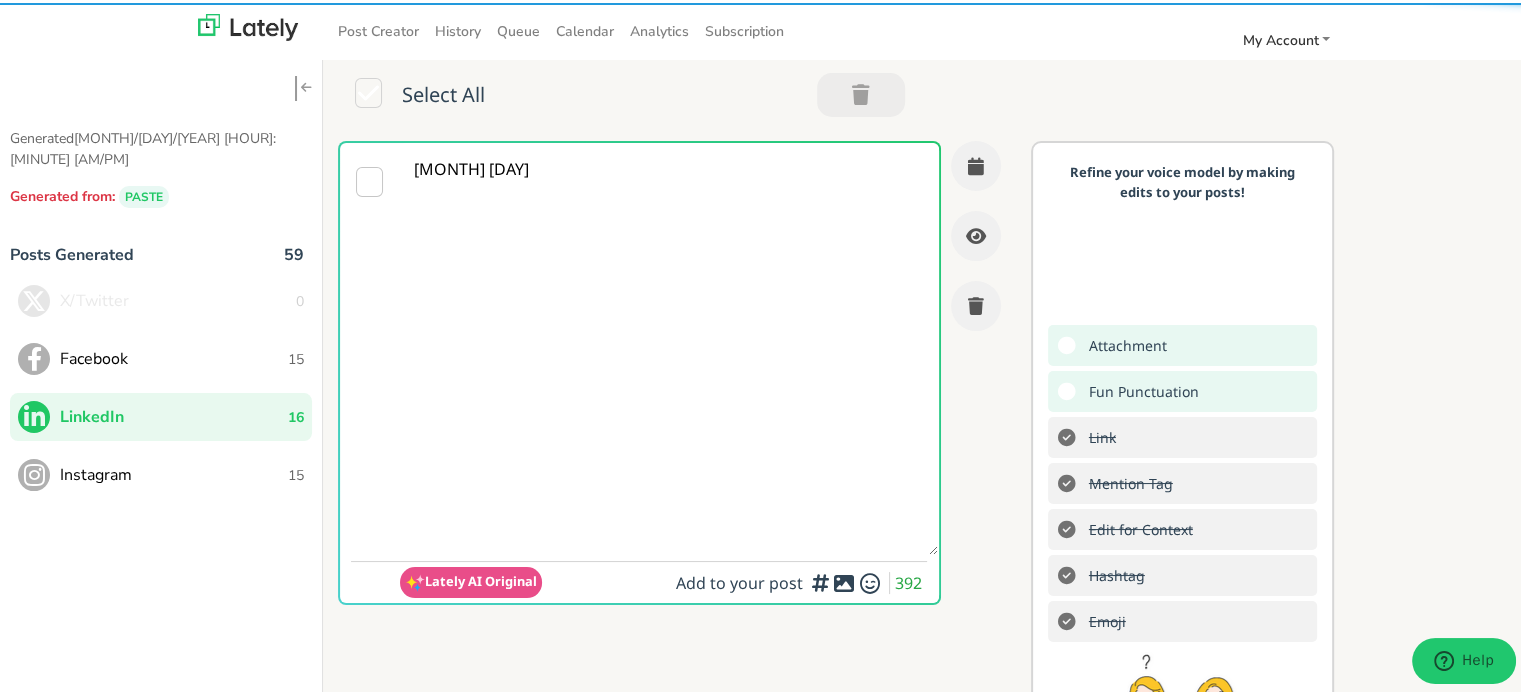 click on "[MONTH] [DAY]" at bounding box center (668, 346) 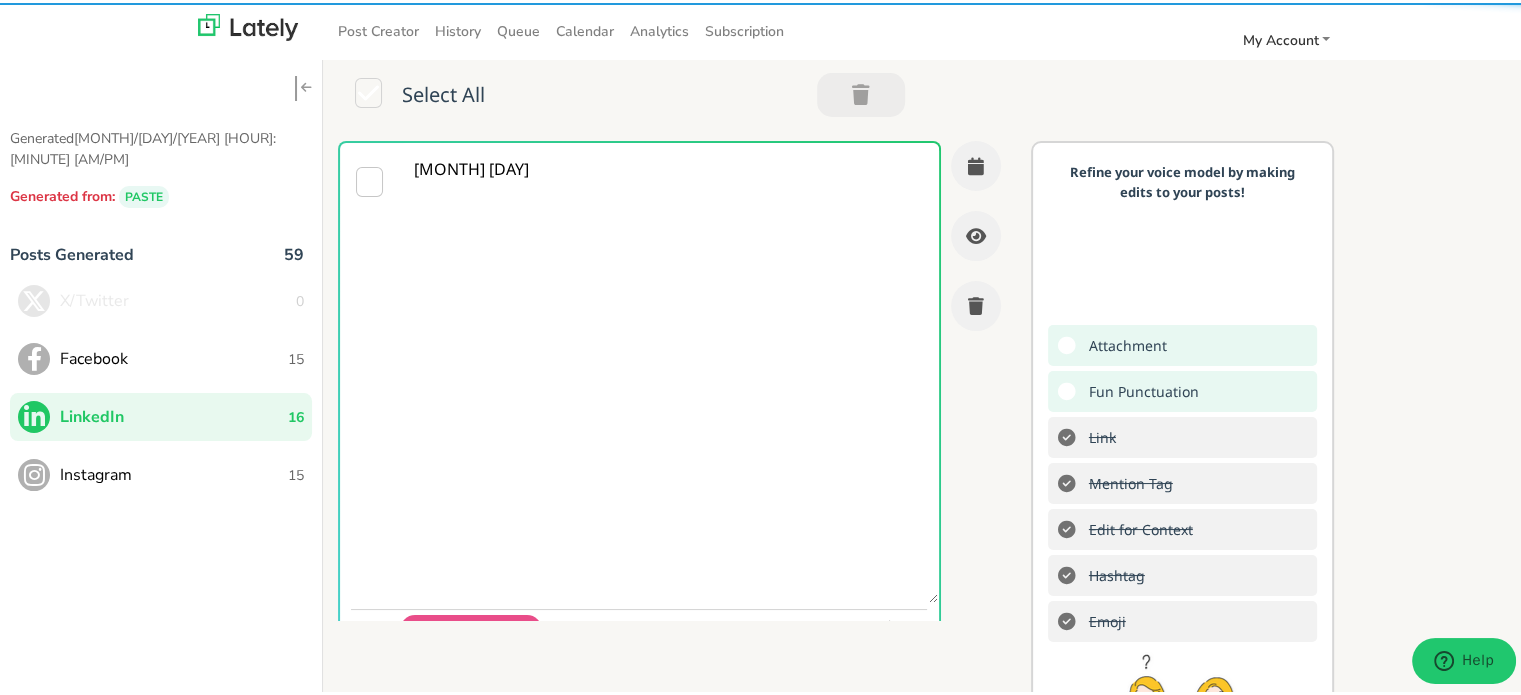 paste on "Follow Us On Our Social Media Platforms!
Facebook: https://www.facebook.com/clearratemortgage
LinkedIn: https://www.linkedin.com/company/clear-rate-mortgage/posts/?feedView=all
Instagram: https://www.instagram.com/clear.rate.mortgage/" 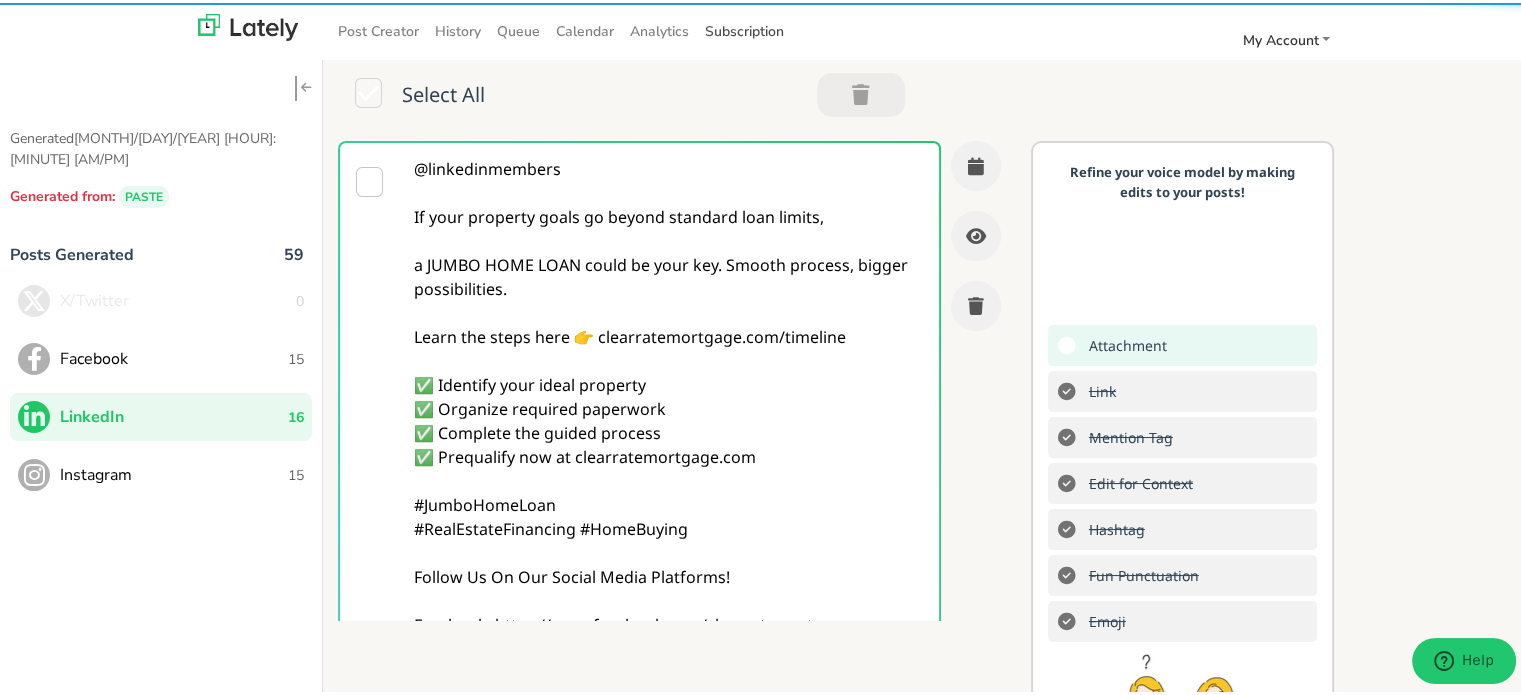 type on "@linkedinmembers
If your property goals go beyond standard loan limits,
a JUMBO HOME LOAN could be your key. Smooth process, bigger
possibilities.
Learn the steps here 👉 clearratemortgage.com/timeline
✅ Identify your ideal property
✅ Organize required paperwork
✅ Complete the guided process
✅ Prequalify now at clearratemortgage.com
#JumboHomeLoan
#RealEstateFinancing #HomeBuying
Follow Us On Our Social Media Platforms!
Facebook: https://www.facebook.com/clearratemortgage
LinkedIn: https://www.linkedin.com/company/clear-rate-mortgage/posts/?feedView=all
Instagram: https://www.instagram.com/clear.rate.mortgage/" 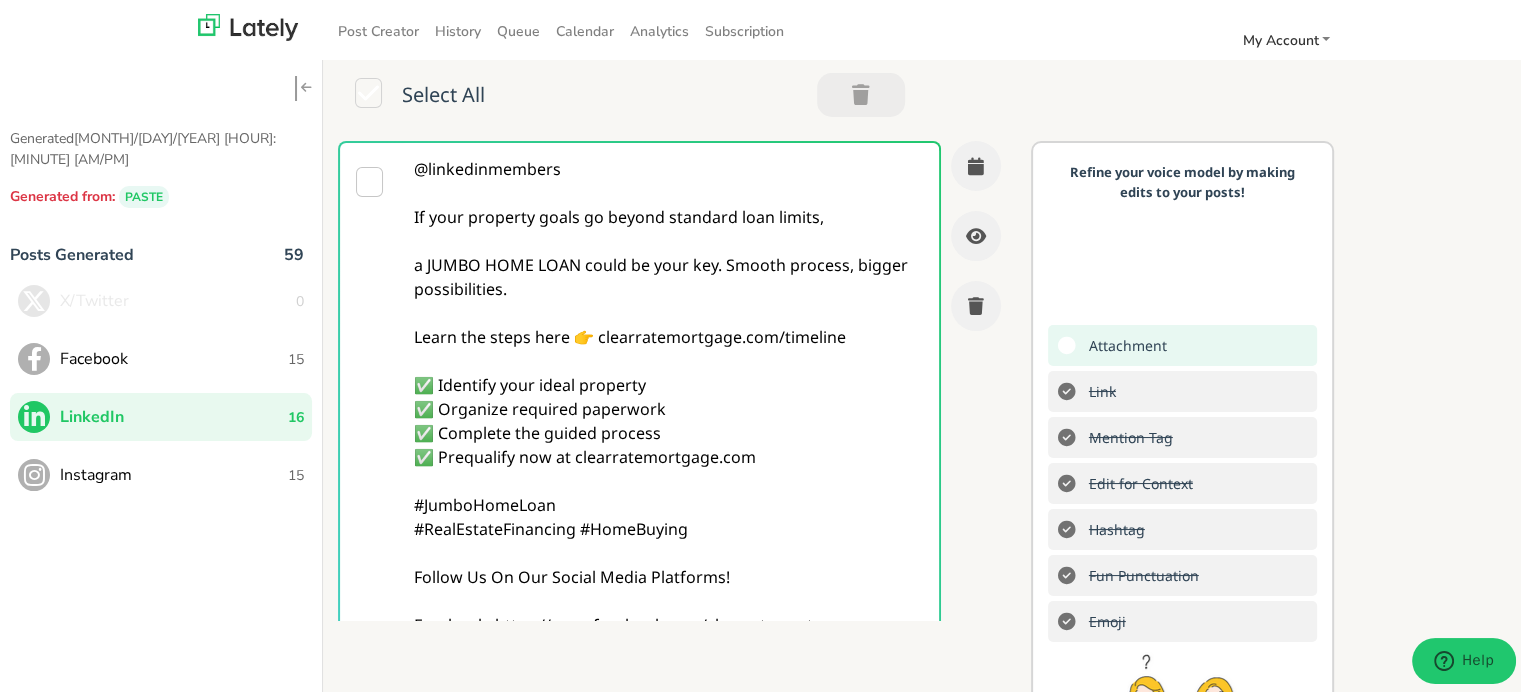 click on "@linkedinmembers
If your property goals go beyond standard loan limits,
a JUMBO HOME LOAN could be your key. Smooth process, bigger
possibilities.
Learn the steps here 👉 clearratemortgage.com/timeline
✅ Identify your ideal property
✅ Organize required paperwork
✅ Complete the guided process
✅ Prequalify now at clearratemortgage.com
#JumboHomeLoan
#RealEstateFinancing #HomeBuying
Follow Us On Our Social Media Platforms!
Facebook: https://www.facebook.com/clearratemortgage
LinkedIn: https://www.linkedin.com/company/clear-rate-mortgage/posts/?feedView=all
Instagram: https://www.instagram.com/clear.rate.mortgage/" at bounding box center [668, 442] 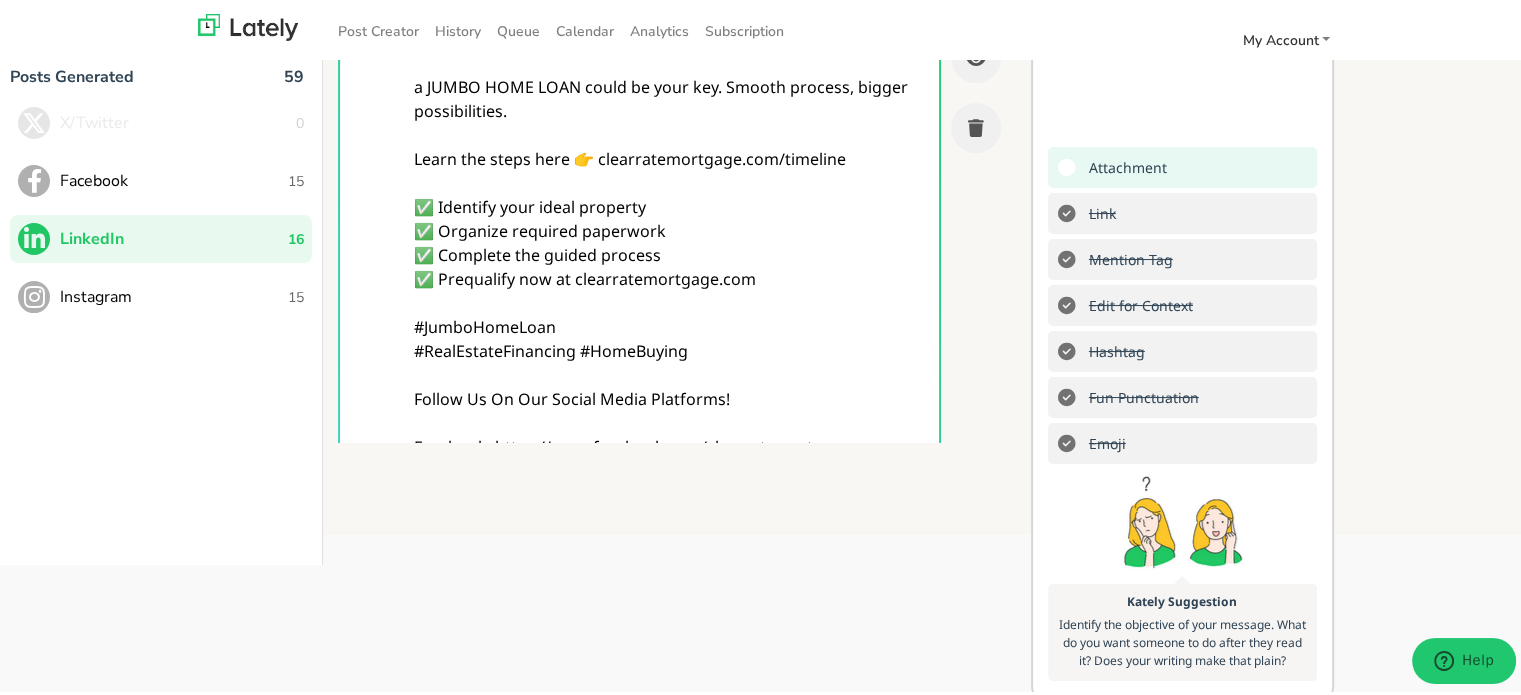 scroll, scrollTop: 420, scrollLeft: 0, axis: vertical 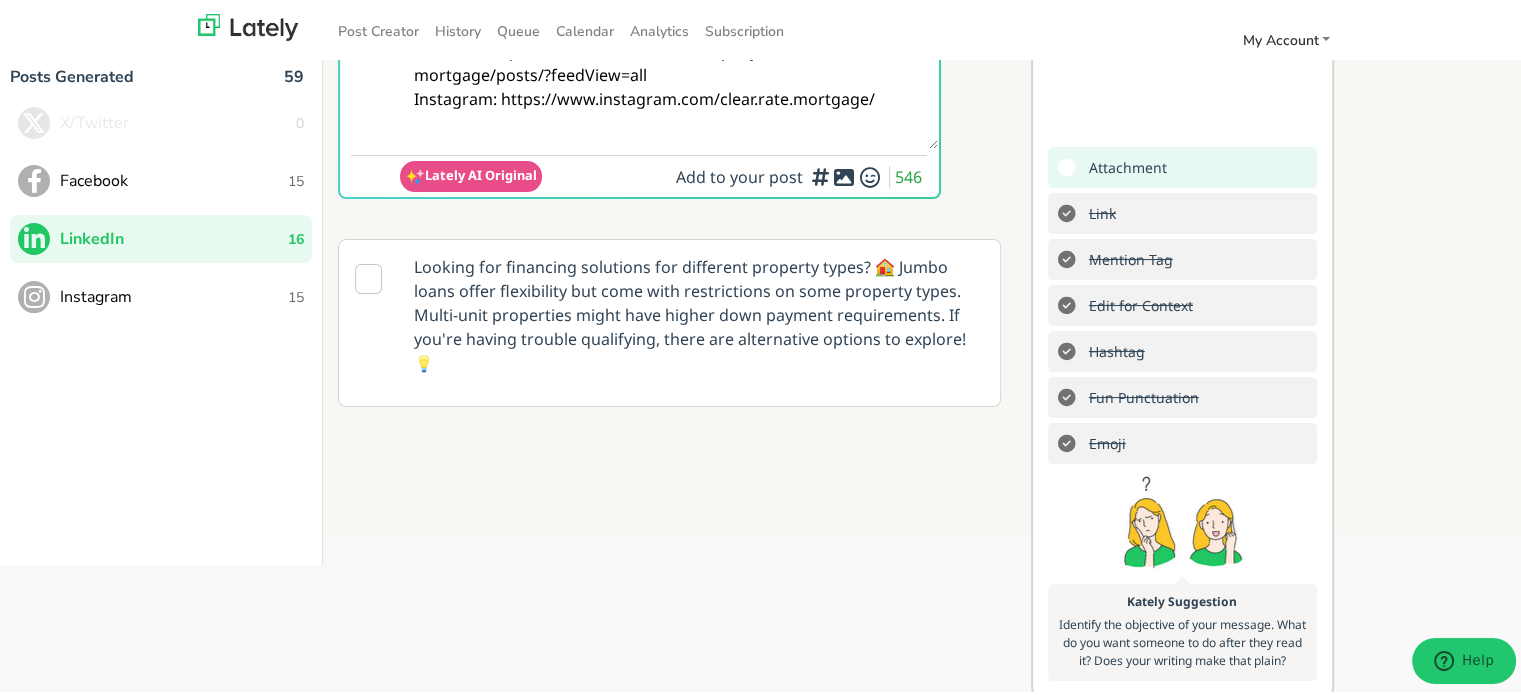 click at bounding box center [762, 178] 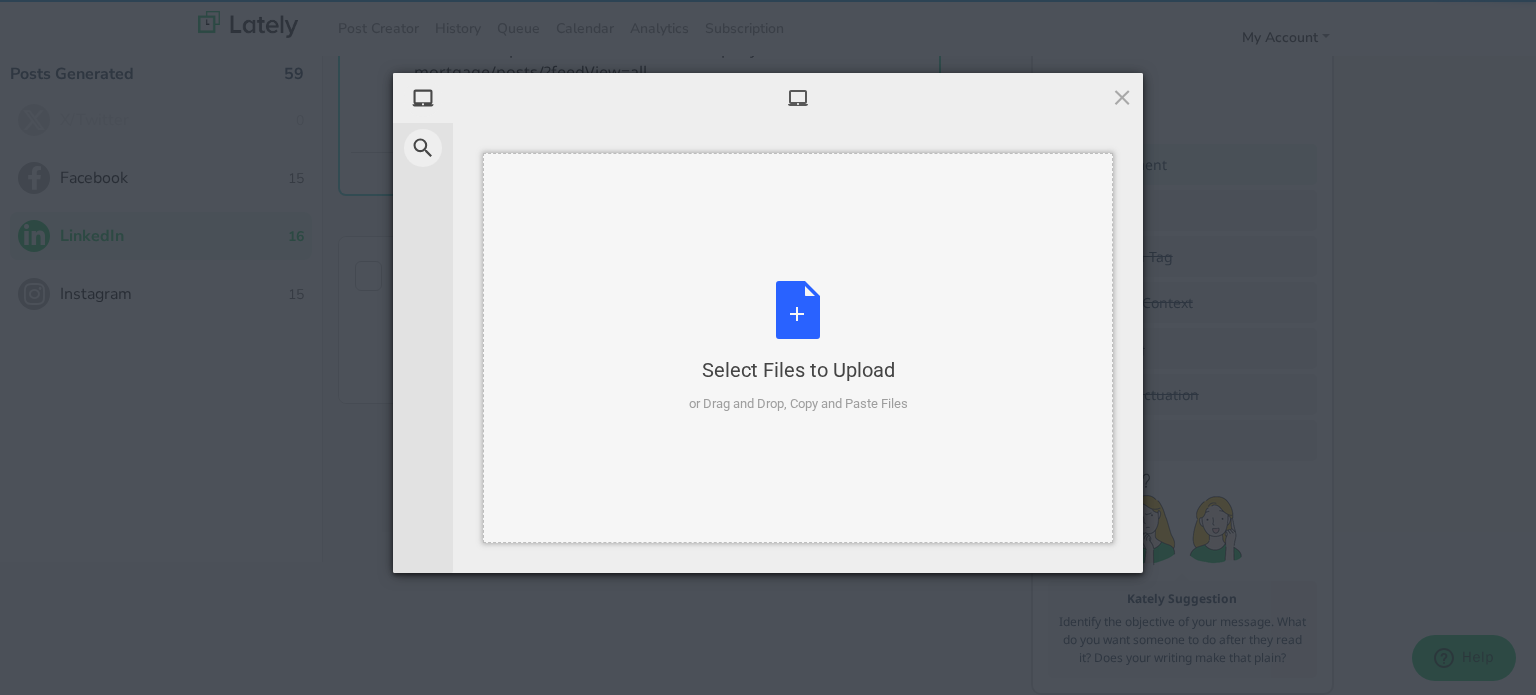 click on "Select Files to Upload
or Drag and Drop, Copy and Paste Files" at bounding box center (798, 347) 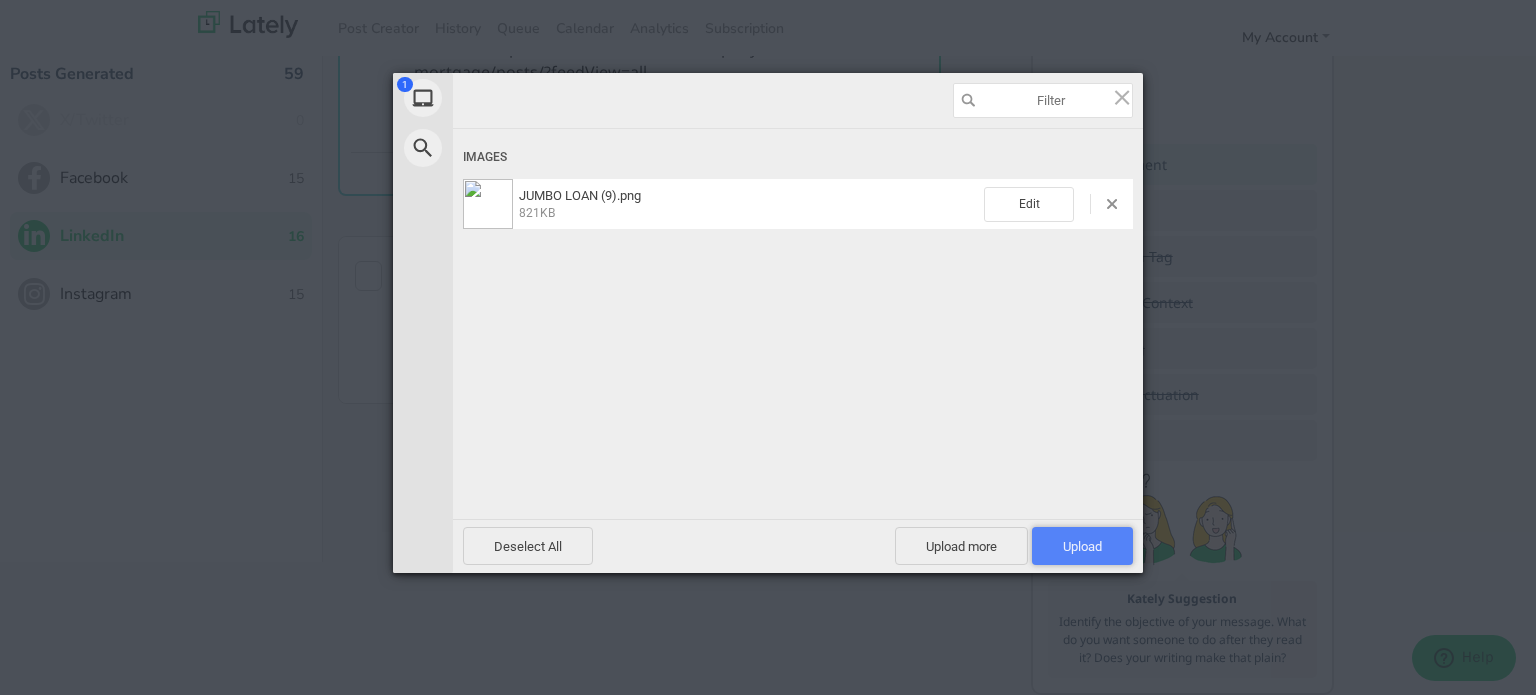 click on "Upload
1" at bounding box center (1082, 546) 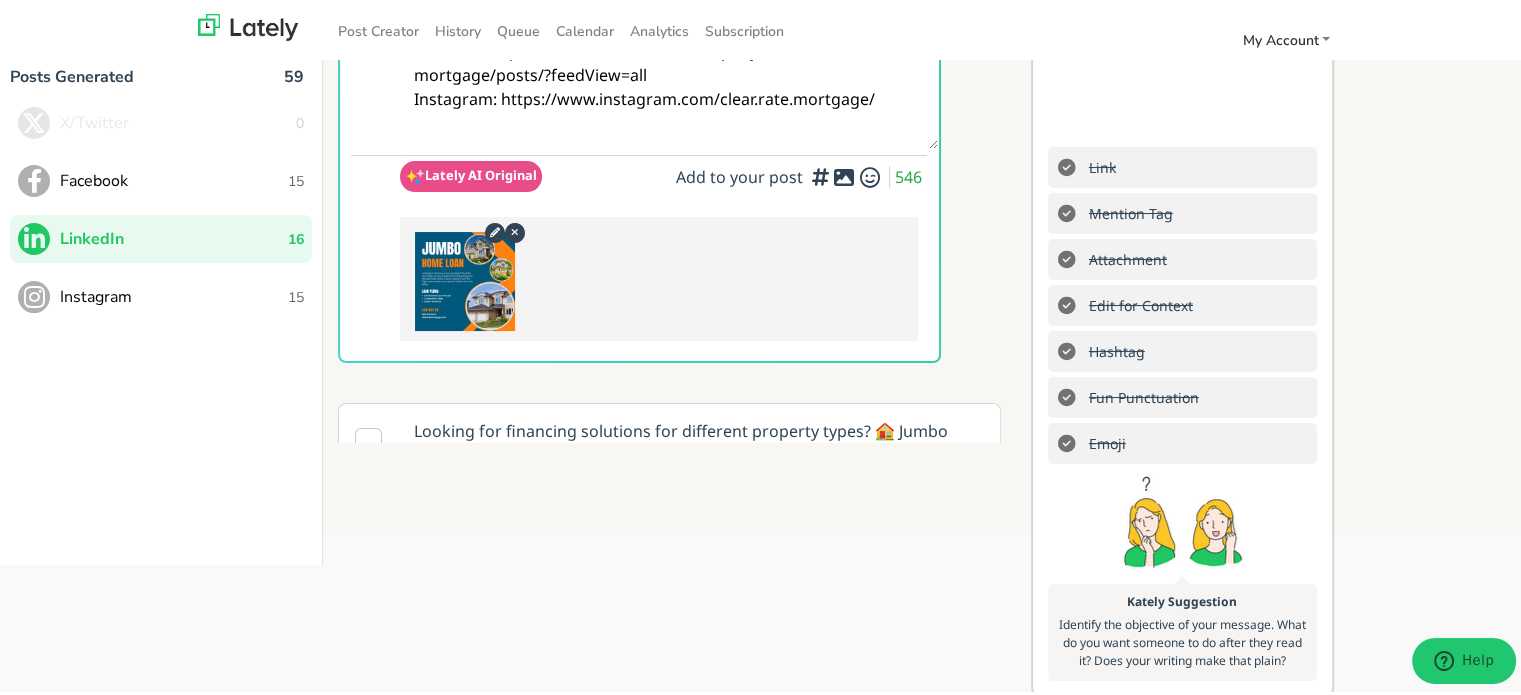 scroll, scrollTop: 0, scrollLeft: 0, axis: both 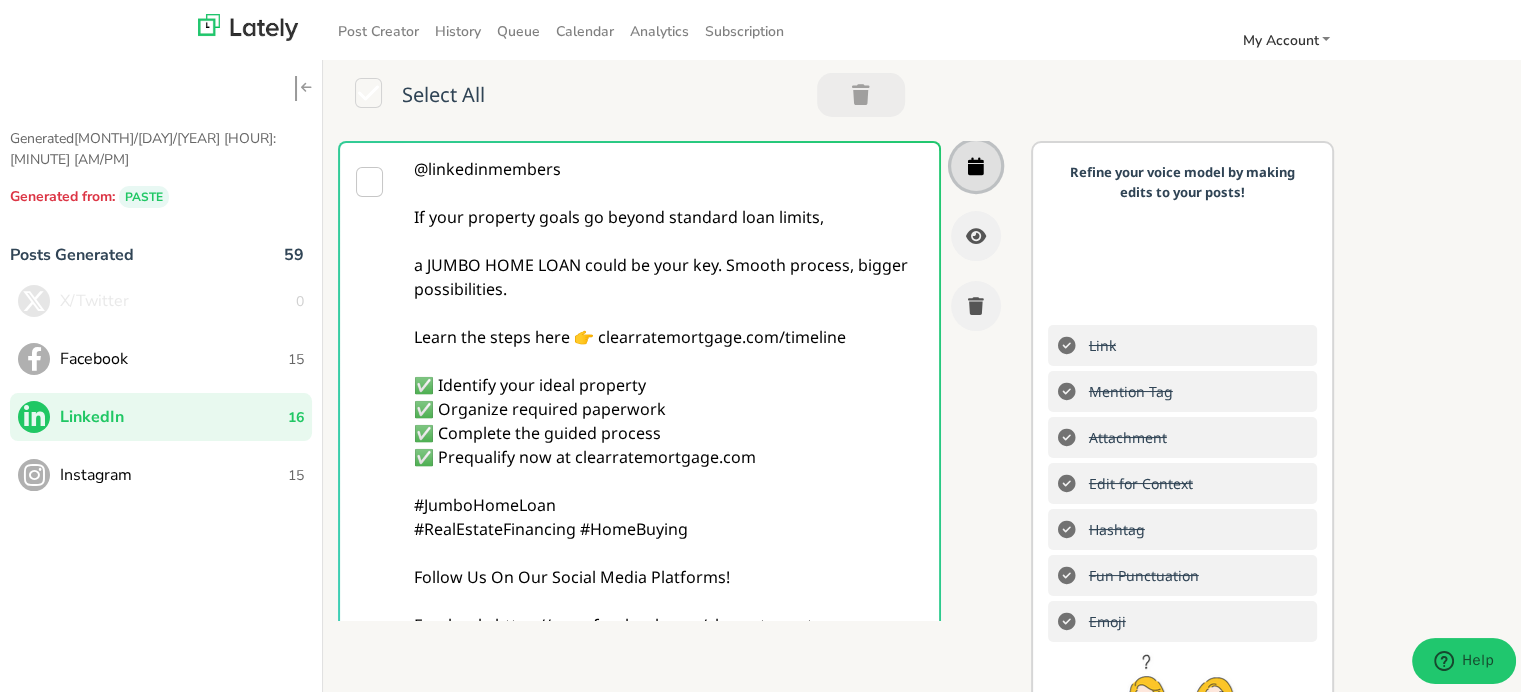 click at bounding box center [976, 163] 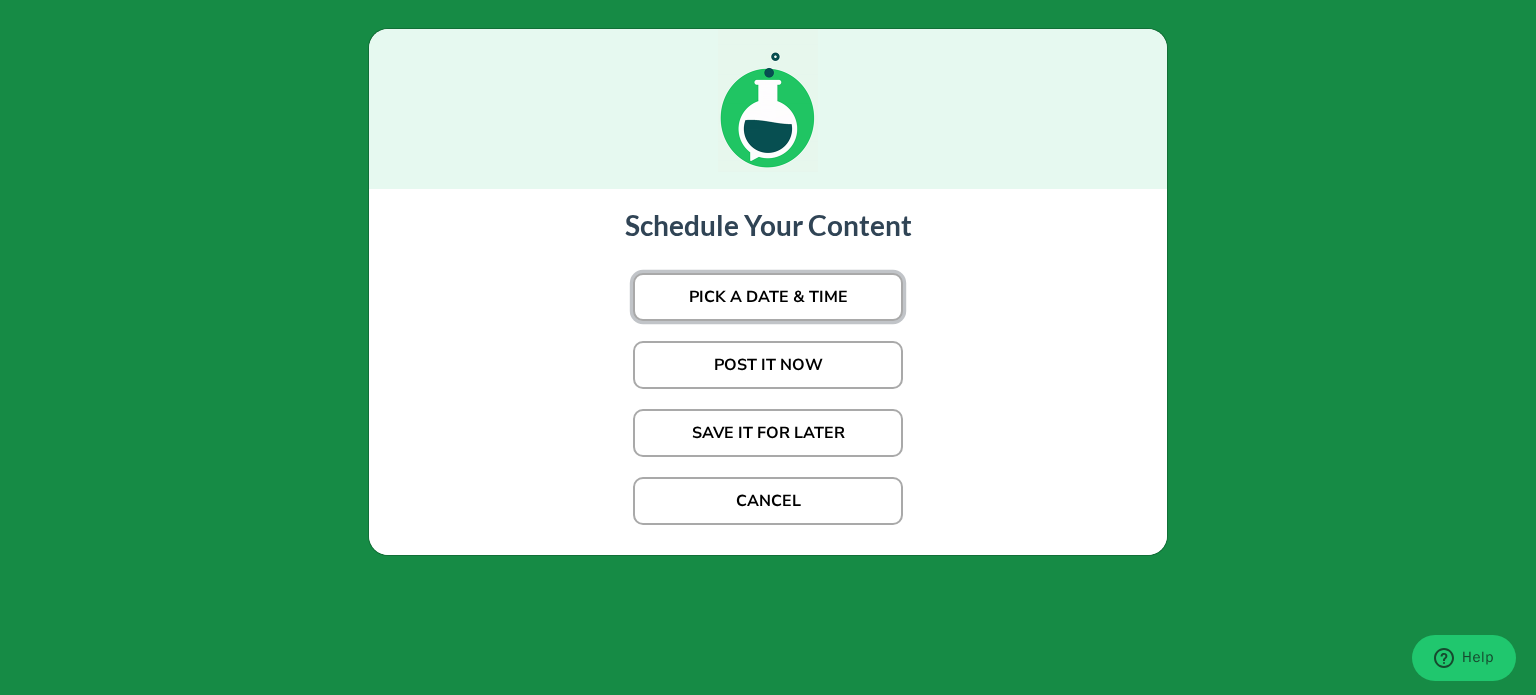 click on "PICK A DATE & TIME" at bounding box center [768, 297] 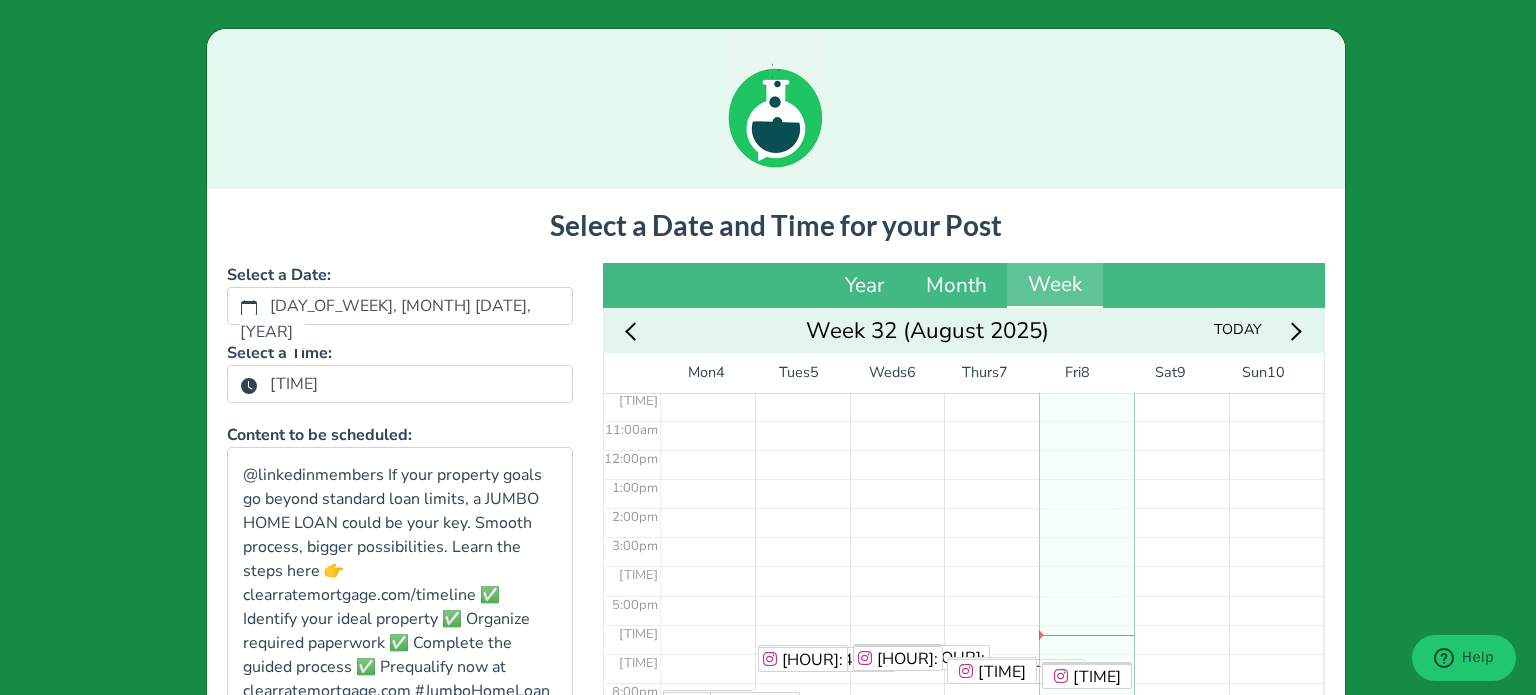 scroll, scrollTop: 303, scrollLeft: 0, axis: vertical 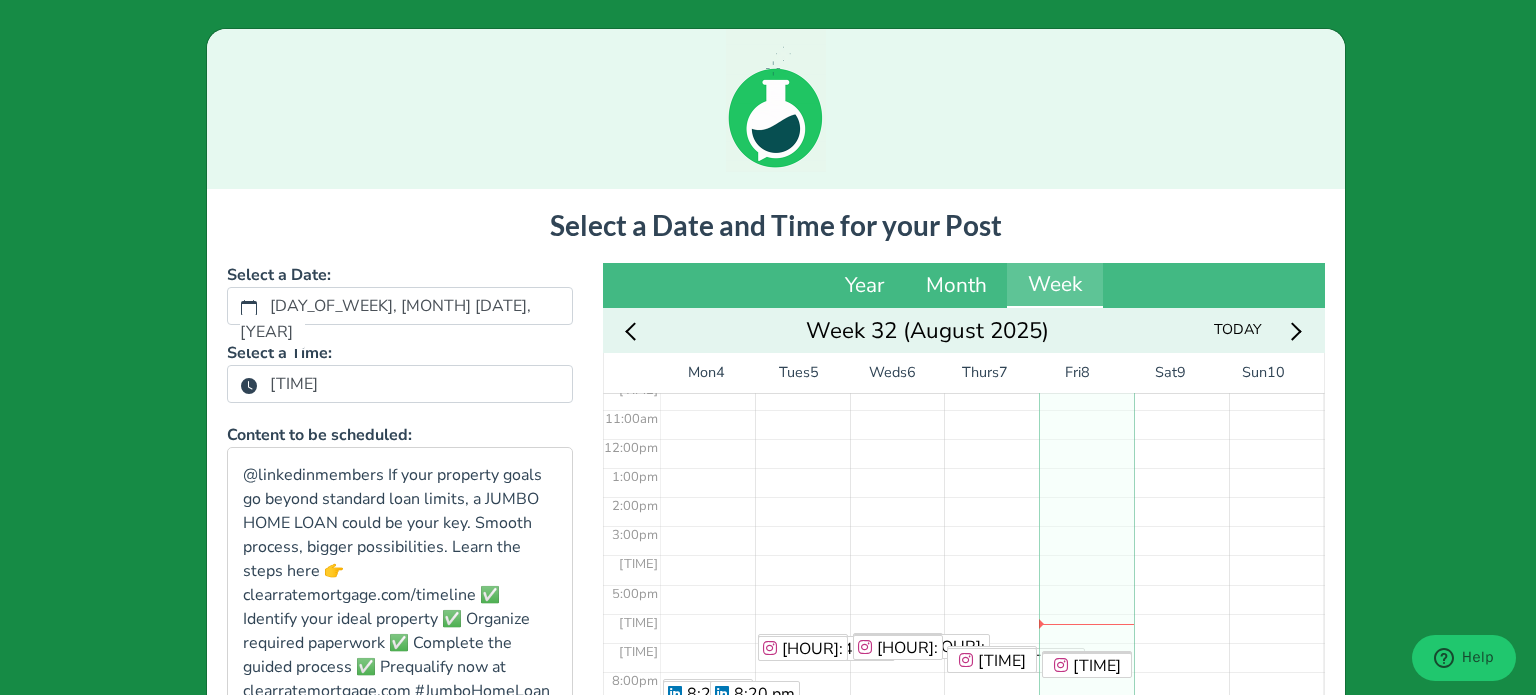 click on "[TIME]" at bounding box center [294, 384] 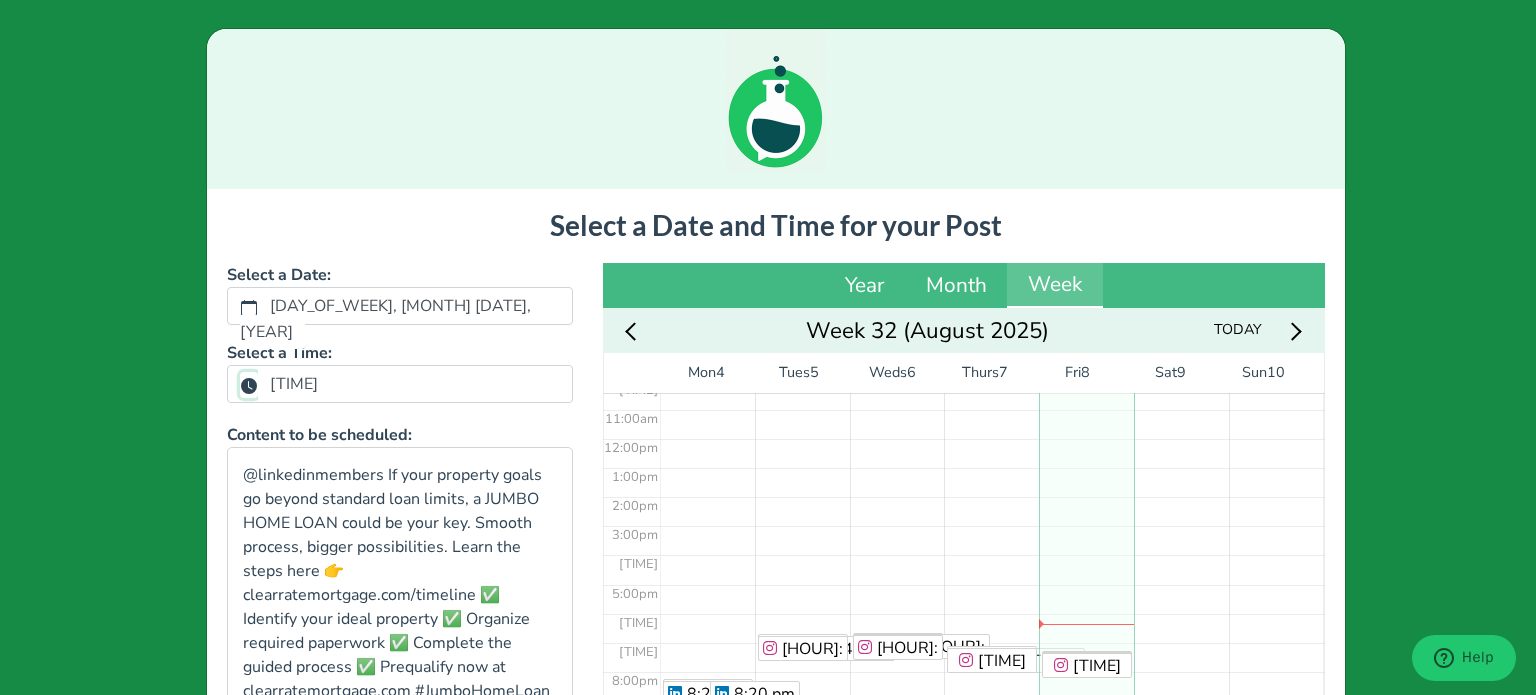click on "[TIME]" at bounding box center (249, 385) 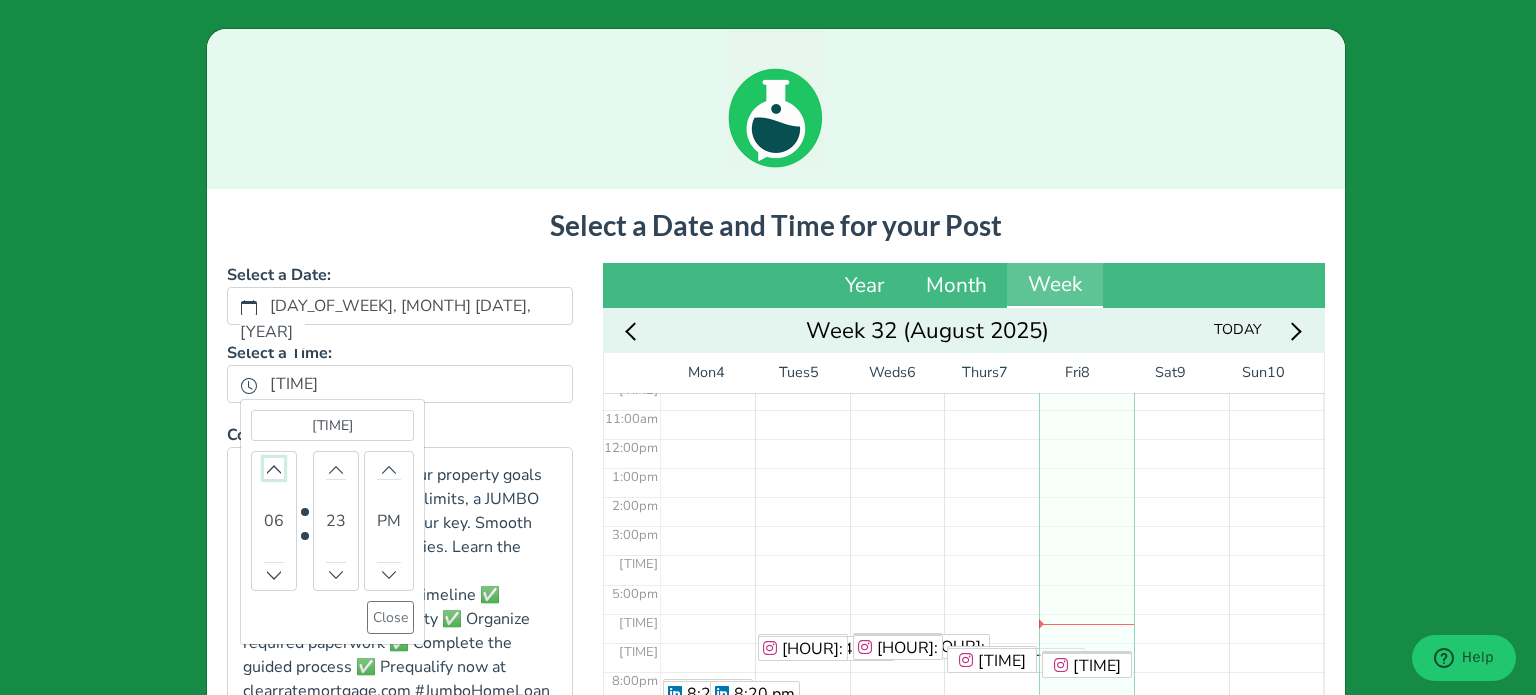 click at bounding box center (274, 468) 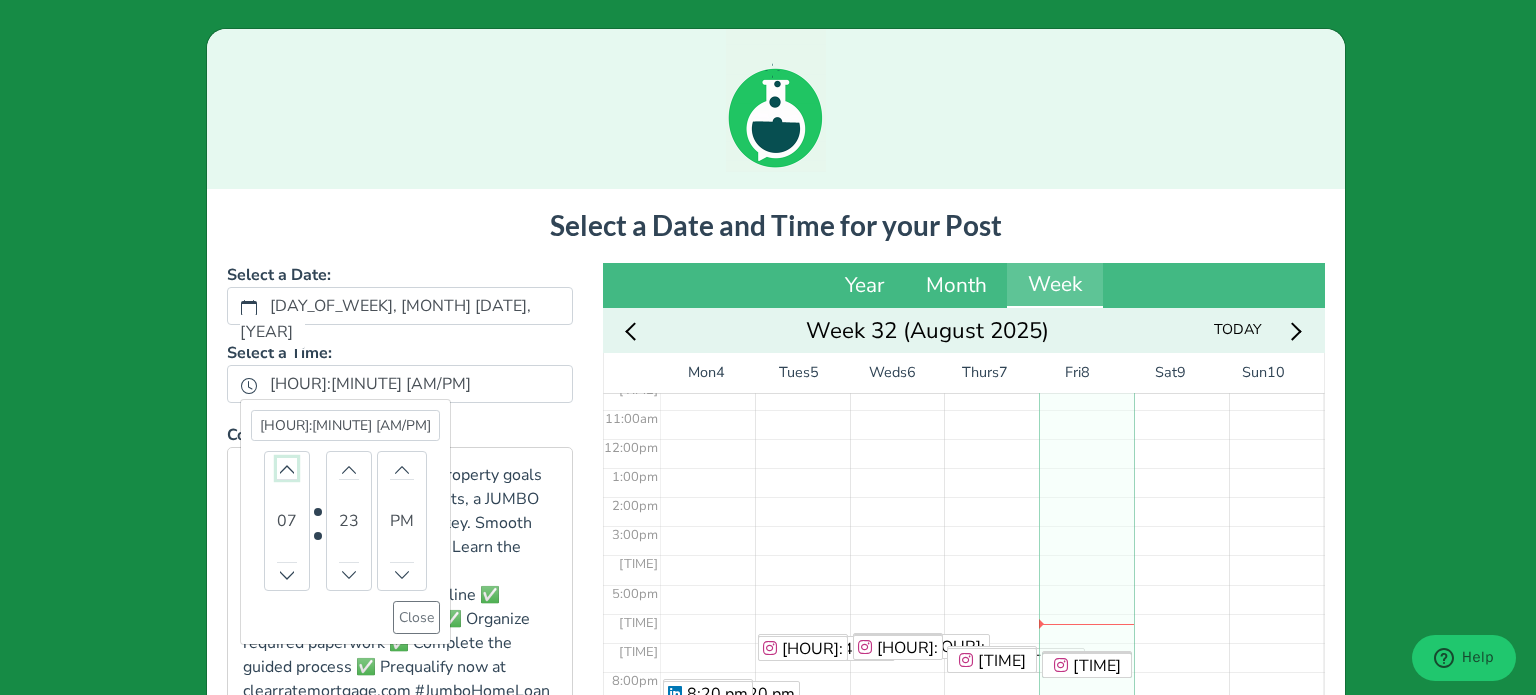 click at bounding box center (287, 468) 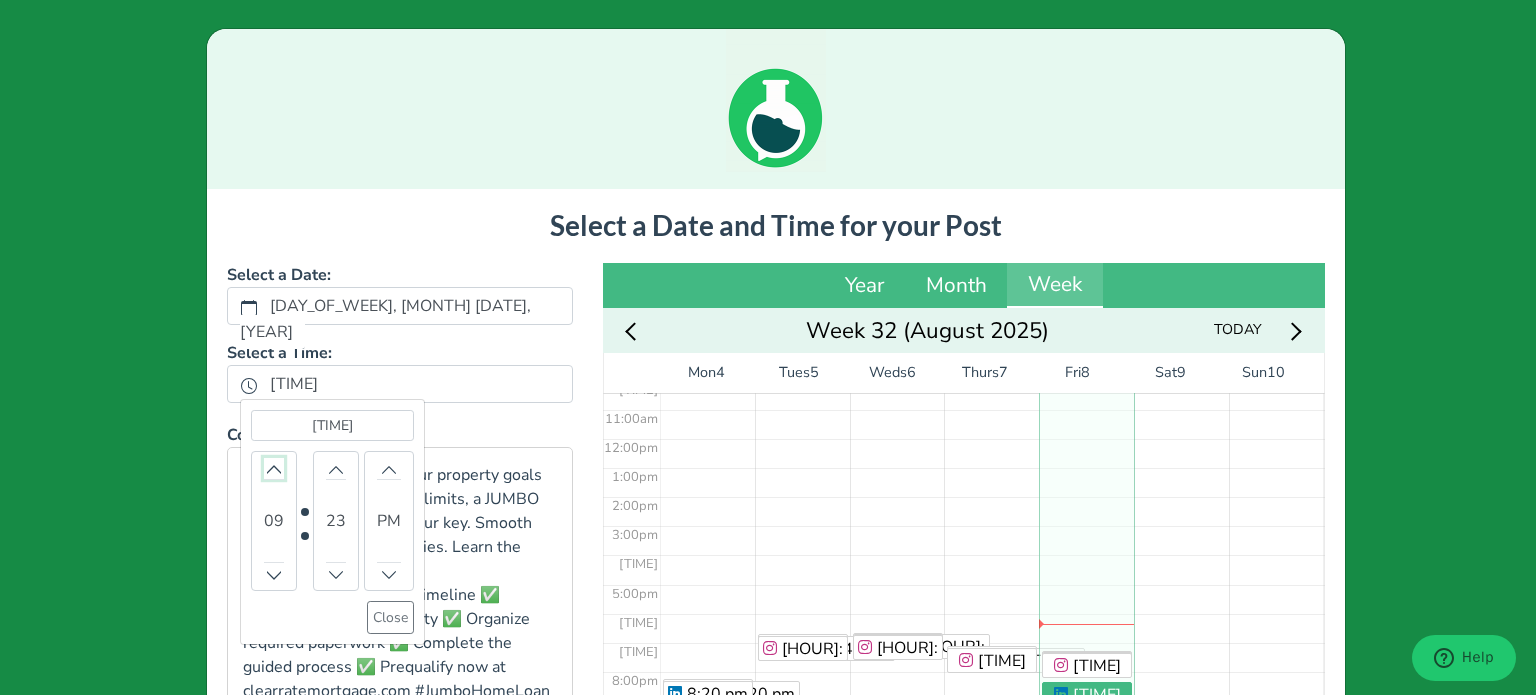 click at bounding box center (274, 468) 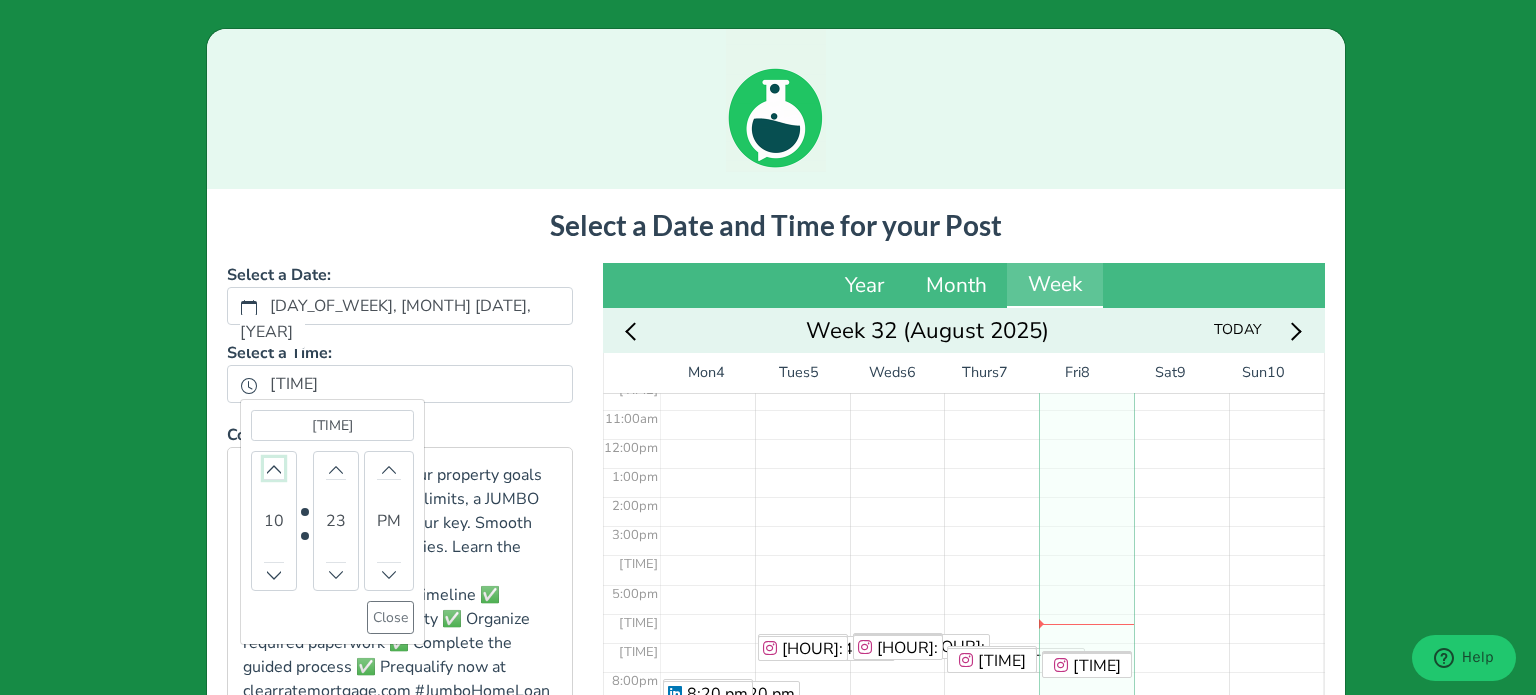 click at bounding box center [274, 468] 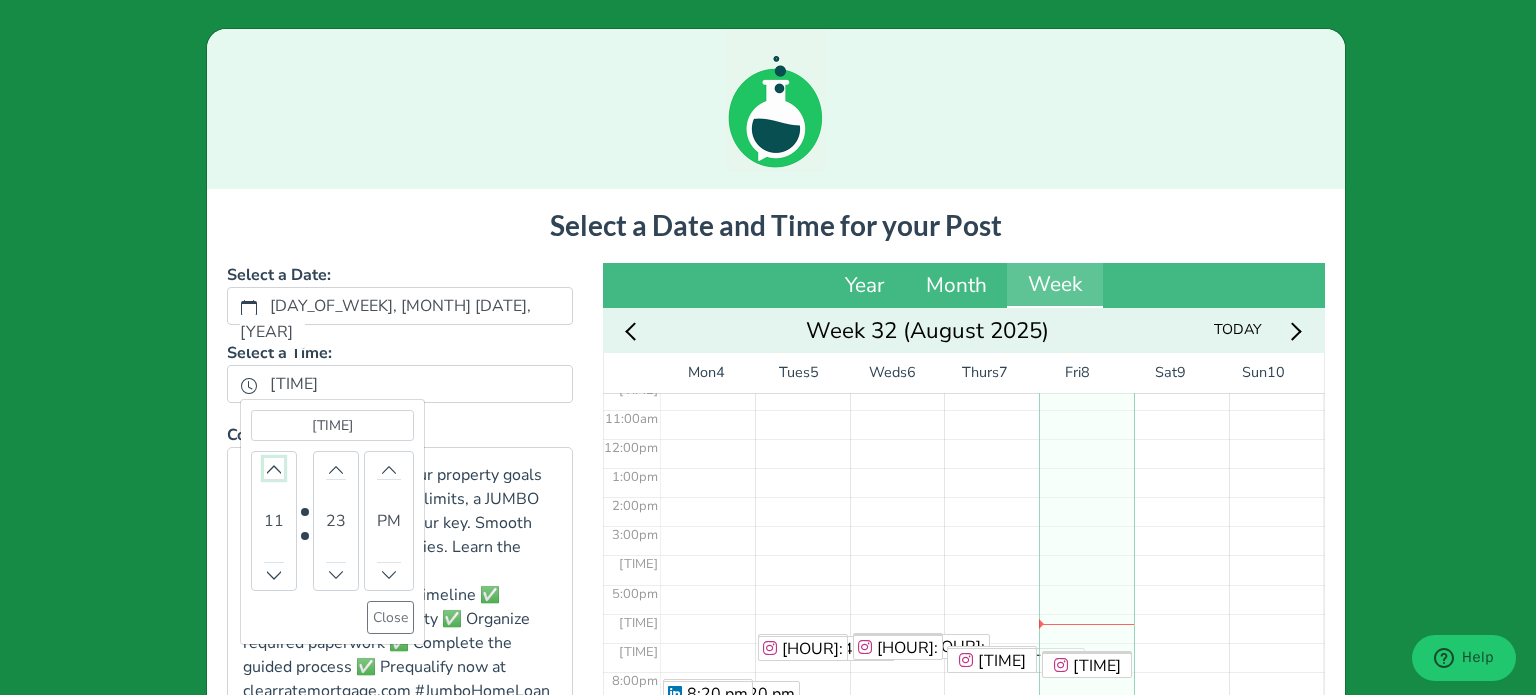 click at bounding box center (274, 468) 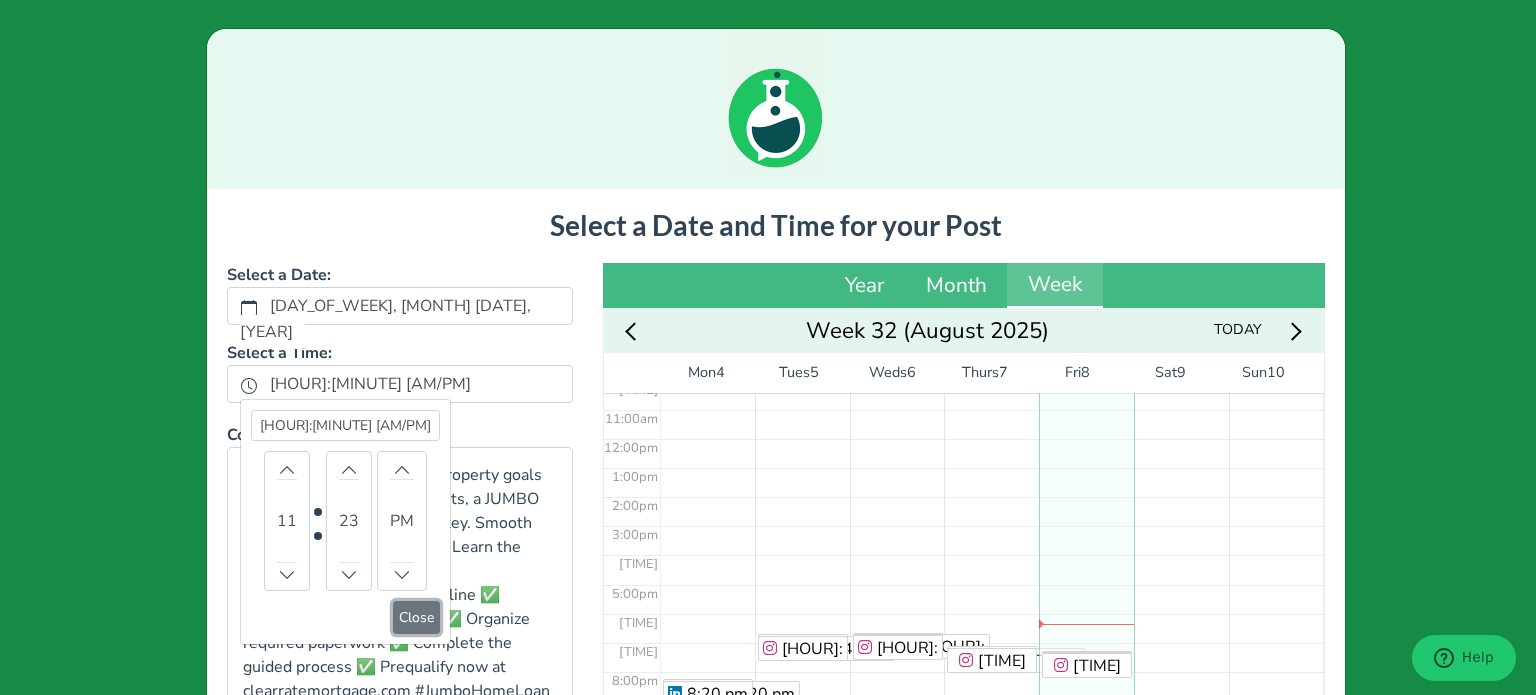 click on "Close" at bounding box center (416, 617) 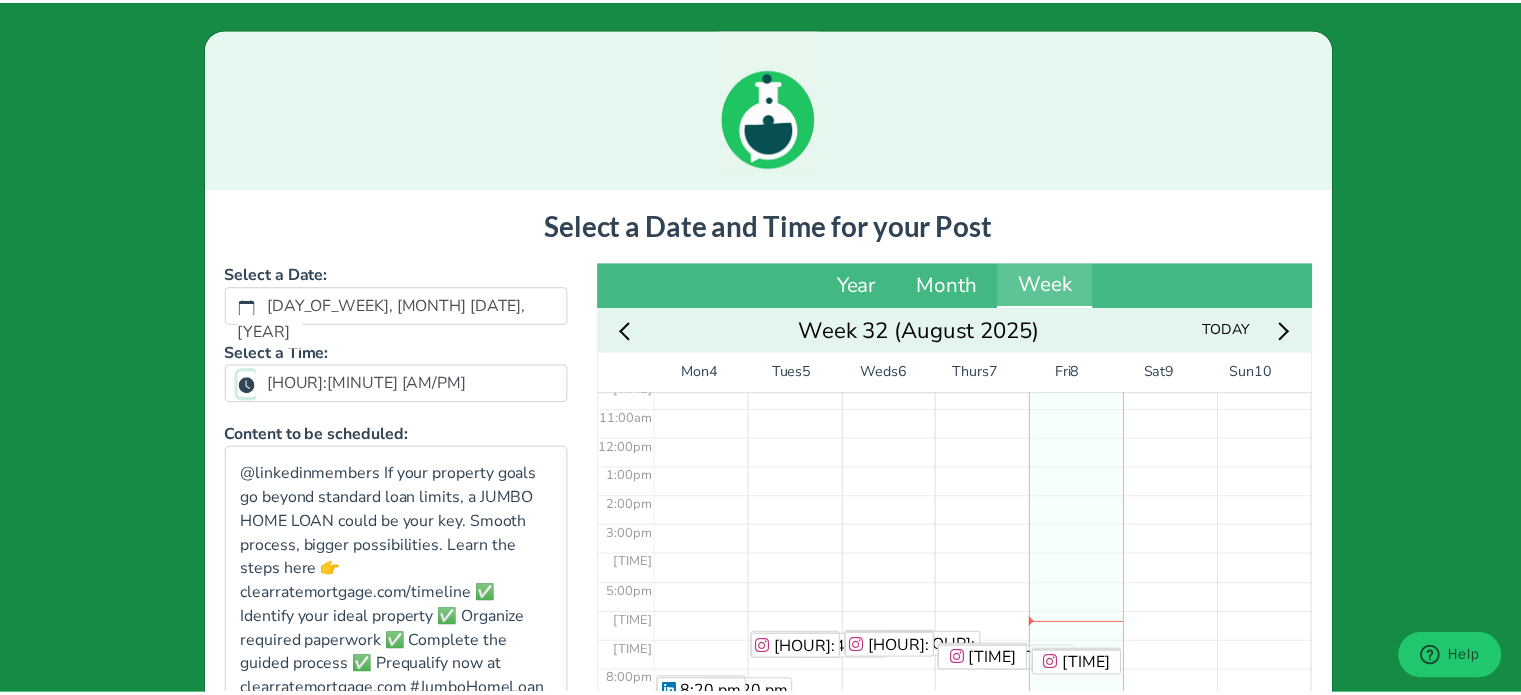 scroll, scrollTop: 465, scrollLeft: 0, axis: vertical 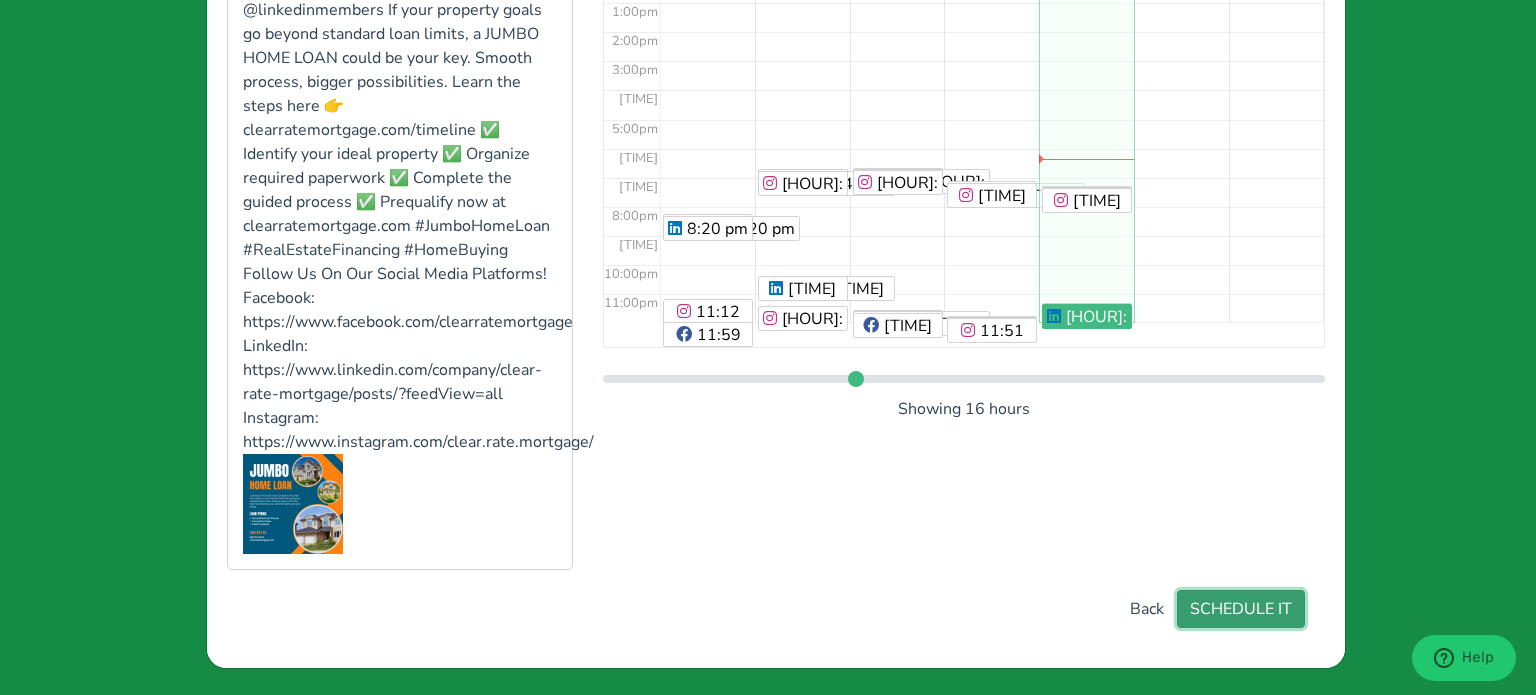 click on "SCHEDULE IT" at bounding box center [1241, 609] 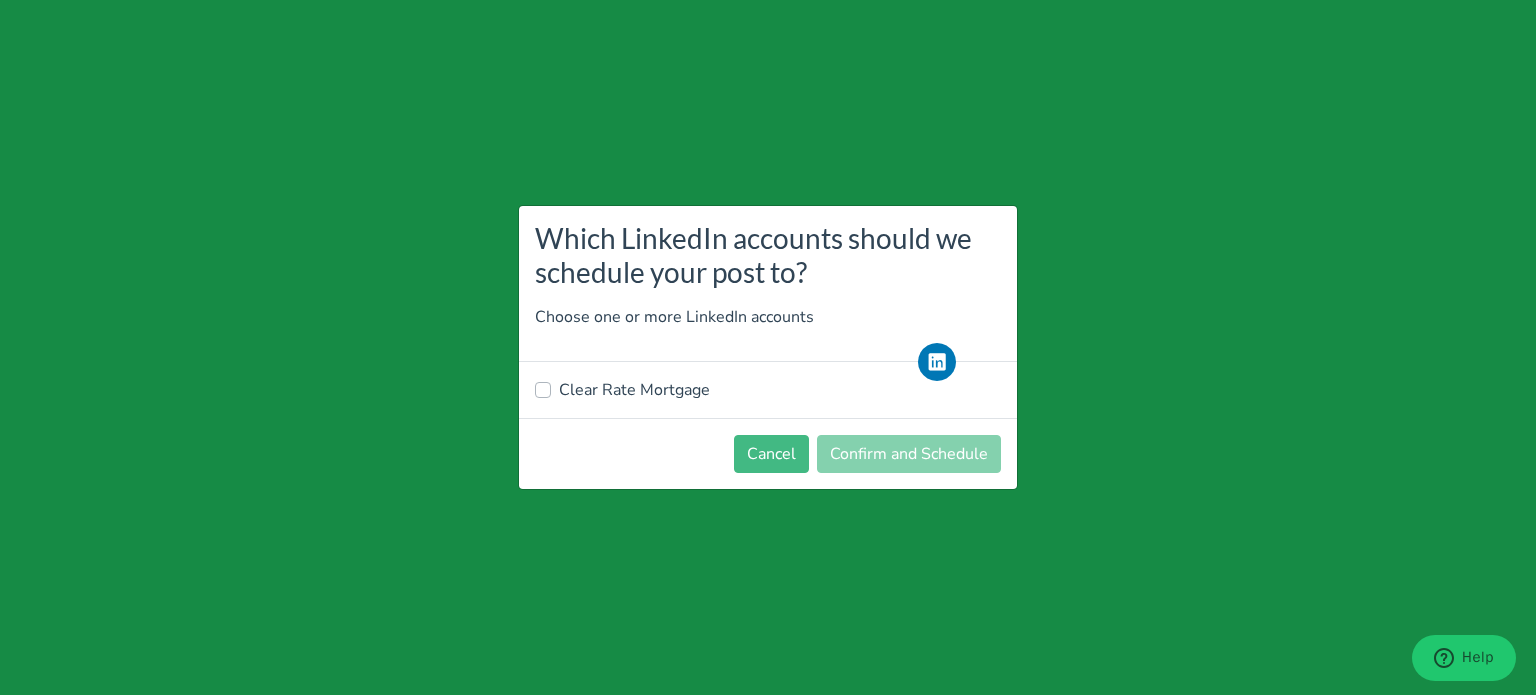 click on "Clear Rate Mortgage" at bounding box center [634, 390] 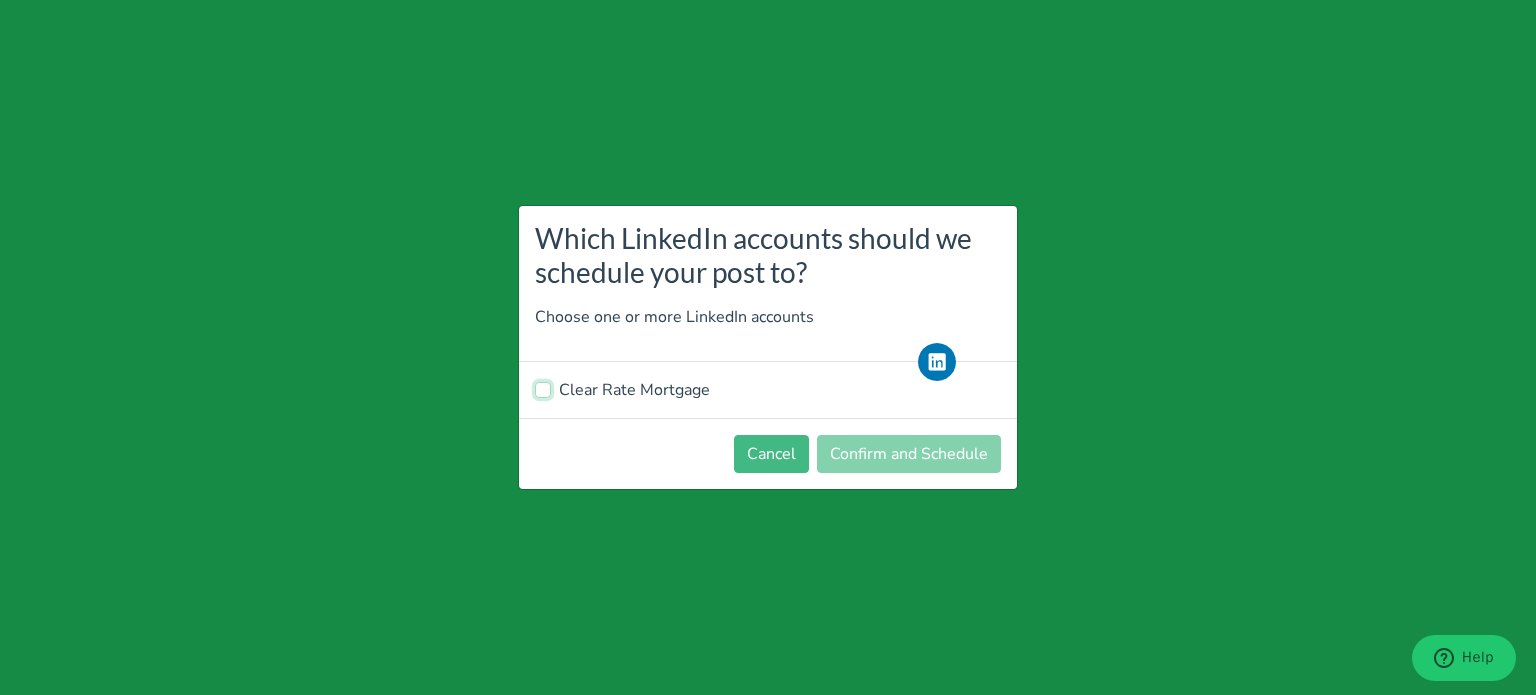 click on "Clear Rate Mortgage" at bounding box center (543, 388) 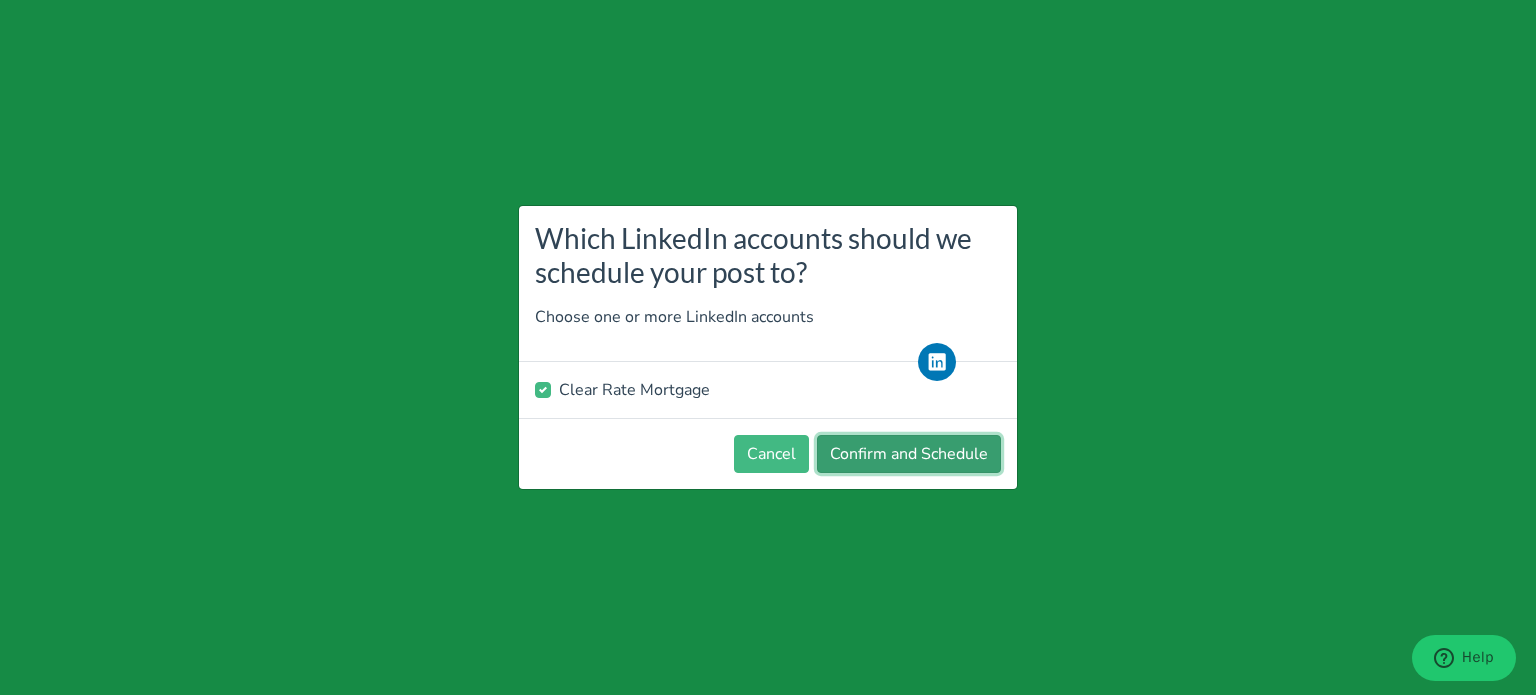 click on "Confirm and Schedule" at bounding box center (909, 454) 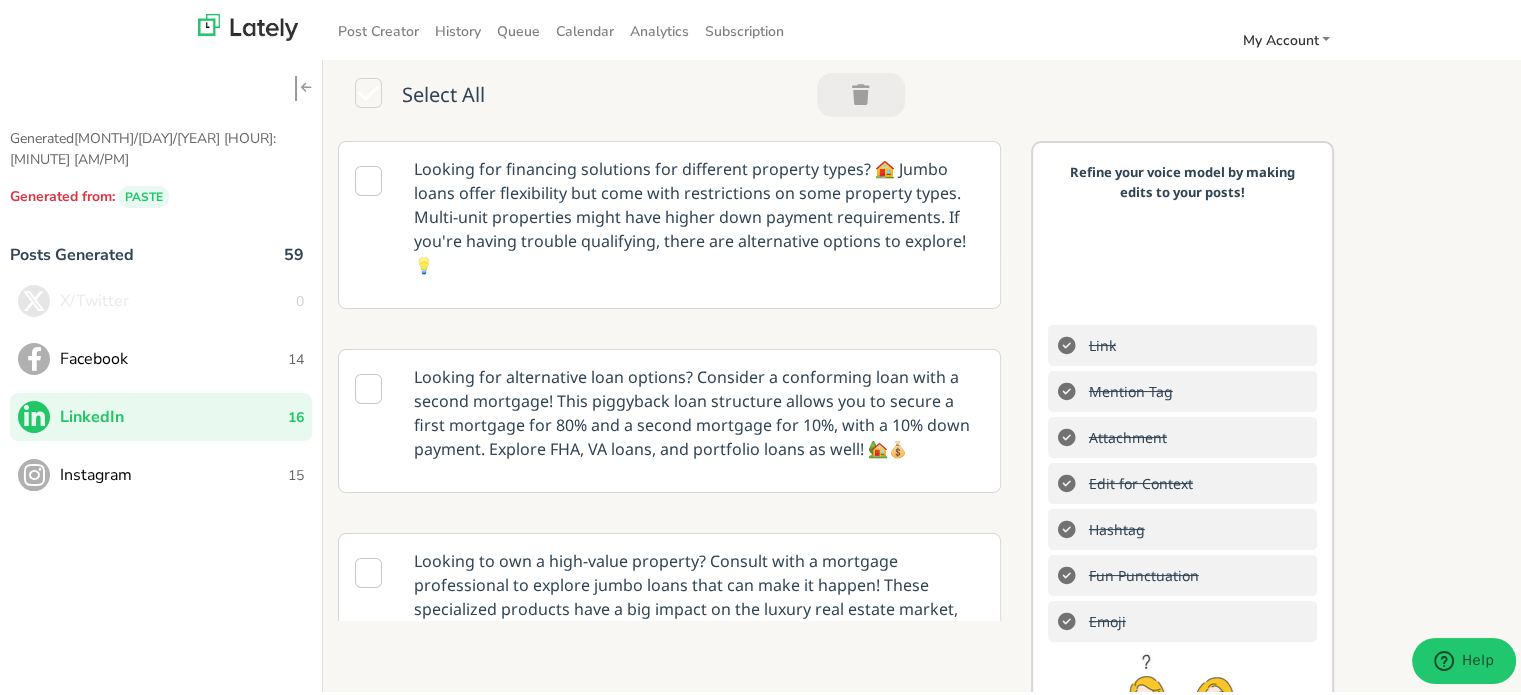 click on "Instagram" at bounding box center [174, 472] 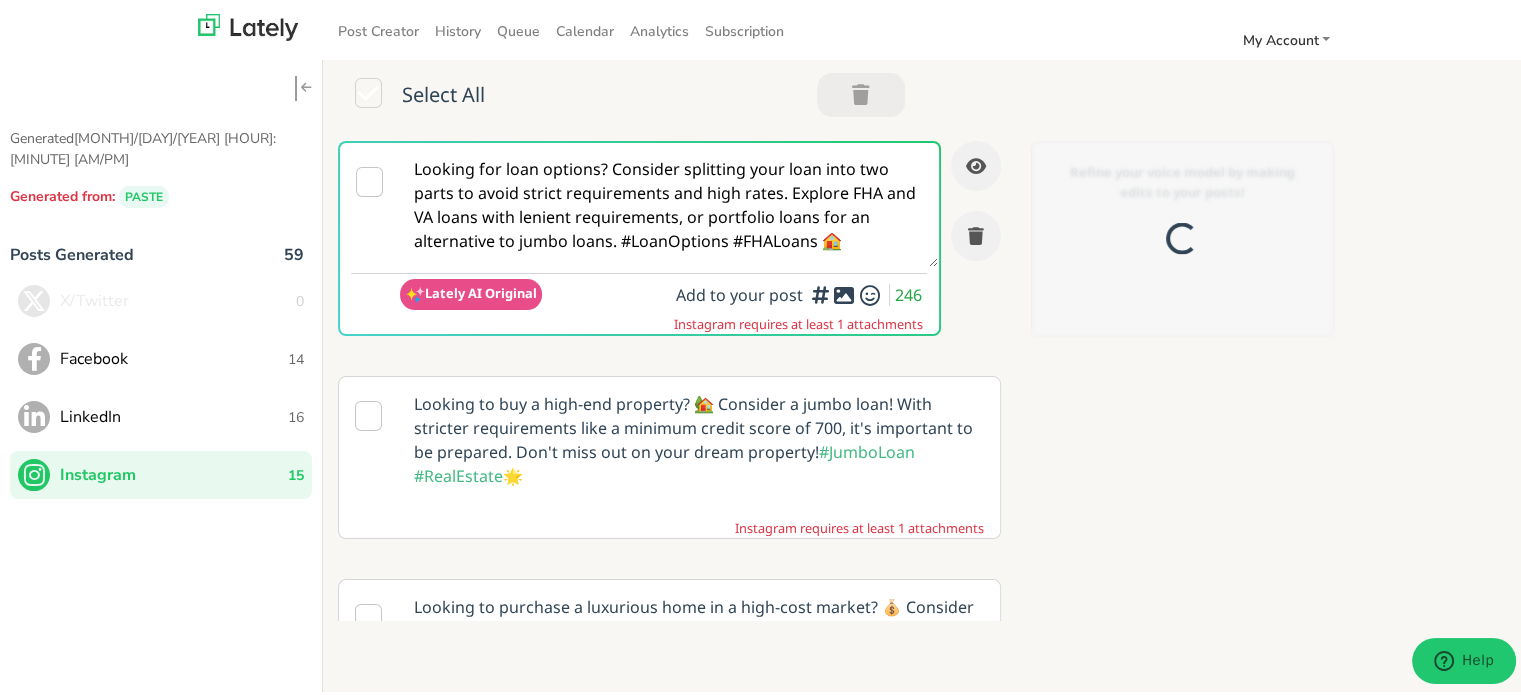 scroll, scrollTop: 0, scrollLeft: 0, axis: both 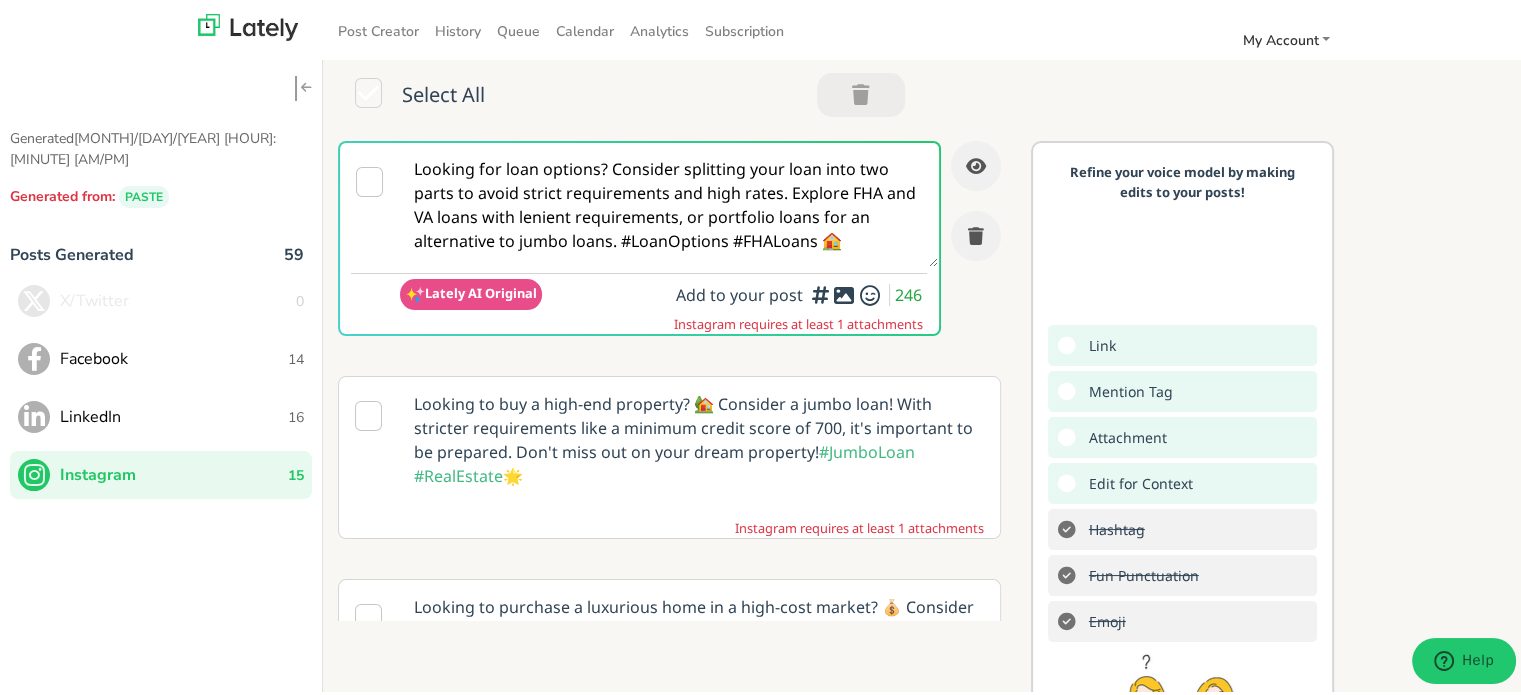 click on "Looking for loan options? Consider splitting your loan into two parts to avoid strict requirements and high rates. Explore FHA and VA loans with lenient requirements, or portfolio loans for an alternative to jumbo loans. #LoanOptions #FHALoans 🏠" at bounding box center [668, 202] 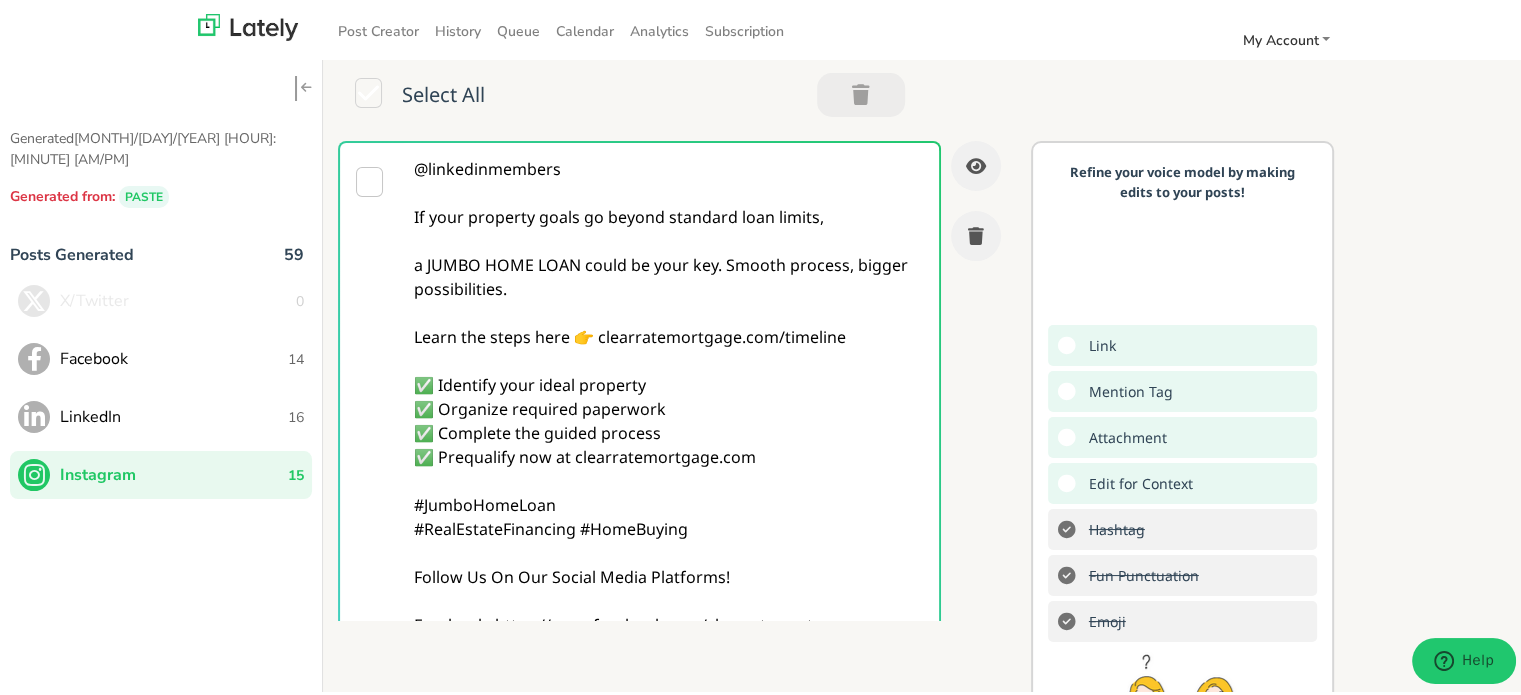 scroll, scrollTop: 109, scrollLeft: 0, axis: vertical 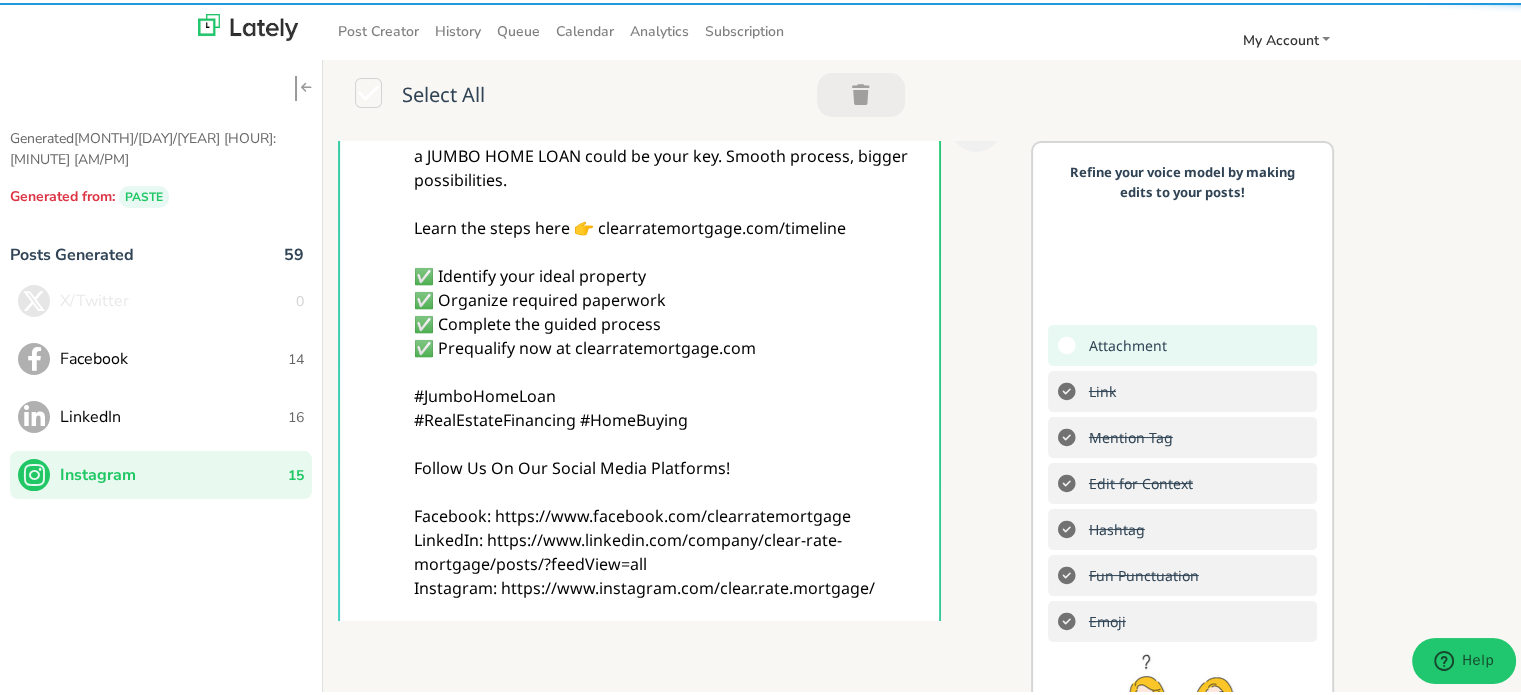 click on "@linkedinmembers
If your property goals go beyond standard loan limits,
a JUMBO HOME LOAN could be your key. Smooth process, bigger
possibilities.
Learn the steps here 👉 clearratemortgage.com/timeline
✅ Identify your ideal property
✅ Organize required paperwork
✅ Complete the guided process
✅ Prequalify now at clearratemortgage.com
#JumboHomeLoan
#RealEstateFinancing #HomeBuying
Follow Us On Our Social Media Platforms!
Facebook: https://www.facebook.com/clearratemortgage
LinkedIn: https://www.linkedin.com/company/clear-rate-mortgage/posts/?feedView=all
Instagram: https://www.instagram.com/clear.rate.mortgage/" at bounding box center [668, 333] 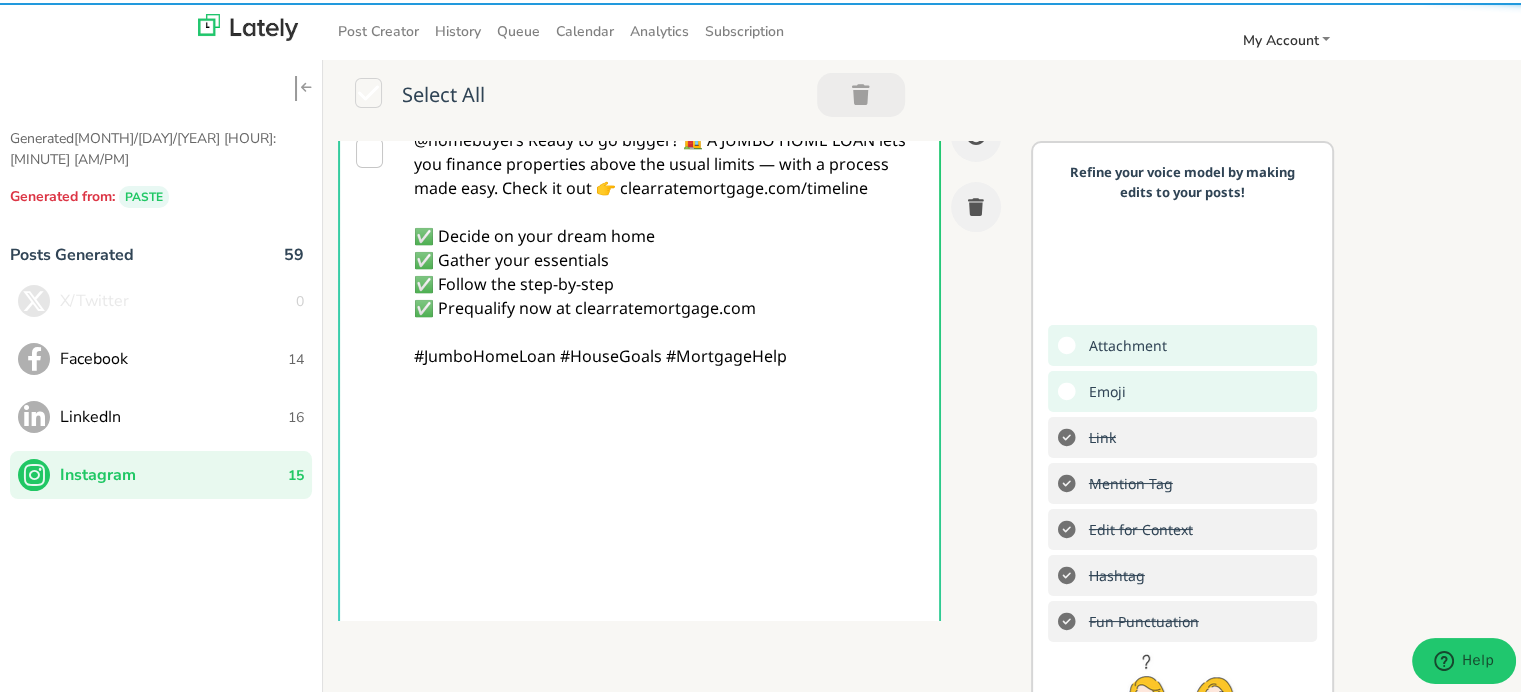scroll, scrollTop: 0, scrollLeft: 0, axis: both 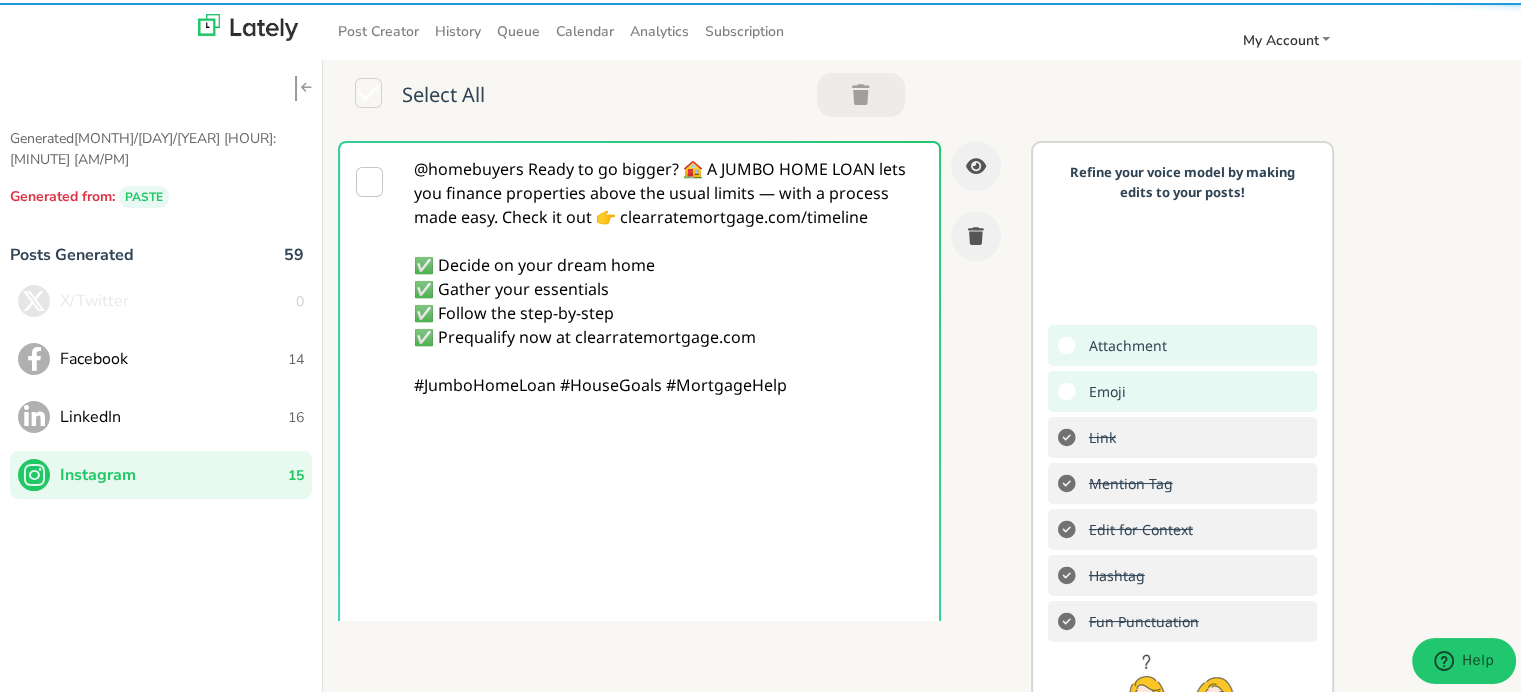 click on "@homebuyers Ready to go bigger? 🏠 A JUMBO HOME LOAN lets you finance properties above the usual limits — with a process made easy. Check it out 👉 clearratemortgage.com/timeline
✅ Decide on your dream home
✅ Gather your essentials
✅ Follow the step-by-step
✅ Prequalify now at clearratemortgage.com
#JumboHomeLoan #HouseGoals #MortgageHelp" at bounding box center (668, 442) 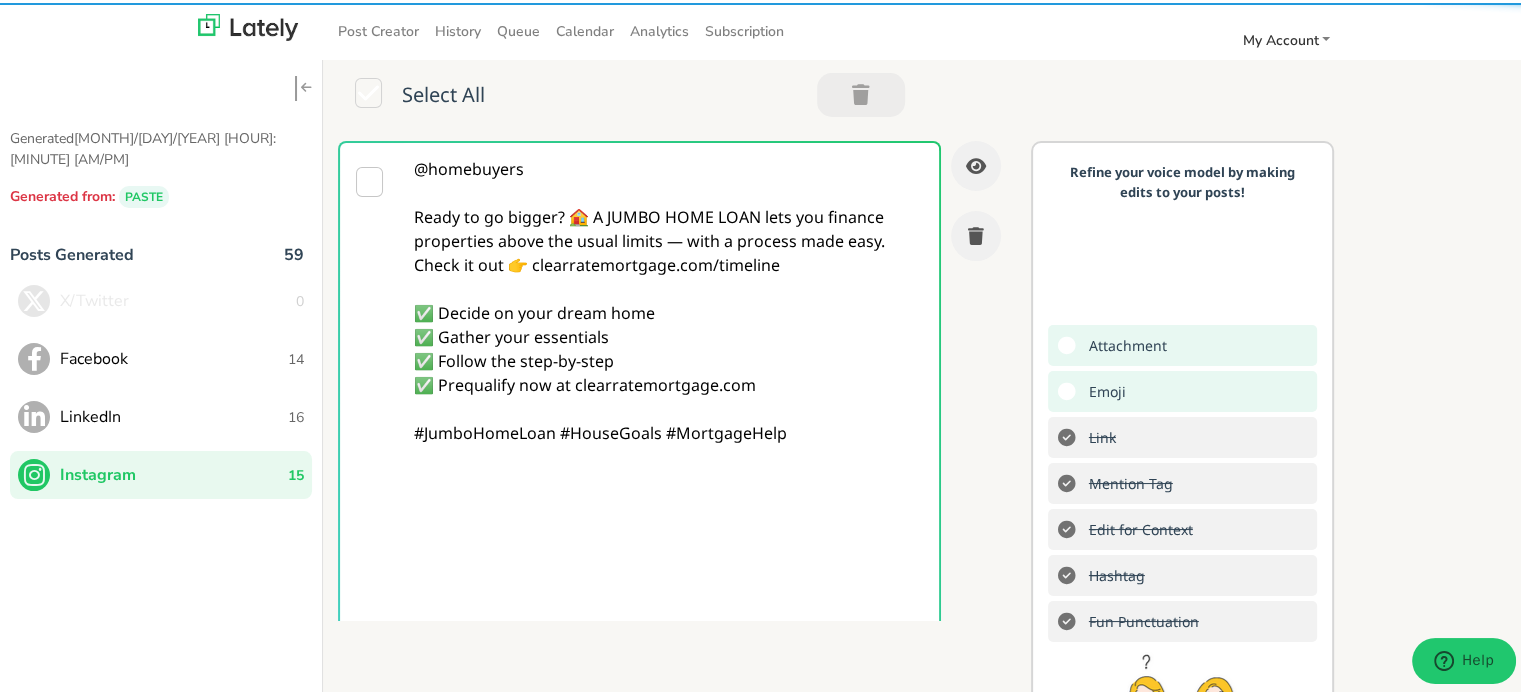 click on "@homebuyers
Ready to go bigger? 🏠 A JUMBO HOME LOAN lets you finance properties above the usual limits — with a process made easy. Check it out 👉 clearratemortgage.com/timeline
✅ Decide on your dream home
✅ Gather your essentials
✅ Follow the step-by-step
✅ Prequalify now at clearratemortgage.com
#JumboHomeLoan #HouseGoals #MortgageHelp" at bounding box center (668, 442) 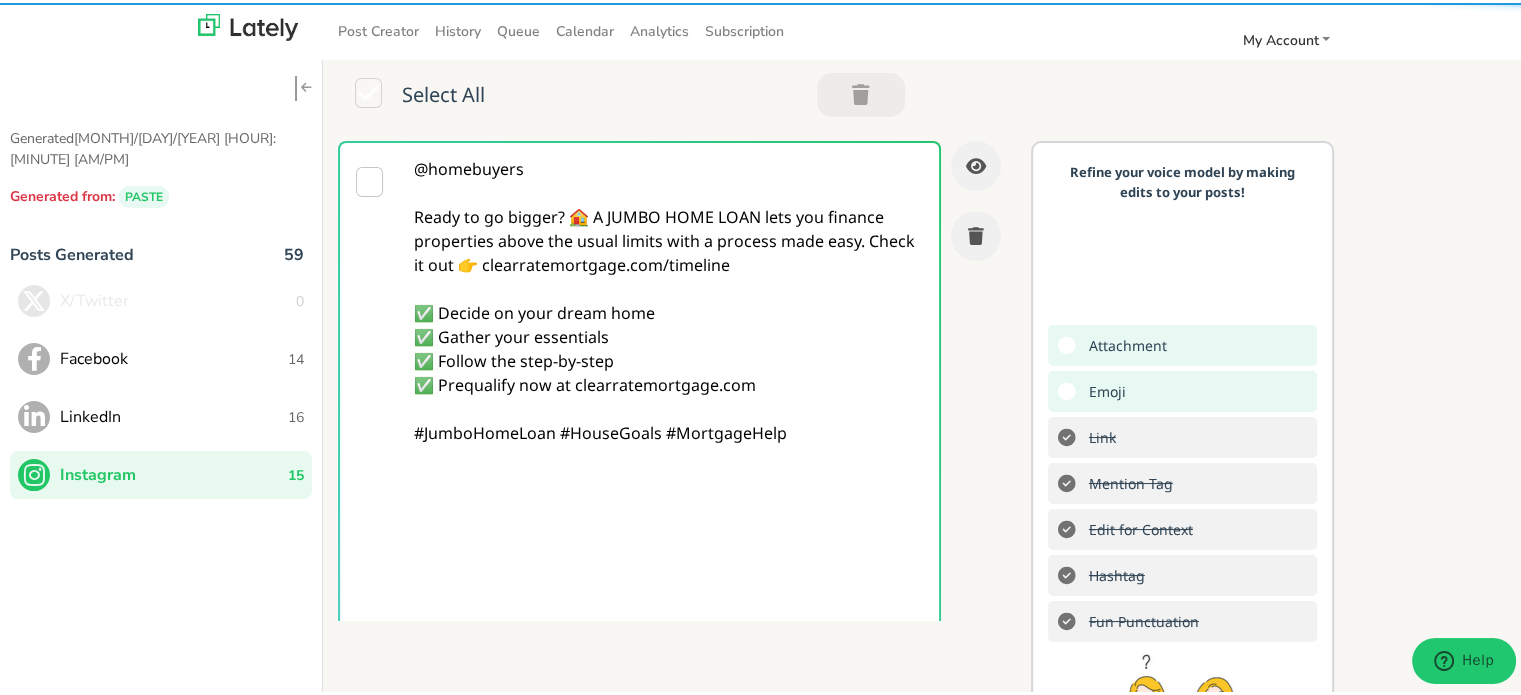 click on "@homebuyers
Ready to go bigger? 🏠 A JUMBO HOME LOAN lets you finance properties above the usual limits with a process made easy. Check it out 👉 clearratemortgage.com/timeline
✅ Decide on your dream home
✅ Gather your essentials
✅ Follow the step-by-step
✅ Prequalify now at clearratemortgage.com
#JumboHomeLoan #HouseGoals #MortgageHelp" at bounding box center (668, 442) 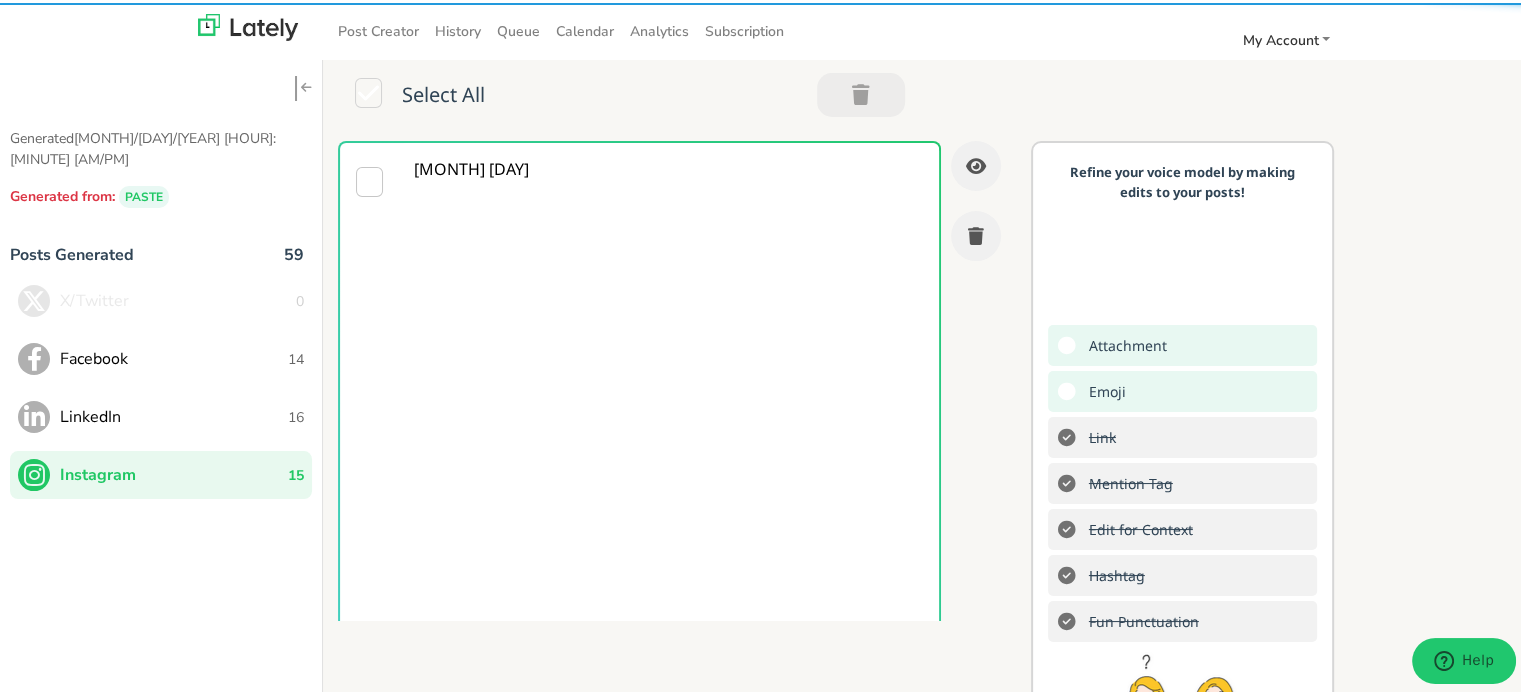 click on "[MONTH] [DAY]" at bounding box center [668, 442] 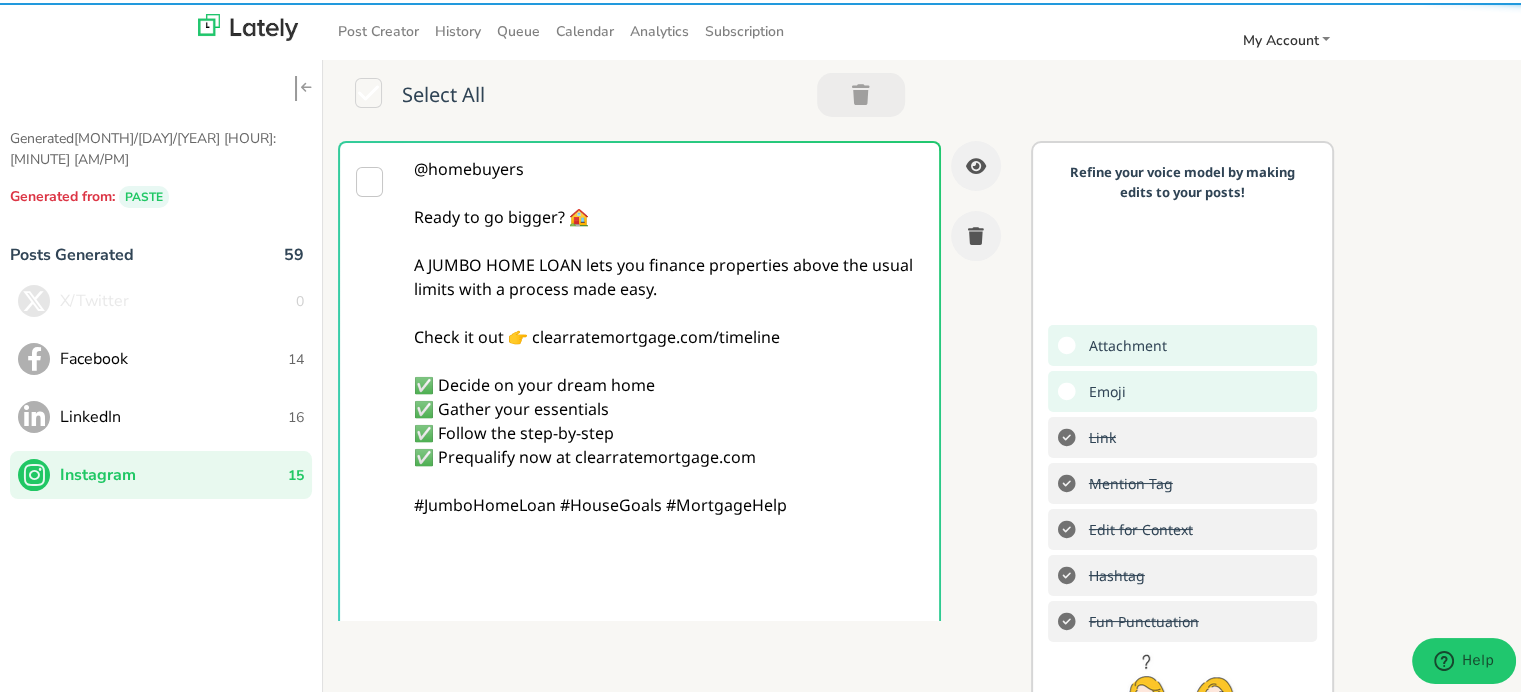 click on "@homebuyers
Ready to go bigger? 🏠
A JUMBO HOME LOAN lets you finance properties above the usual limits with a process made easy.
Check it out 👉 clearratemortgage.com/timeline
✅ Decide on your dream home
✅ Gather your essentials
✅ Follow the step-by-step
✅ Prequalify now at clearratemortgage.com
#JumboHomeLoan #HouseGoals #MortgageHelp" at bounding box center [668, 442] 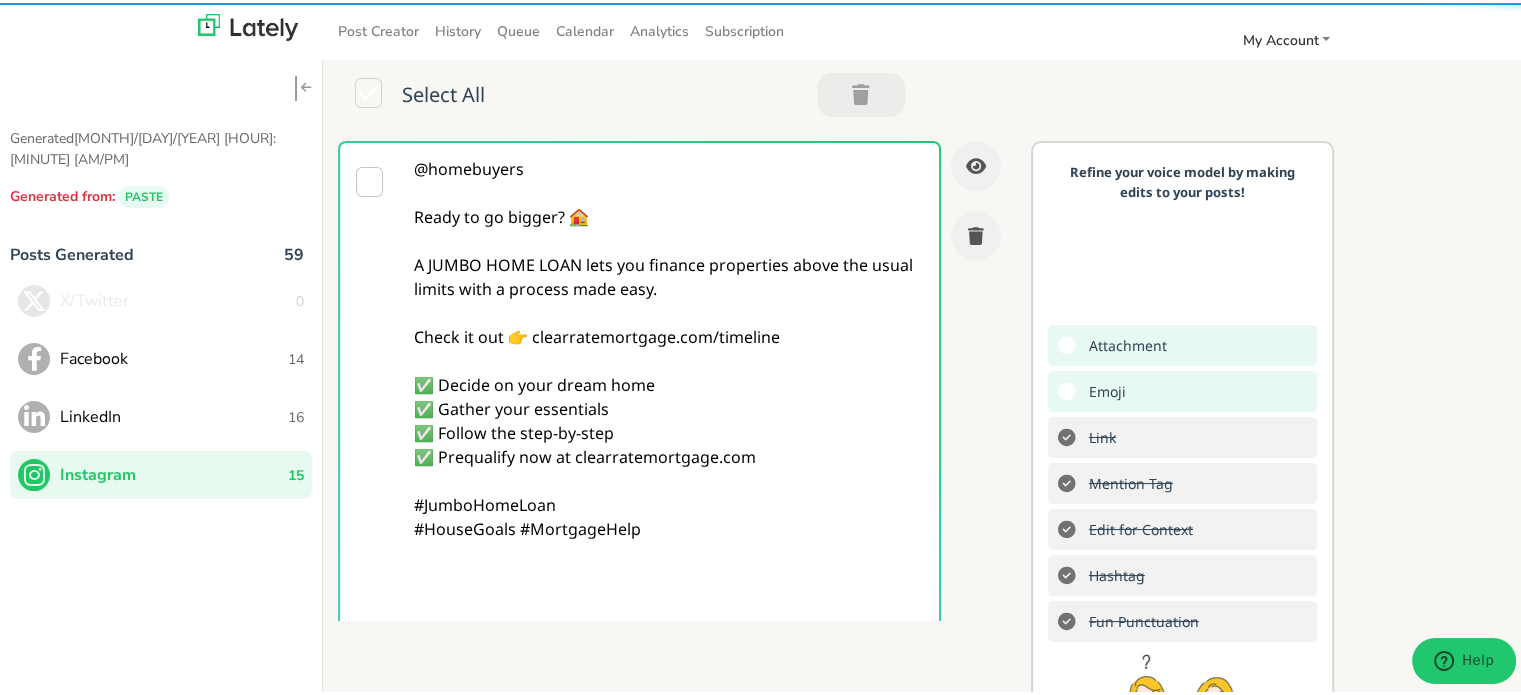 scroll, scrollTop: 420, scrollLeft: 0, axis: vertical 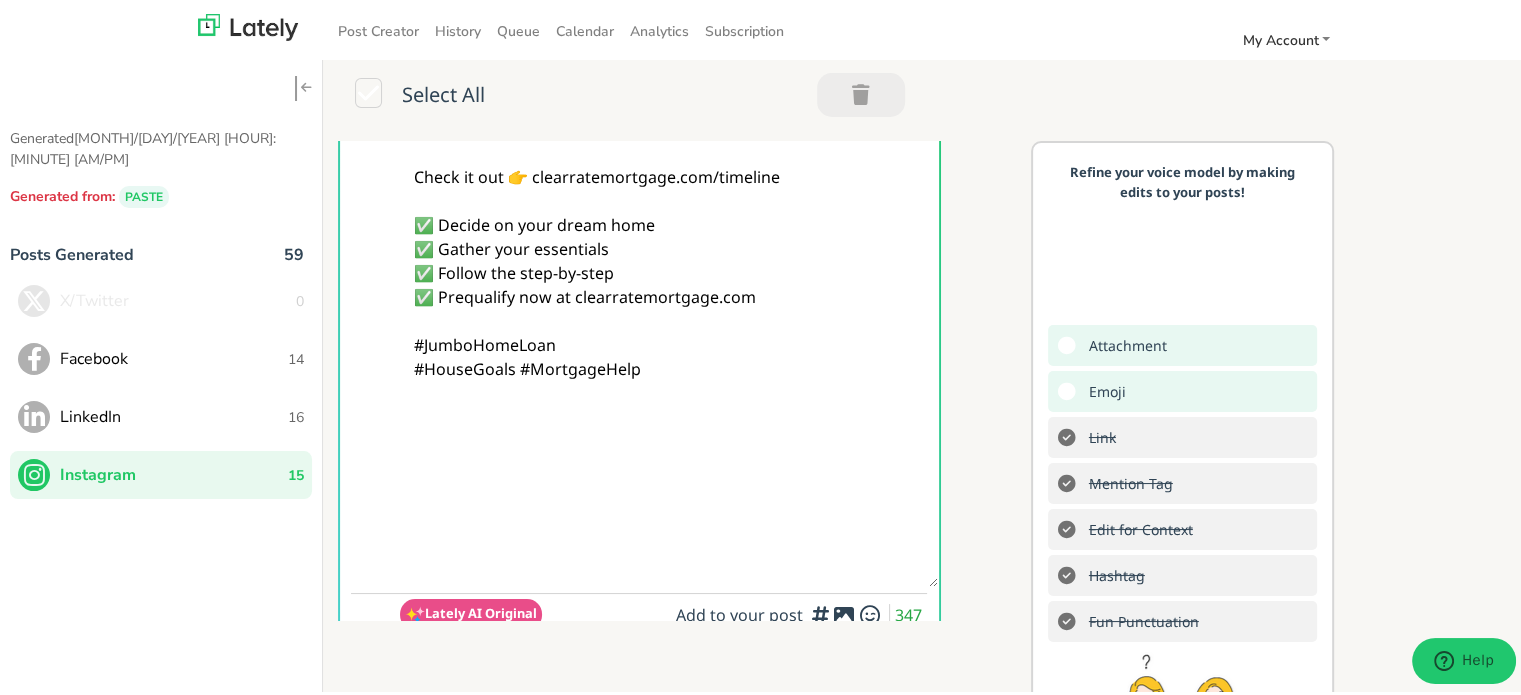 click on "@homebuyers
Ready to go bigger? 🏠
A JUMBO HOME LOAN lets you finance properties above the usual limits with a process made easy.
Check it out 👉 clearratemortgage.com/timeline
✅ Decide on your dream home
✅ Gather your essentials
✅ Follow the step-by-step
✅ Prequalify now at clearratemortgage.com
#JumboHomeLoan
#HouseGoals #MortgageHelp" at bounding box center (668, 282) 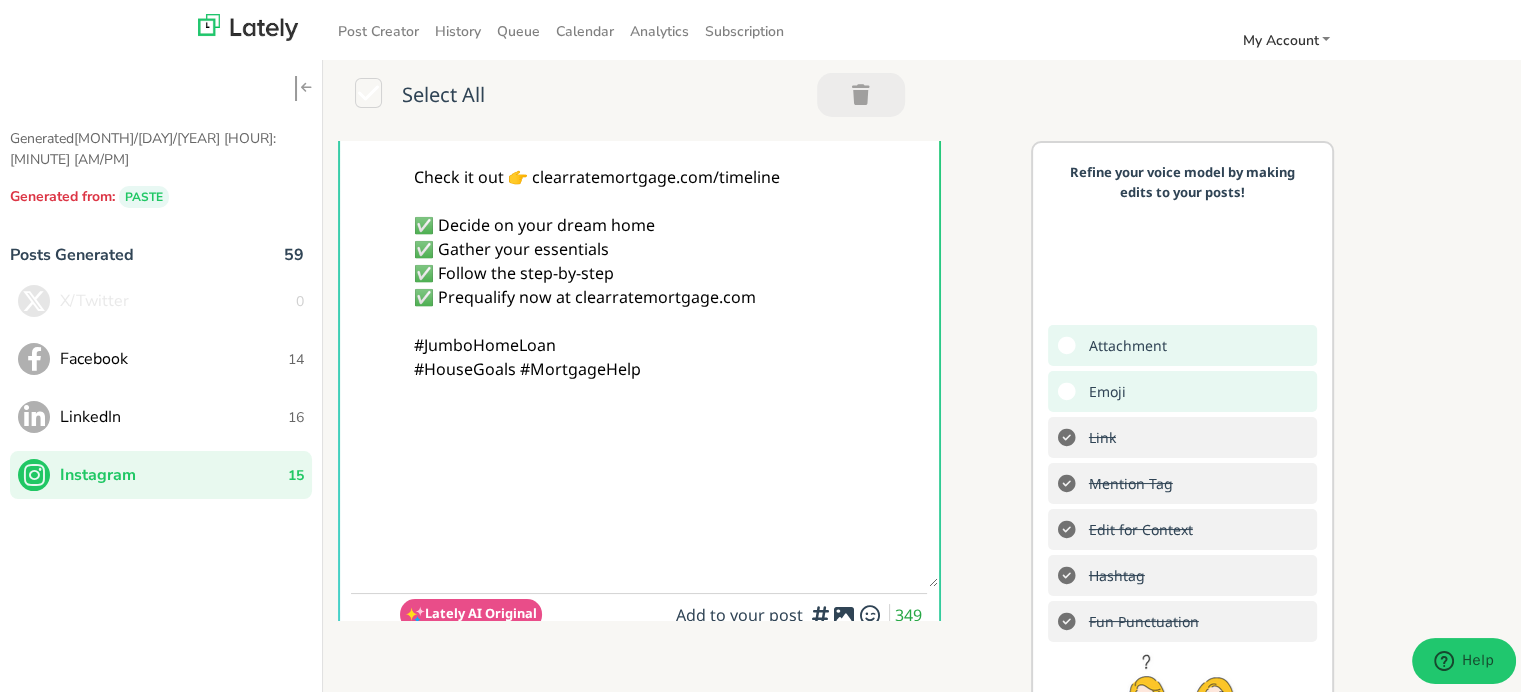 paste on "Follow Us On Our Social Media Platforms!
Facebook: https://www.facebook.com/clearratemortgage
LinkedIn: https://www.linkedin.com/company/clear-rate-mortgage/posts/?feedView=all
Instagram: https://www.instagram.com/clear.rate.mortgage/" 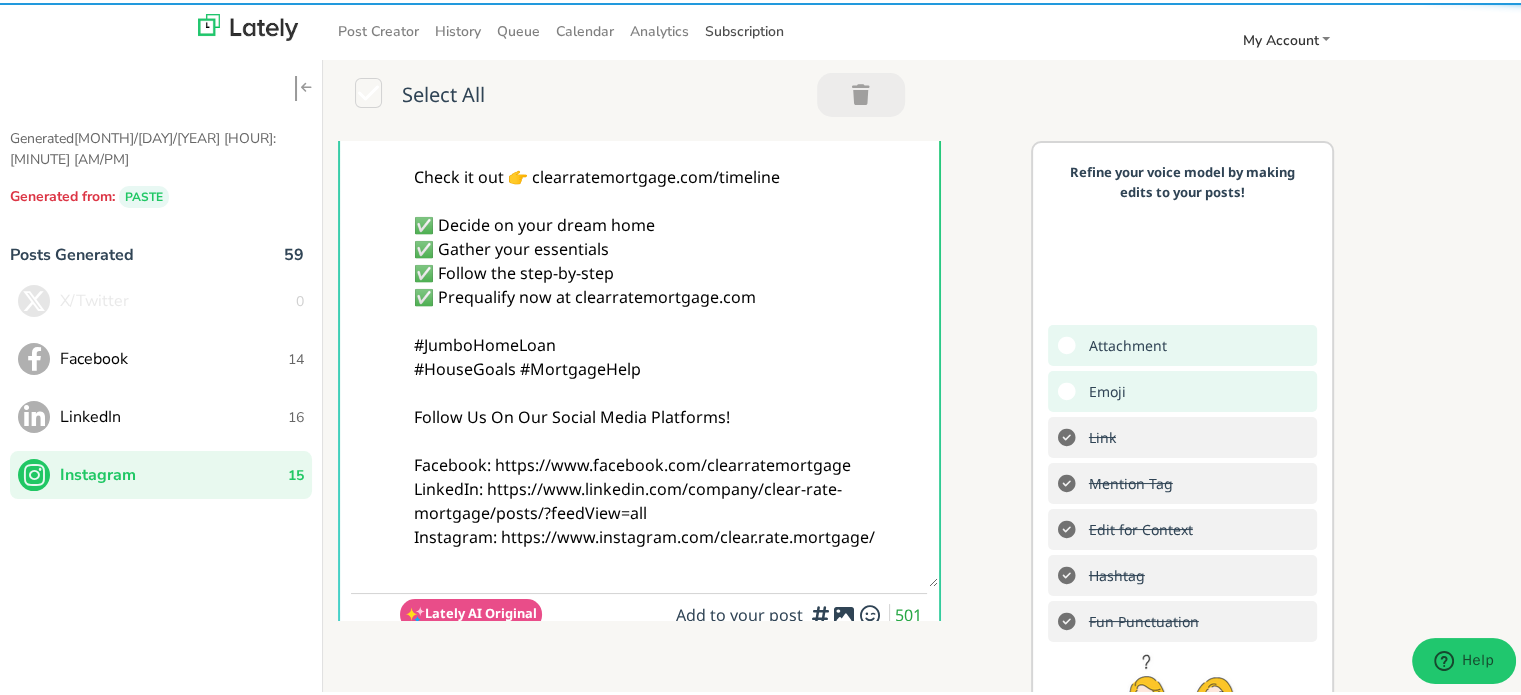 type on "@homebuyers
Ready to go bigger? 🏠
A JUMBO HOME LOAN lets you finance properties above the usual limits with a process made easy.
Check it out 👉 clearratemortgage.com/timeline
✅ Decide on your dream home
✅ Gather your essentials
✅ Follow the step-by-step
✅ Prequalify now at clearratemortgage.com
#JumboHomeLoan
#HouseGoals #MortgageHelp
Follow Us On Our Social Media Platforms!
Facebook: https://www.facebook.com/clearratemortgage
LinkedIn: https://www.linkedin.com/company/clear-rate-mortgage/posts/?feedView=all
Instagram: https://www.instagram.com/clear.rate.mortgage/" 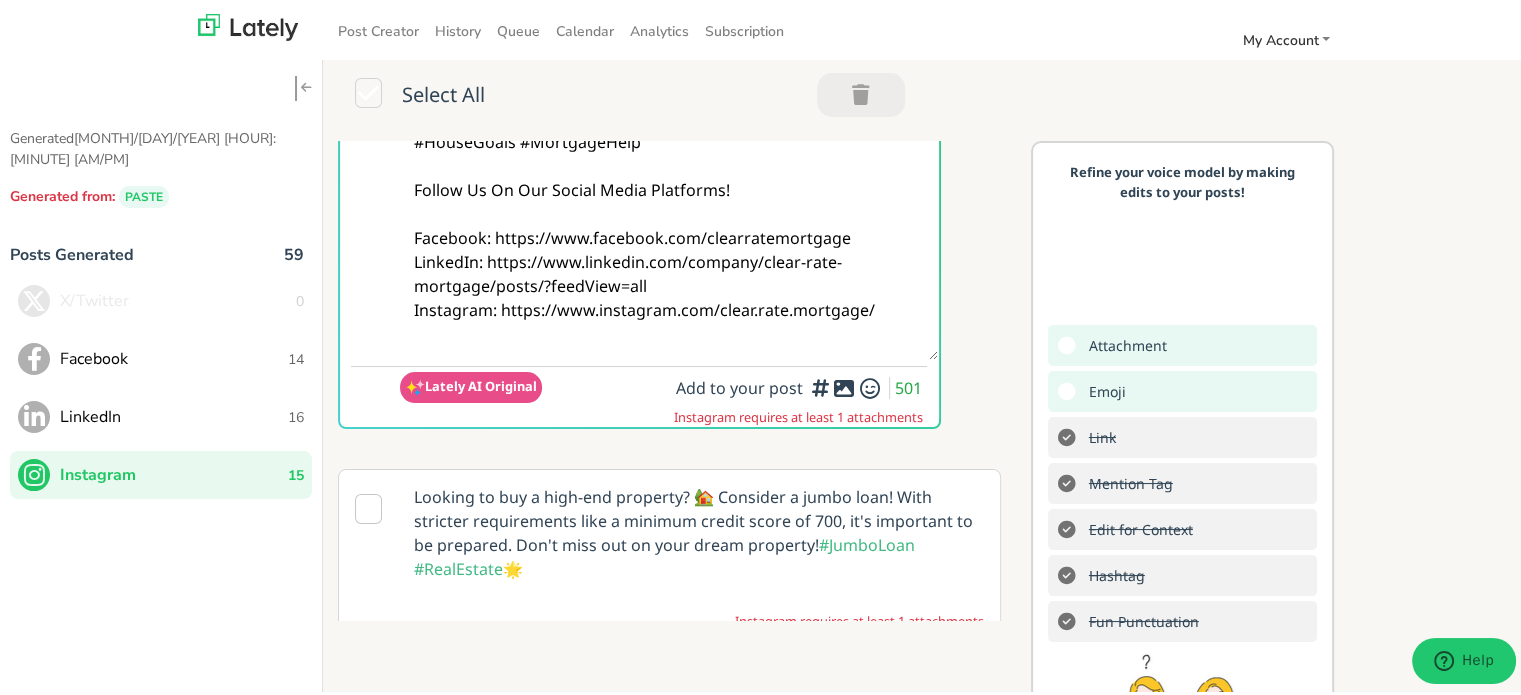 scroll, scrollTop: 380, scrollLeft: 0, axis: vertical 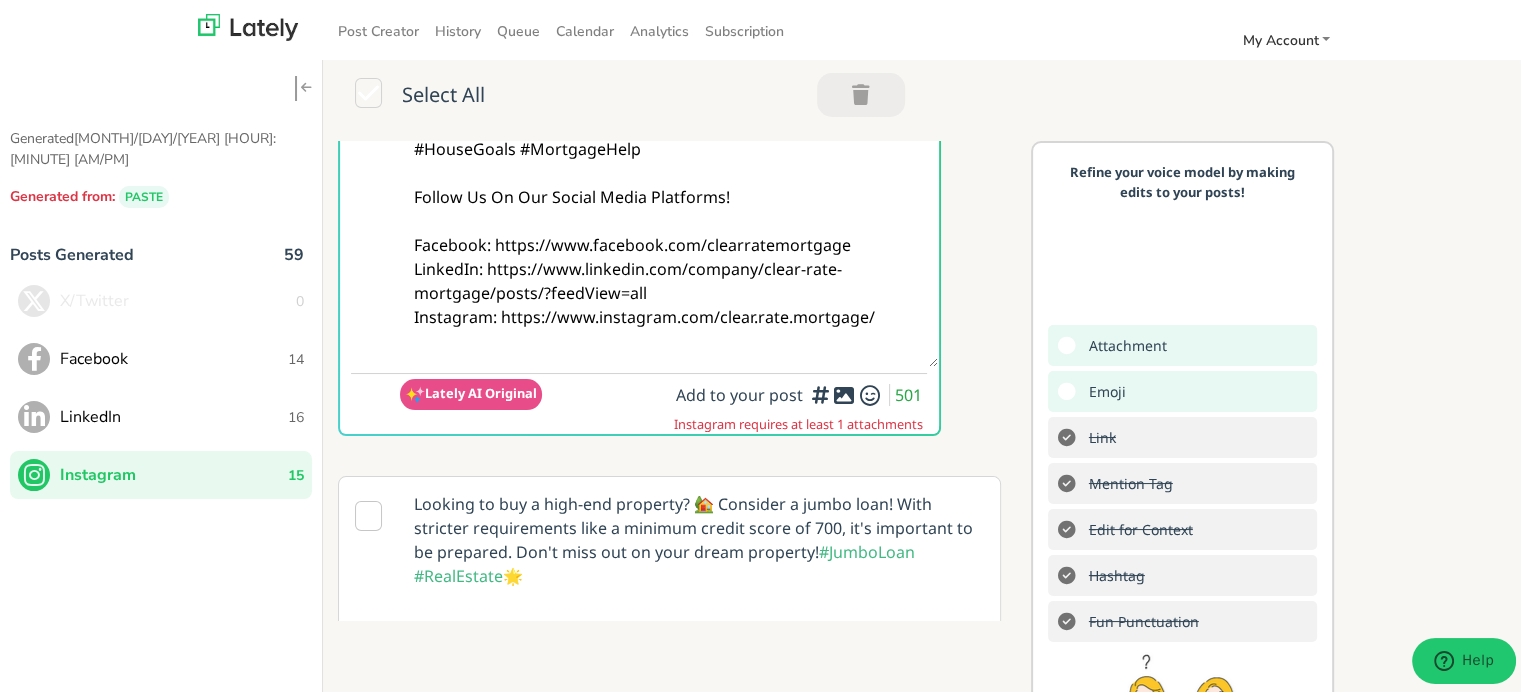 click at bounding box center [844, 392] 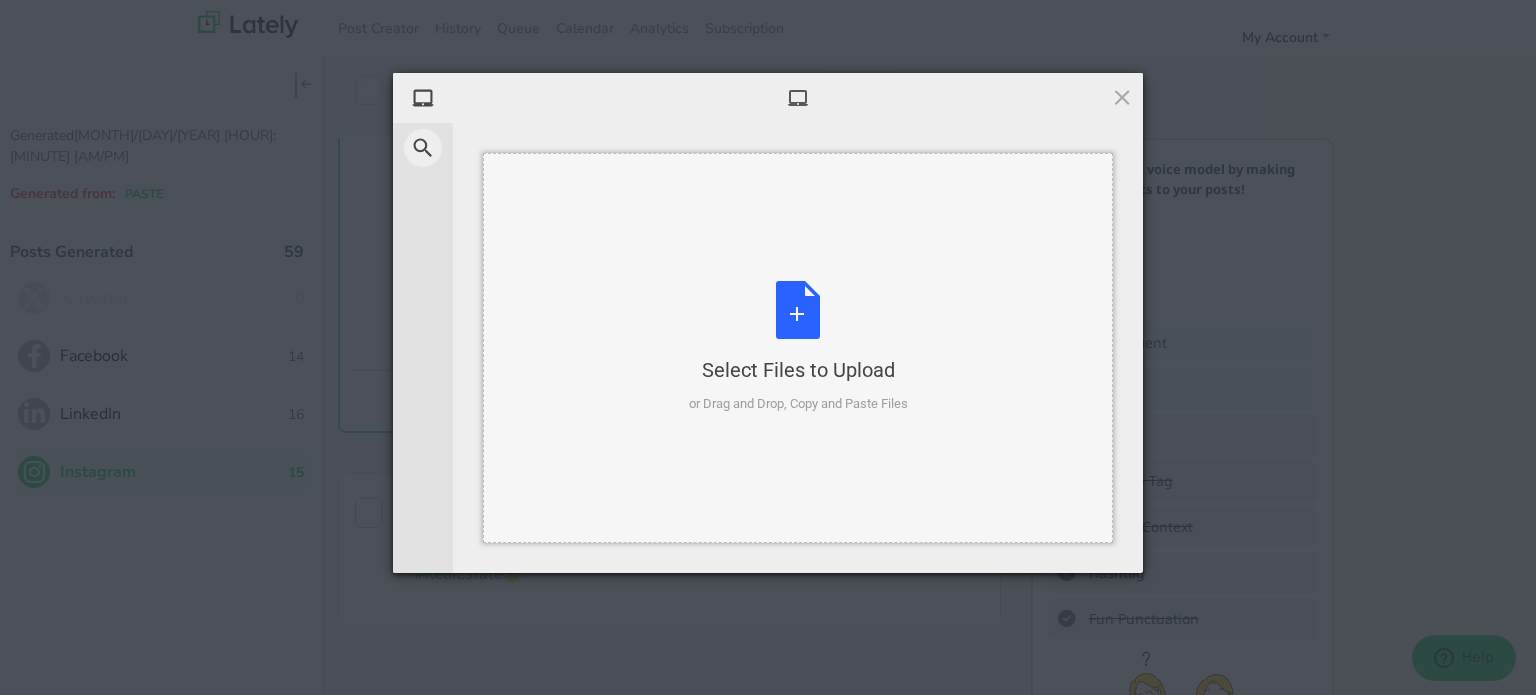 click on "Select Files to Upload
or Drag and Drop, Copy and Paste Files" at bounding box center [798, 347] 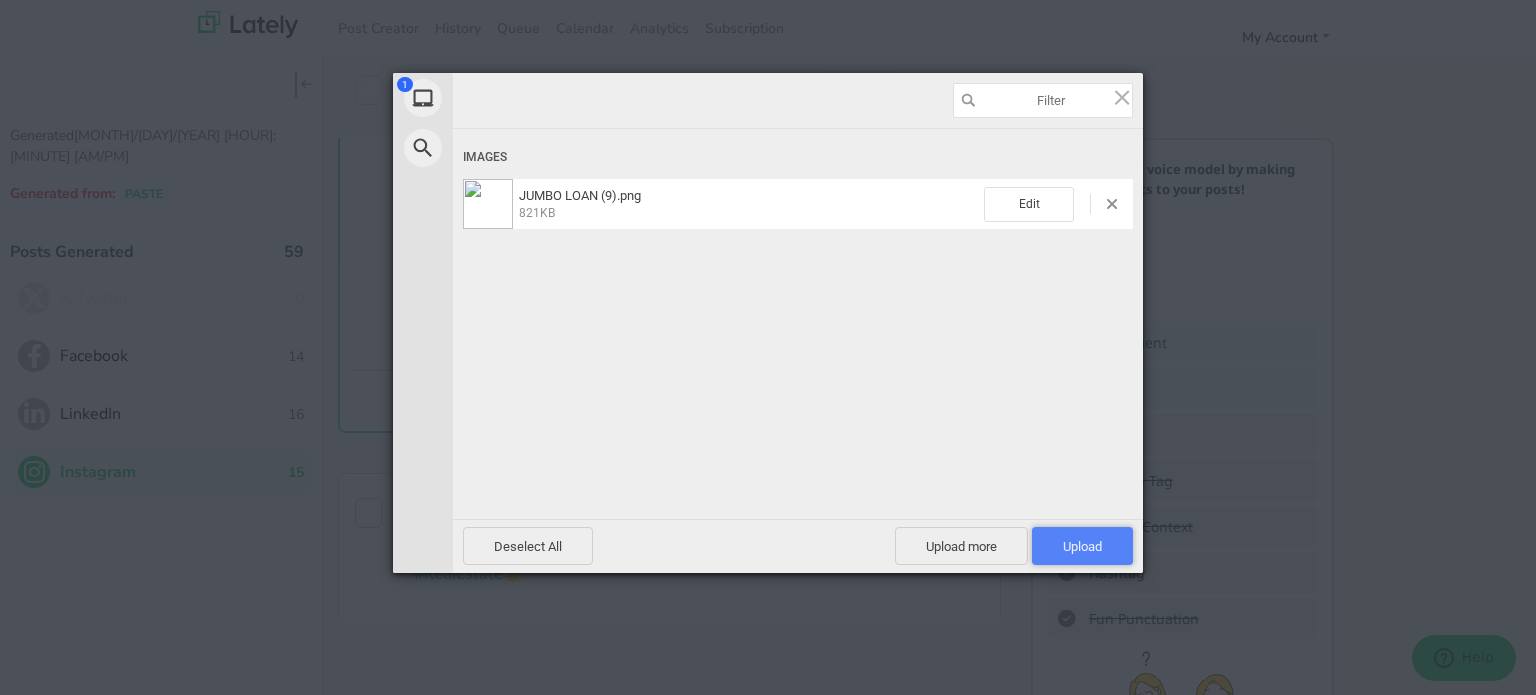 click on "Upload
1" at bounding box center [1082, 546] 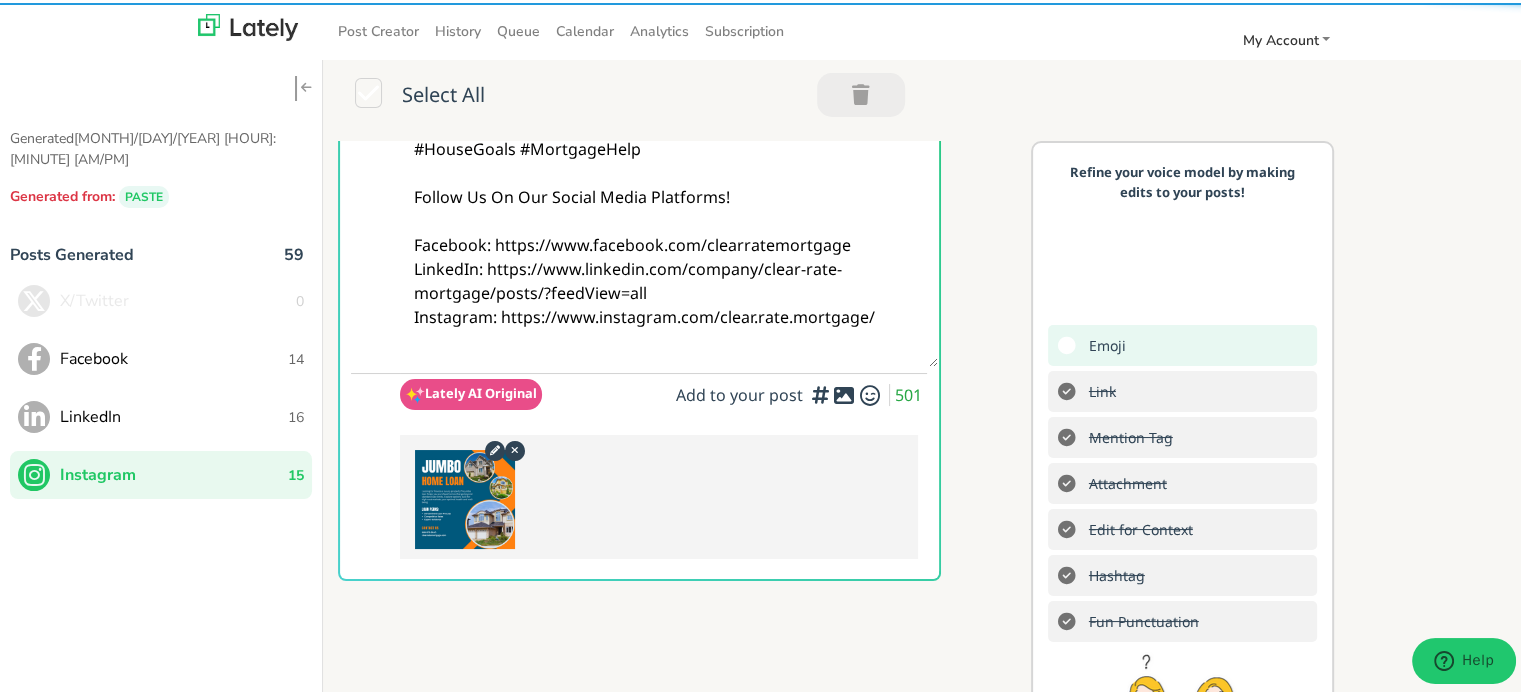 click on "@homebuyers
Ready to go bigger? 🏠
A JUMBO HOME LOAN lets you finance properties above the usual limits with a process made easy.
Check it out 👉 clearratemortgage.com/timeline
✅ Decide on your dream home
✅ Gather your essentials
✅ Follow the step-by-step
✅ Prequalify now at clearratemortgage.com
#JumboHomeLoan
#HouseGoals #MortgageHelp
Follow Us On Our Social Media Platforms!
Facebook: https://www.facebook.com/clearratemortgage
LinkedIn: https://www.linkedin.com/company/clear-rate-mortgage/posts/?feedView=all
Instagram: https://www.instagram.com/clear.rate.mortgage/" at bounding box center [668, 62] 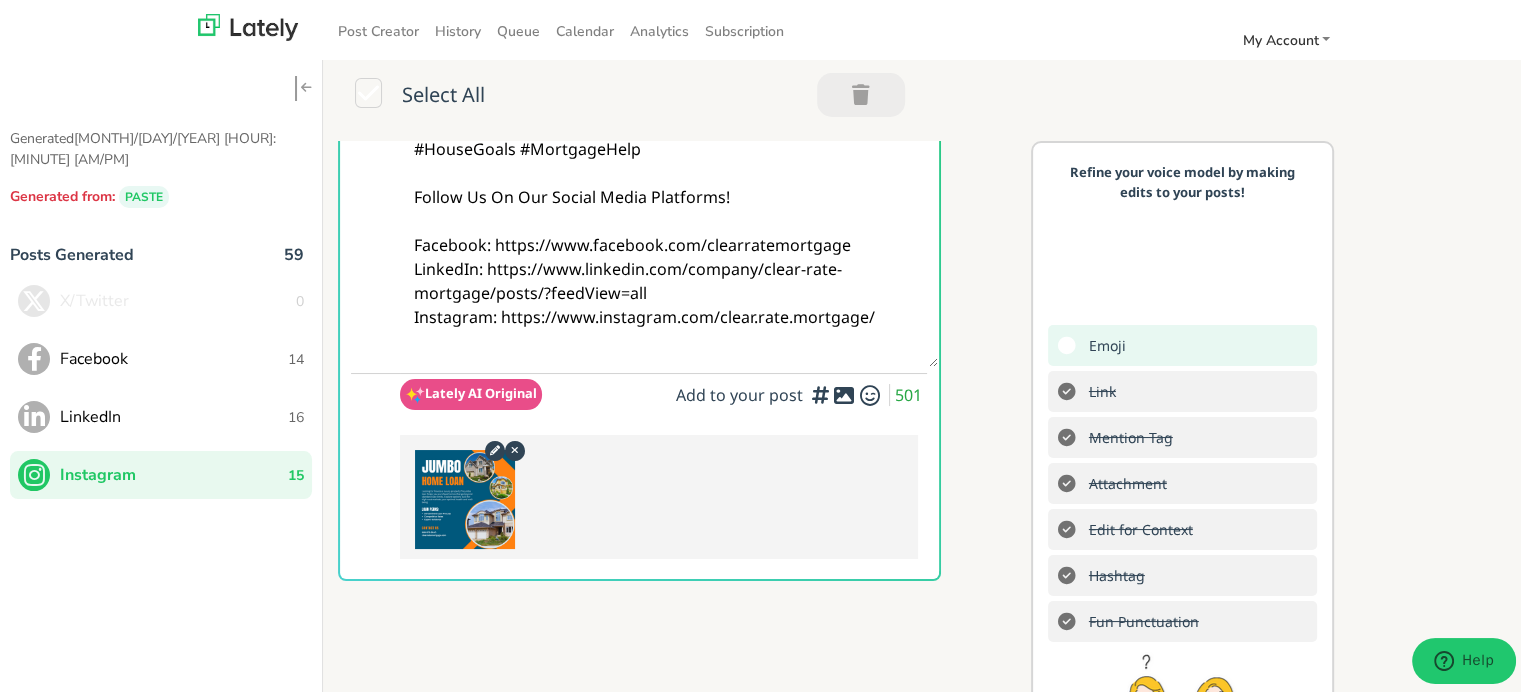 scroll, scrollTop: 0, scrollLeft: 0, axis: both 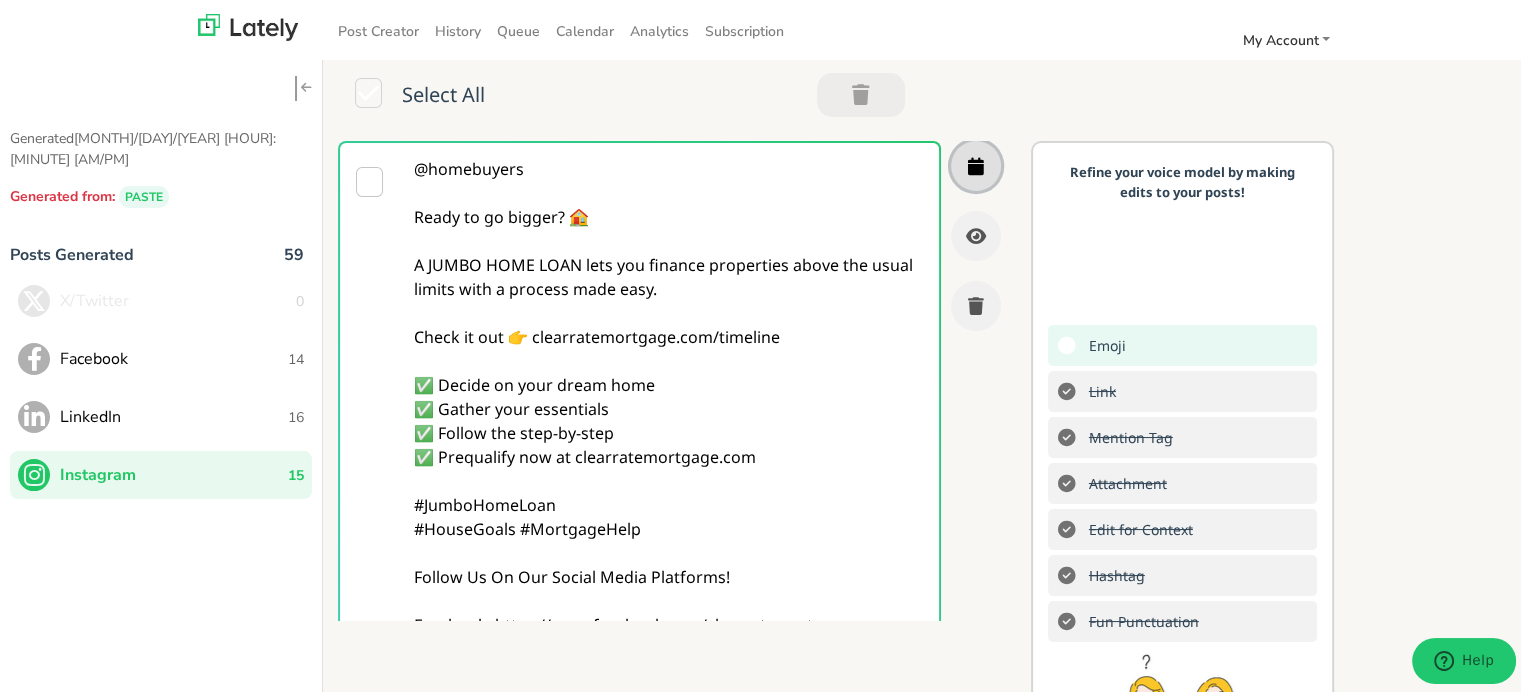 click at bounding box center (976, 163) 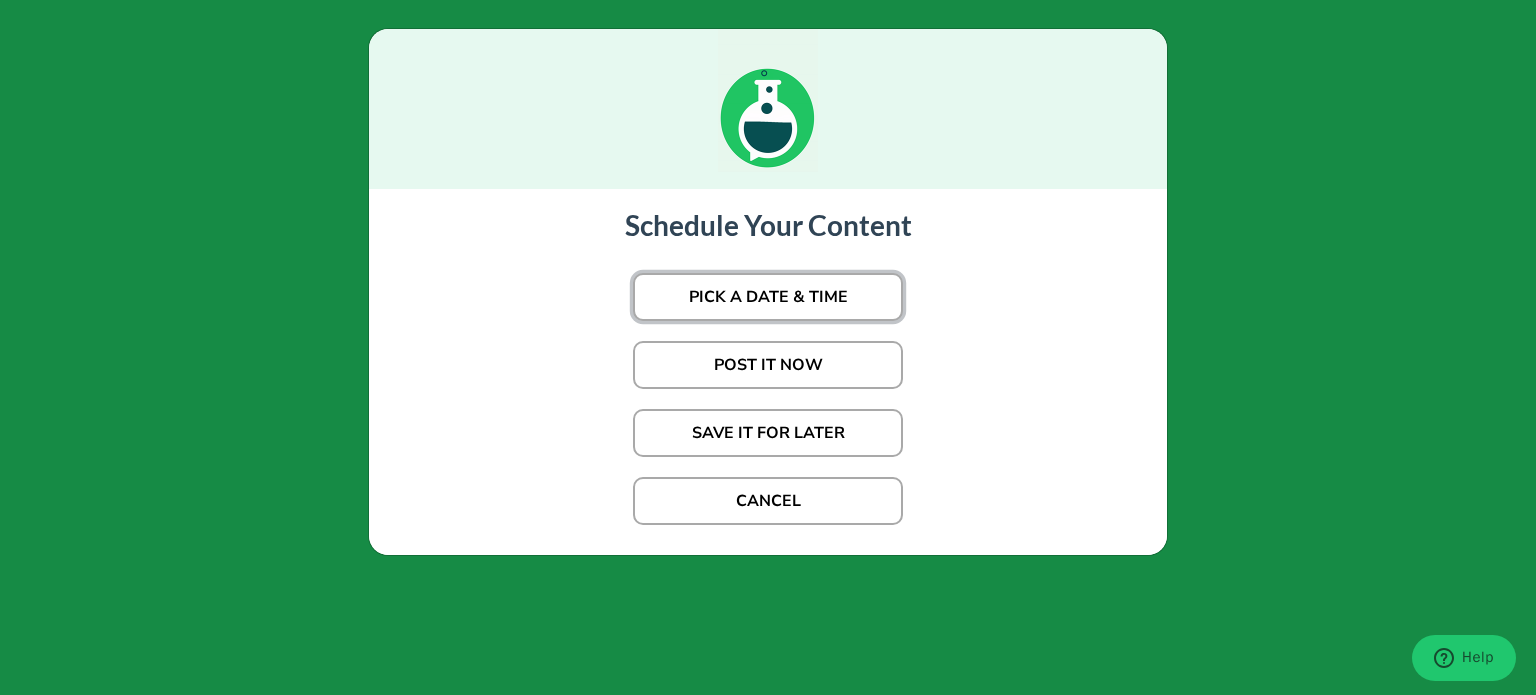 click on "PICK A DATE & TIME" at bounding box center (768, 297) 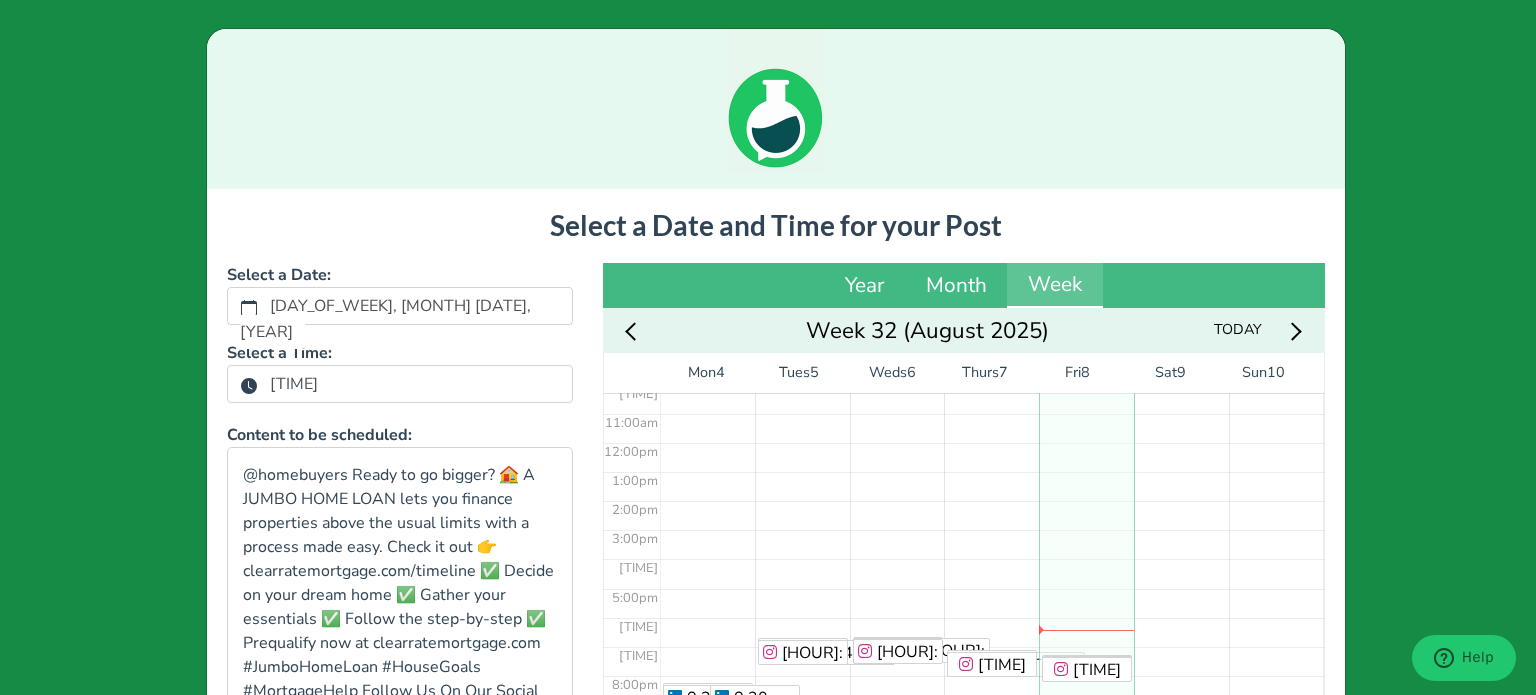 click on "[TIME]" at bounding box center [294, 384] 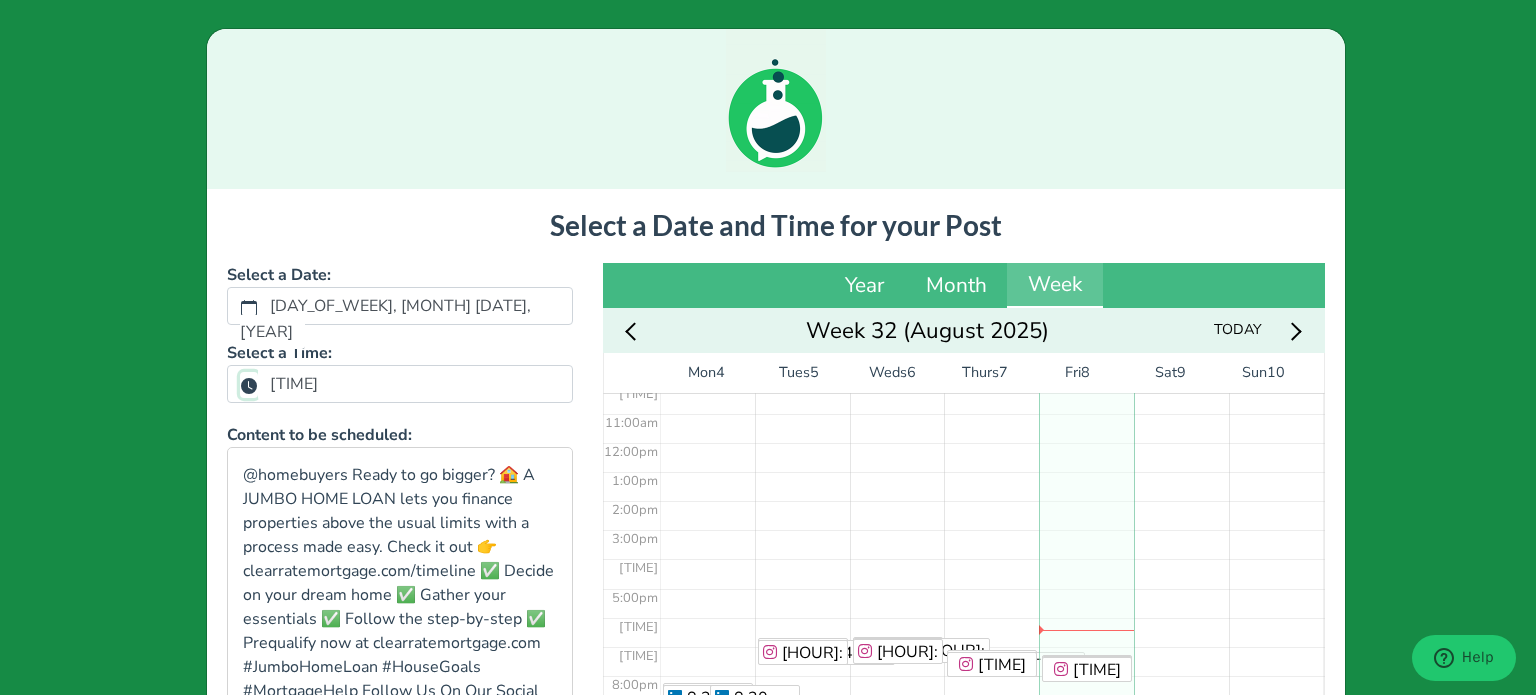 click on "[TIME]" at bounding box center (249, 385) 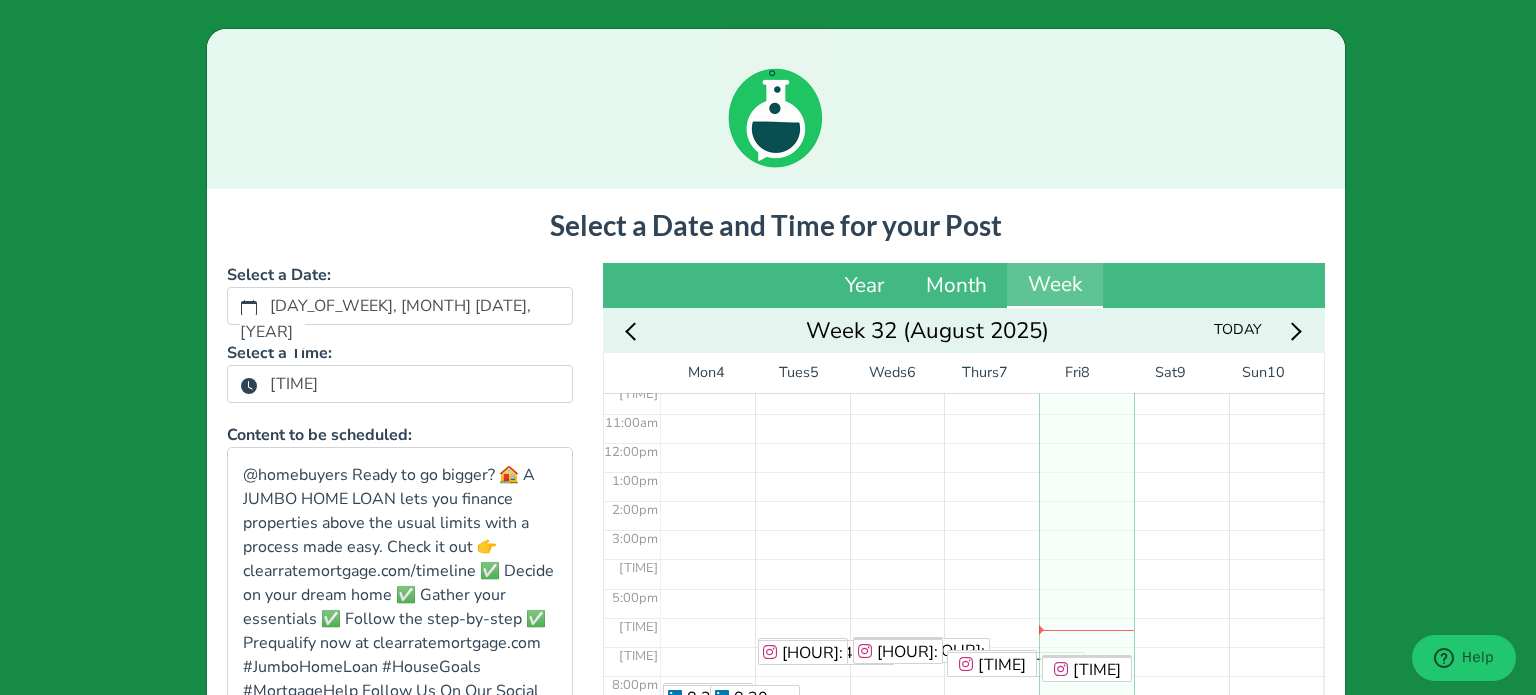scroll, scrollTop: 303, scrollLeft: 0, axis: vertical 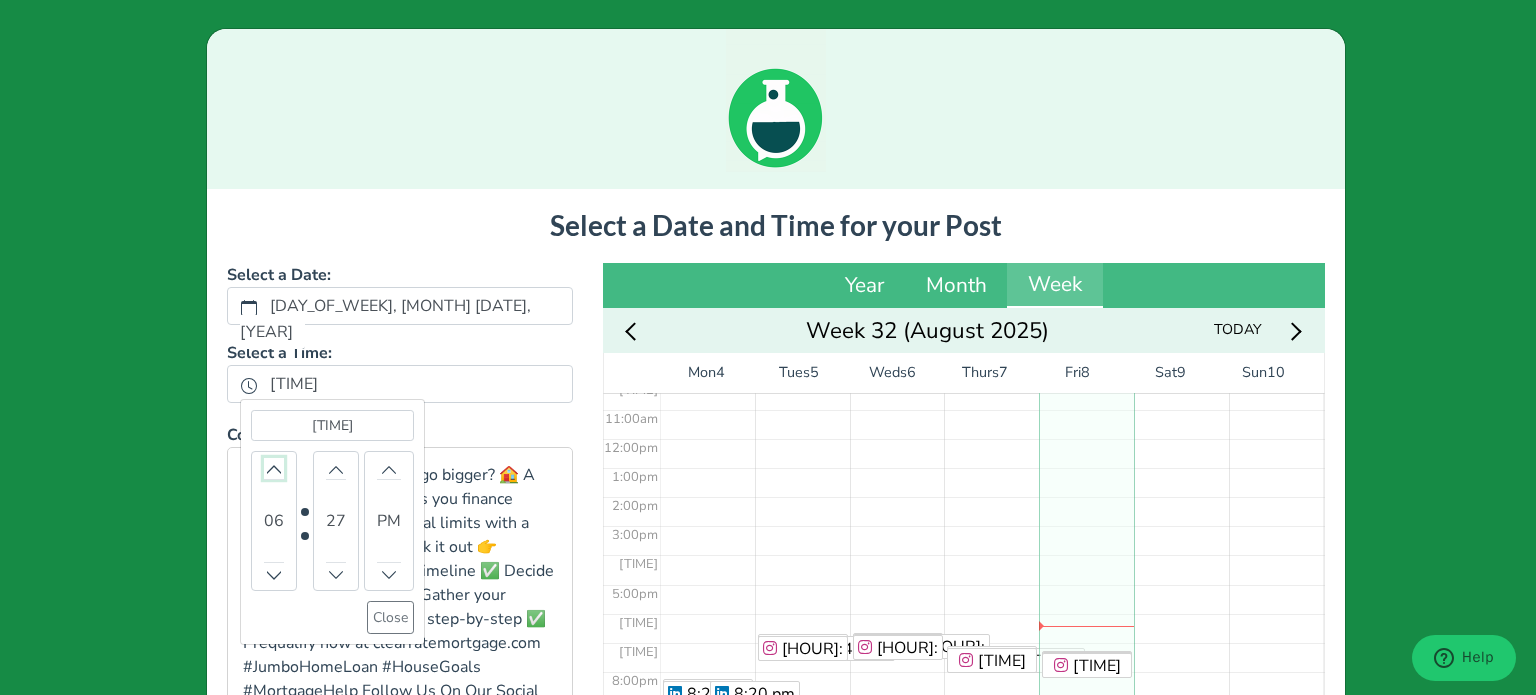 click 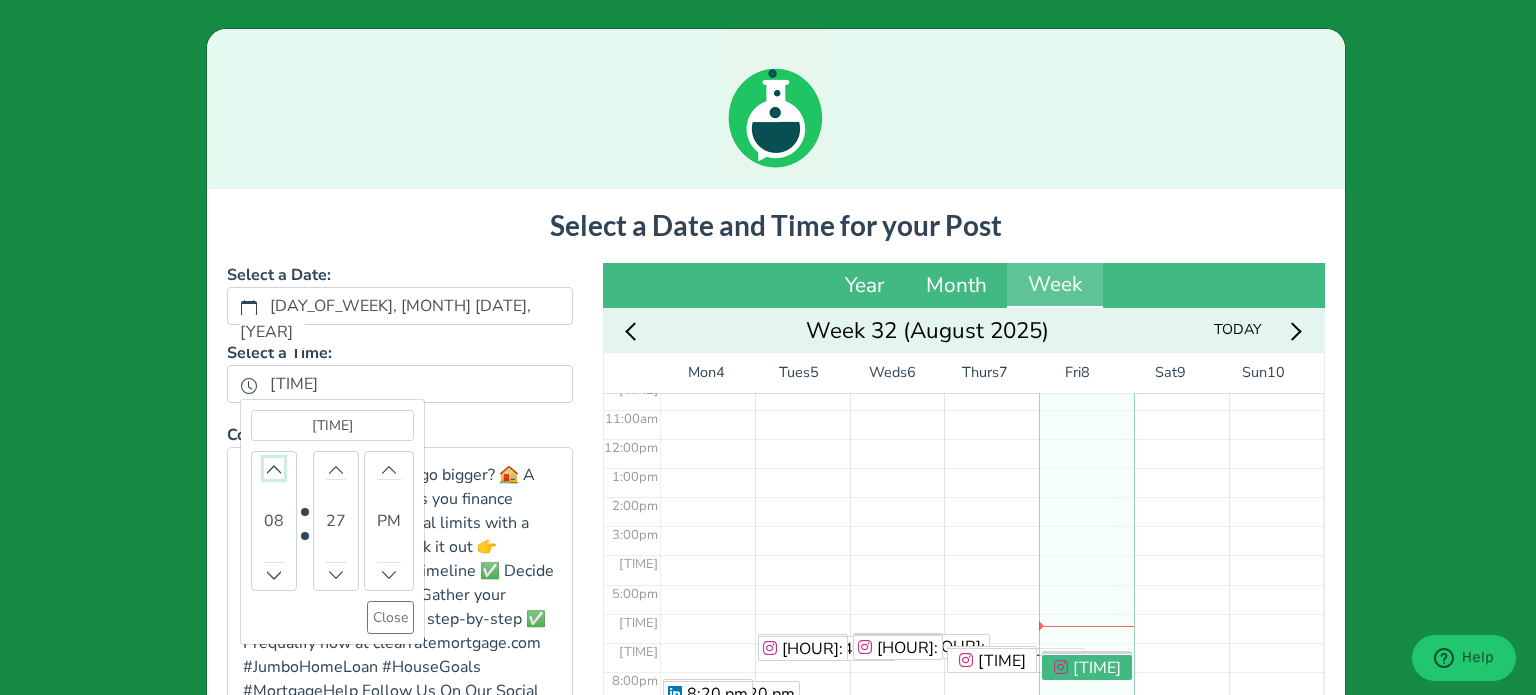 click 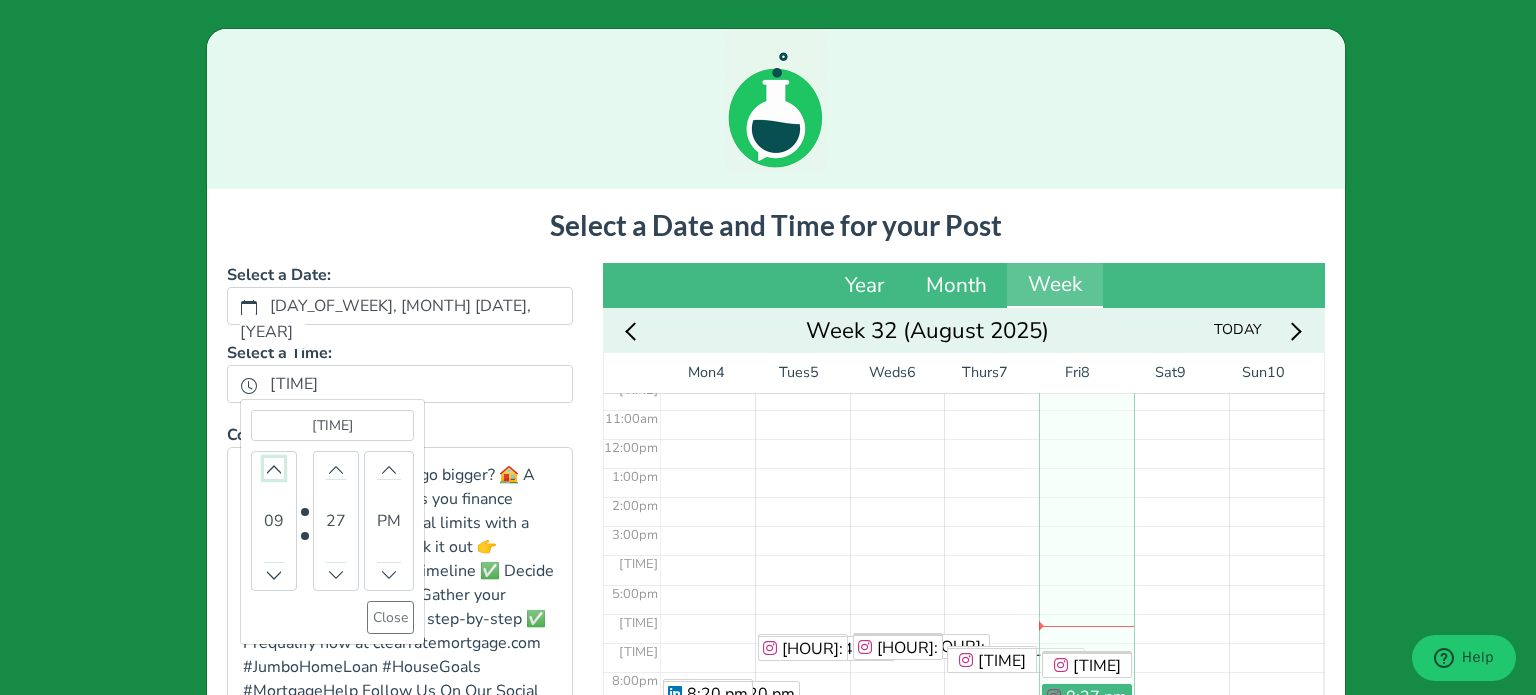 click 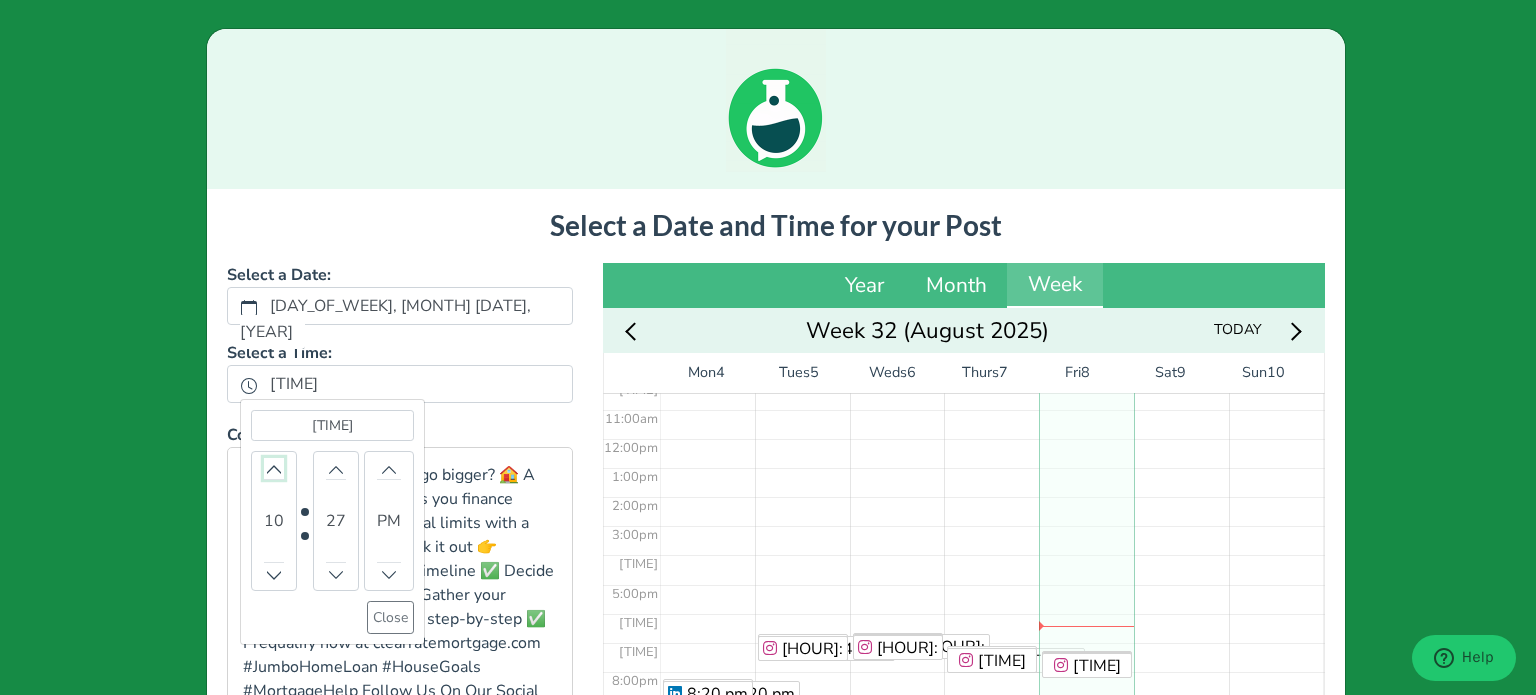 click 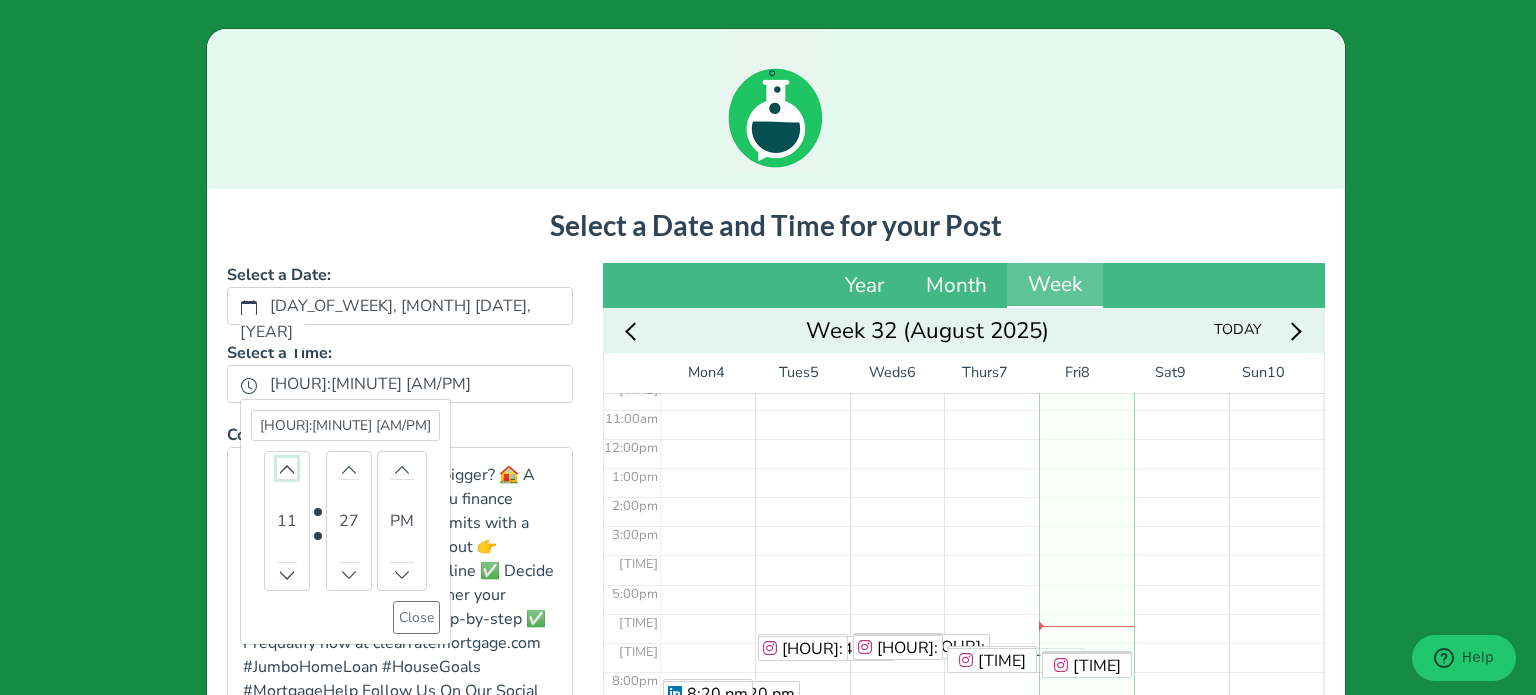 click 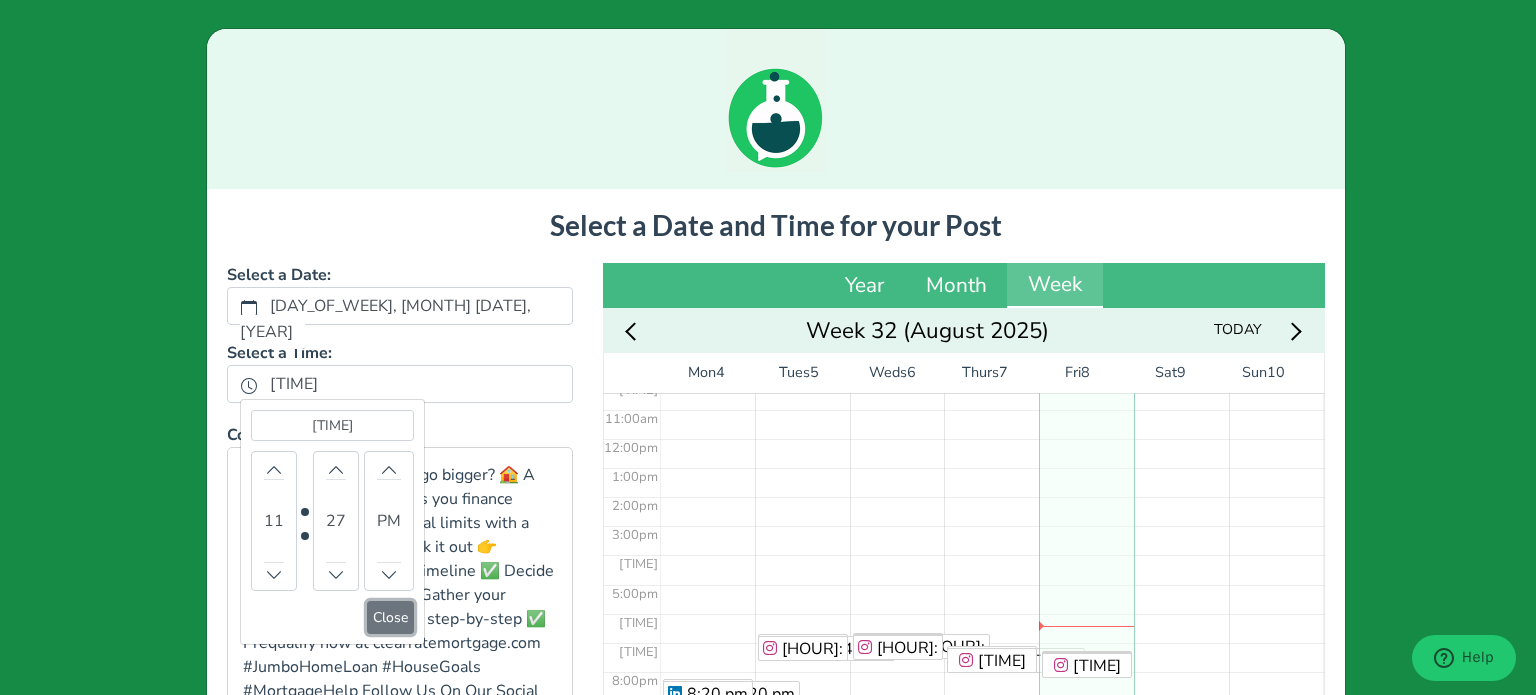 click on "Close" at bounding box center [390, 617] 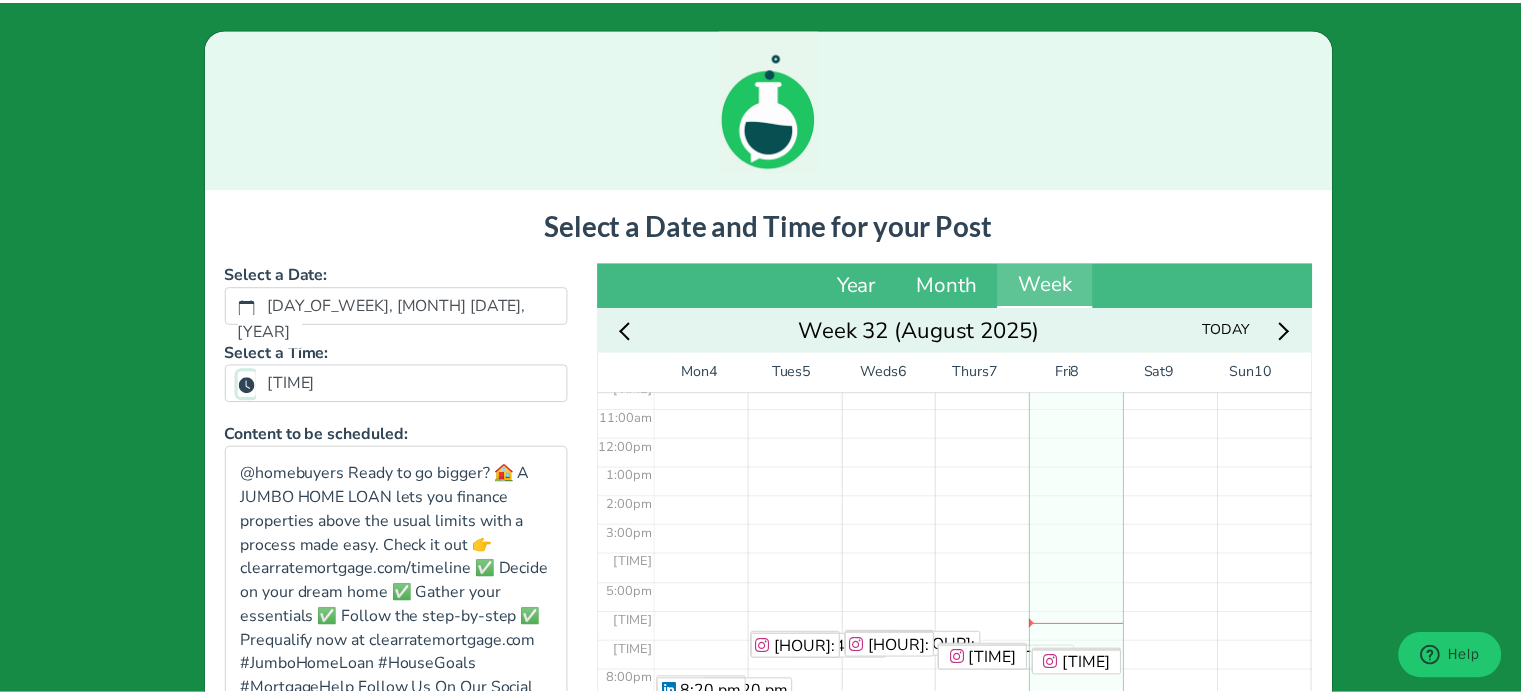scroll, scrollTop: 417, scrollLeft: 0, axis: vertical 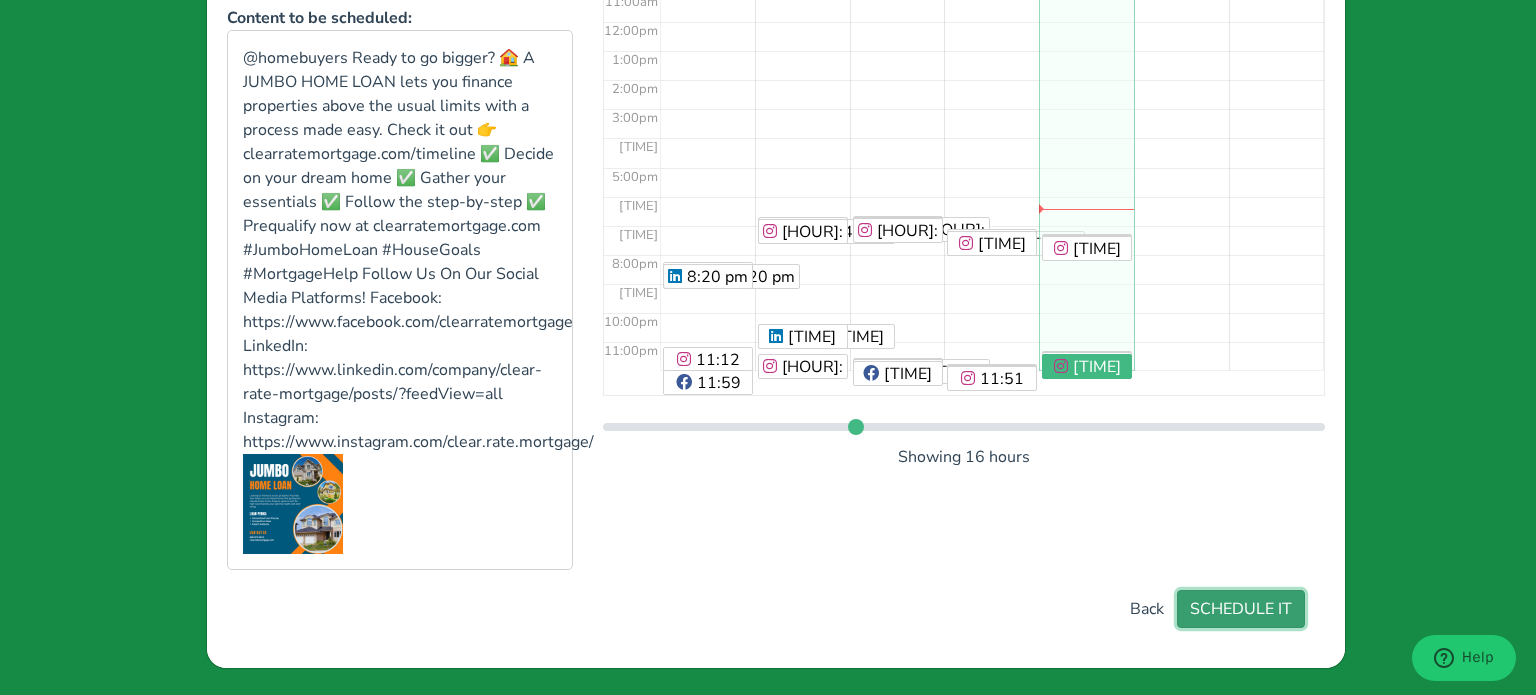click on "SCHEDULE IT" at bounding box center [1241, 609] 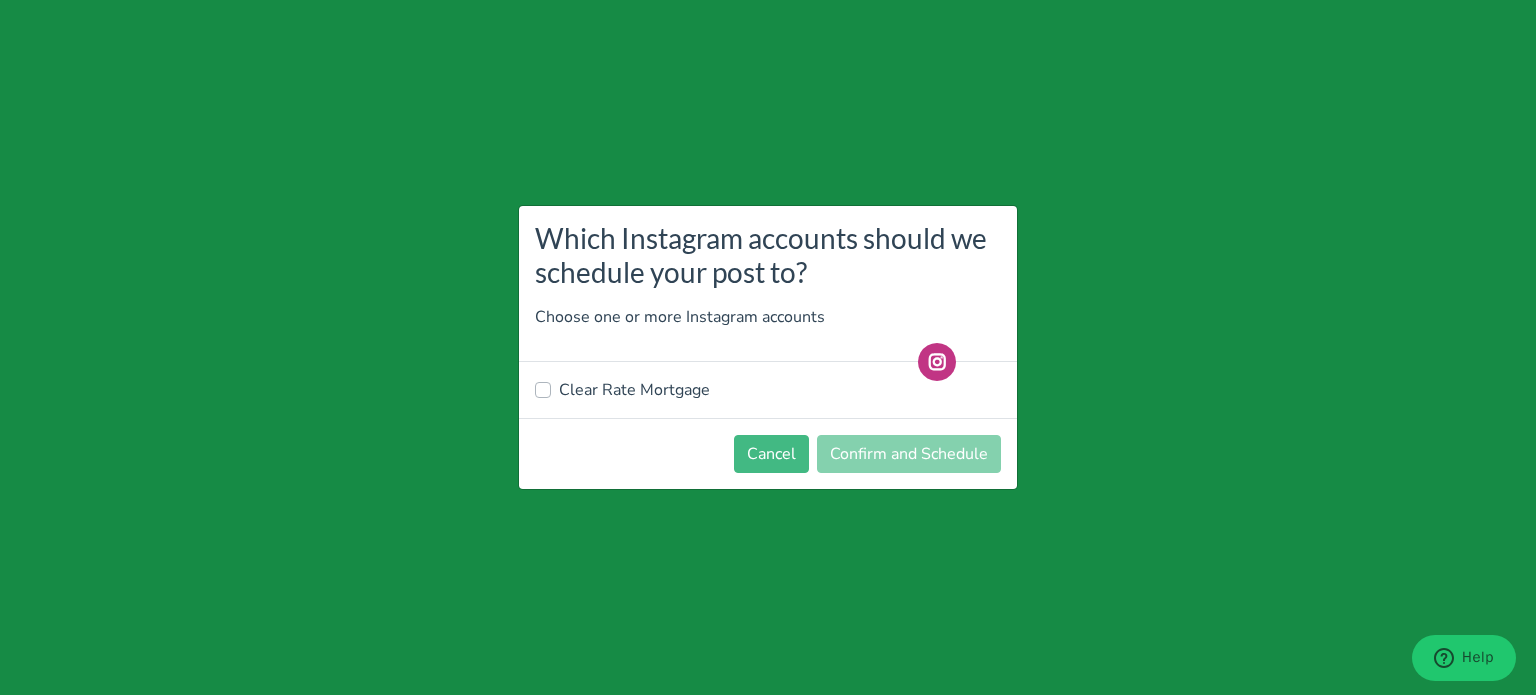click on "Clear Rate Mortgage" at bounding box center [768, 390] 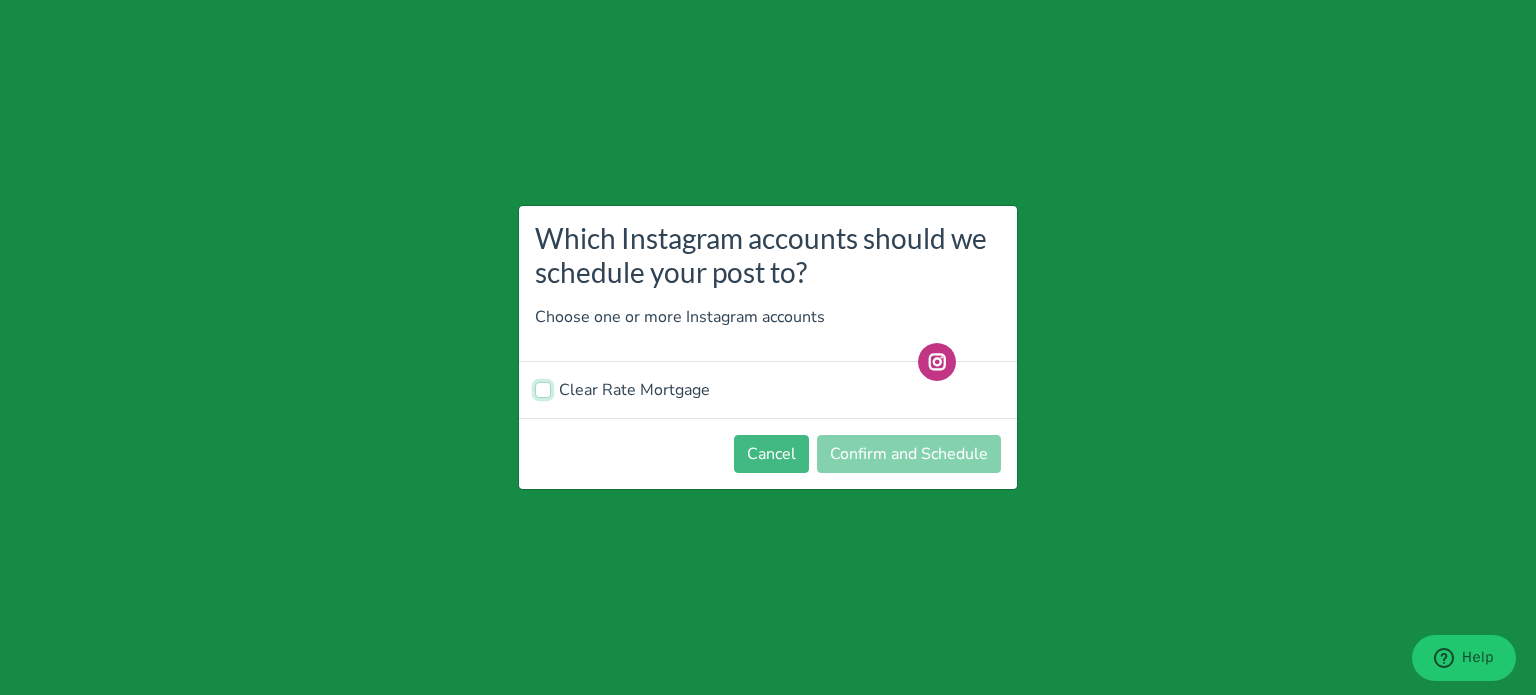 click on "Clear Rate Mortgage" at bounding box center (543, 388) 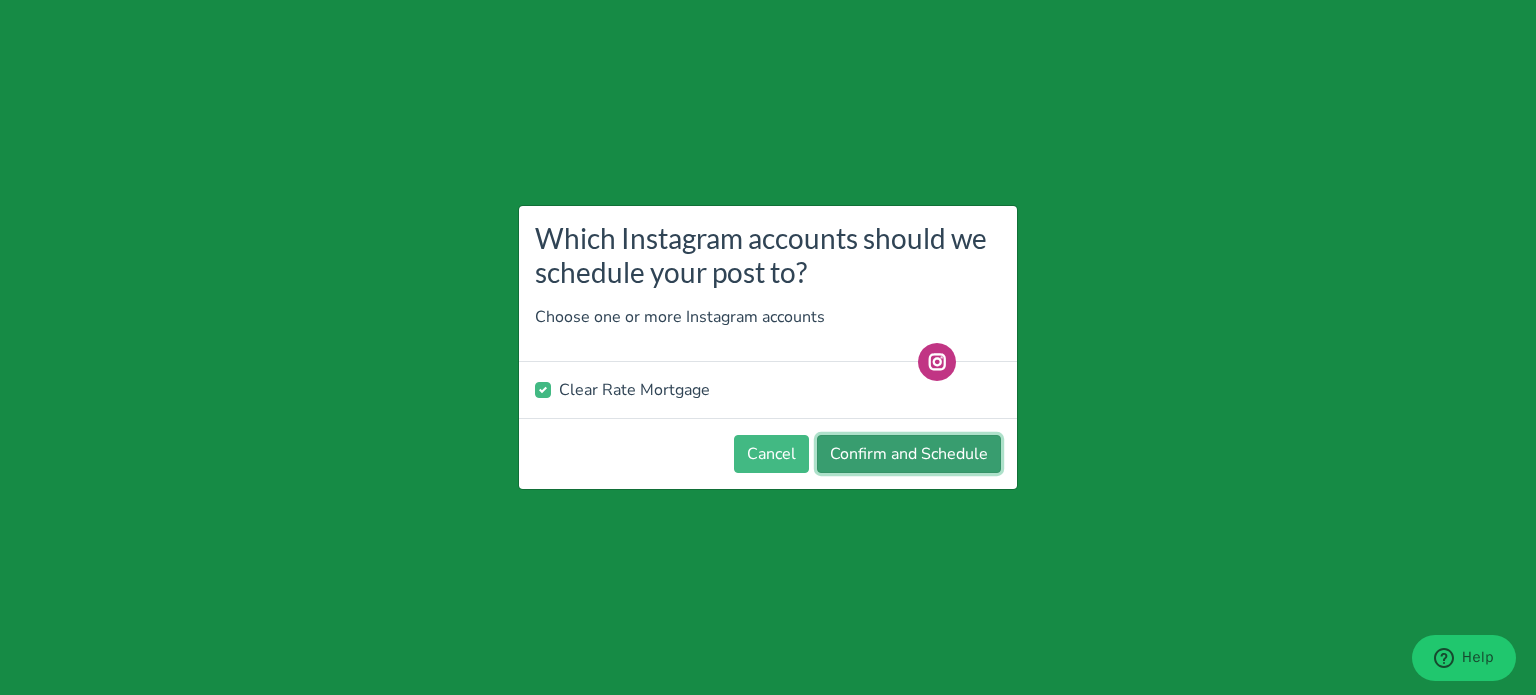 click on "Confirm and Schedule" at bounding box center [909, 454] 